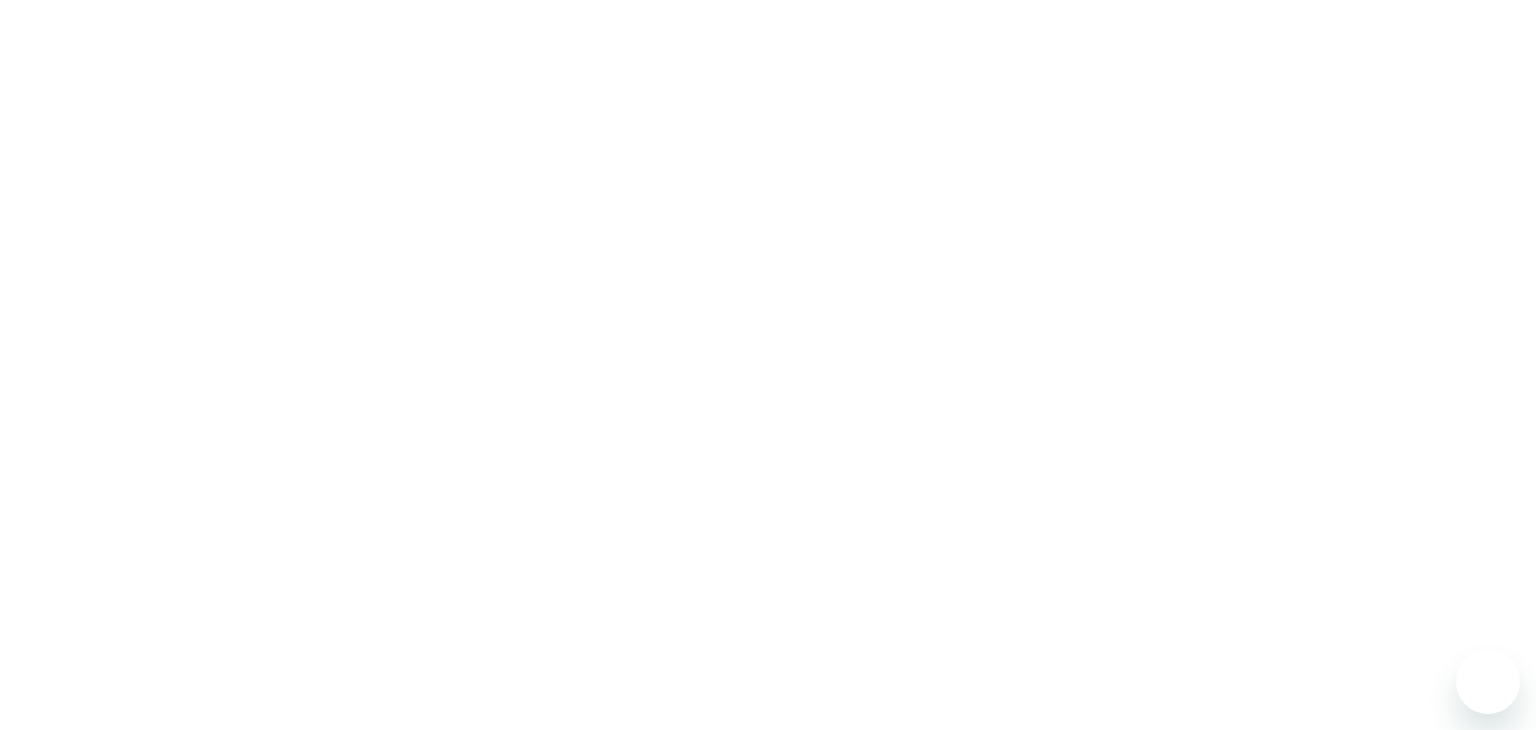 scroll, scrollTop: 0, scrollLeft: 0, axis: both 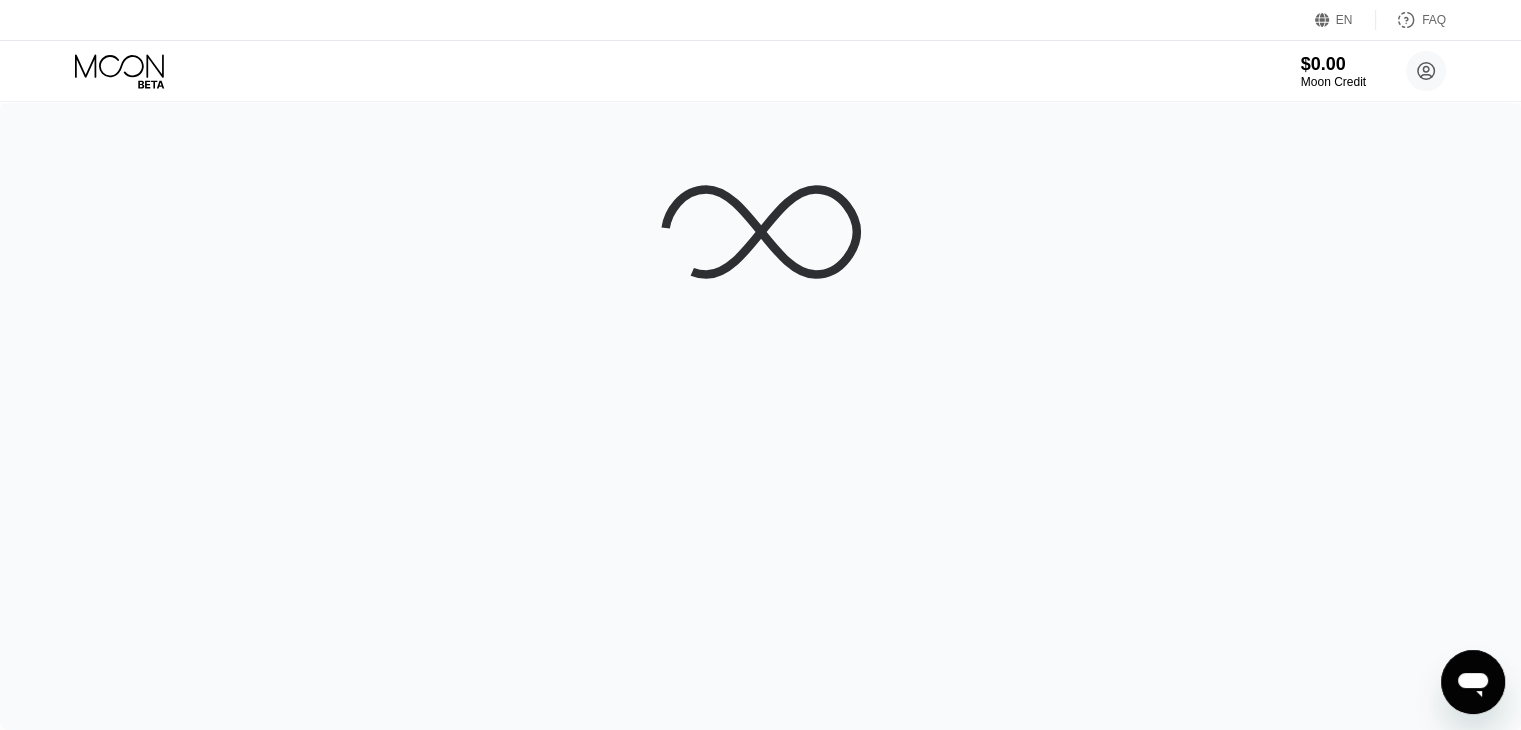 click on "$0.00 Moon Credit tipepik645@jxbav.com  Home Settings Support Careers About Us Log out Privacy policy Terms" at bounding box center [760, 71] 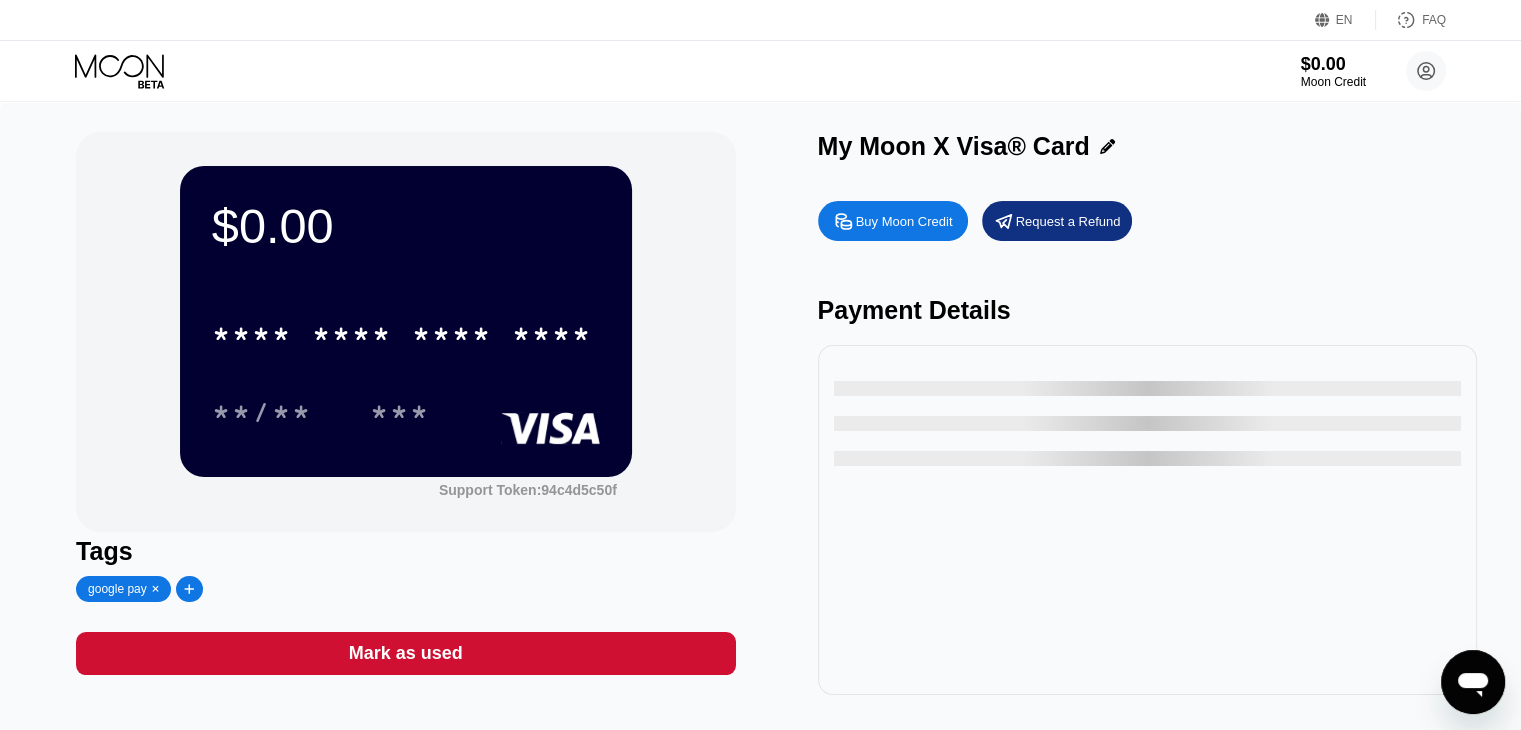 type on "0" 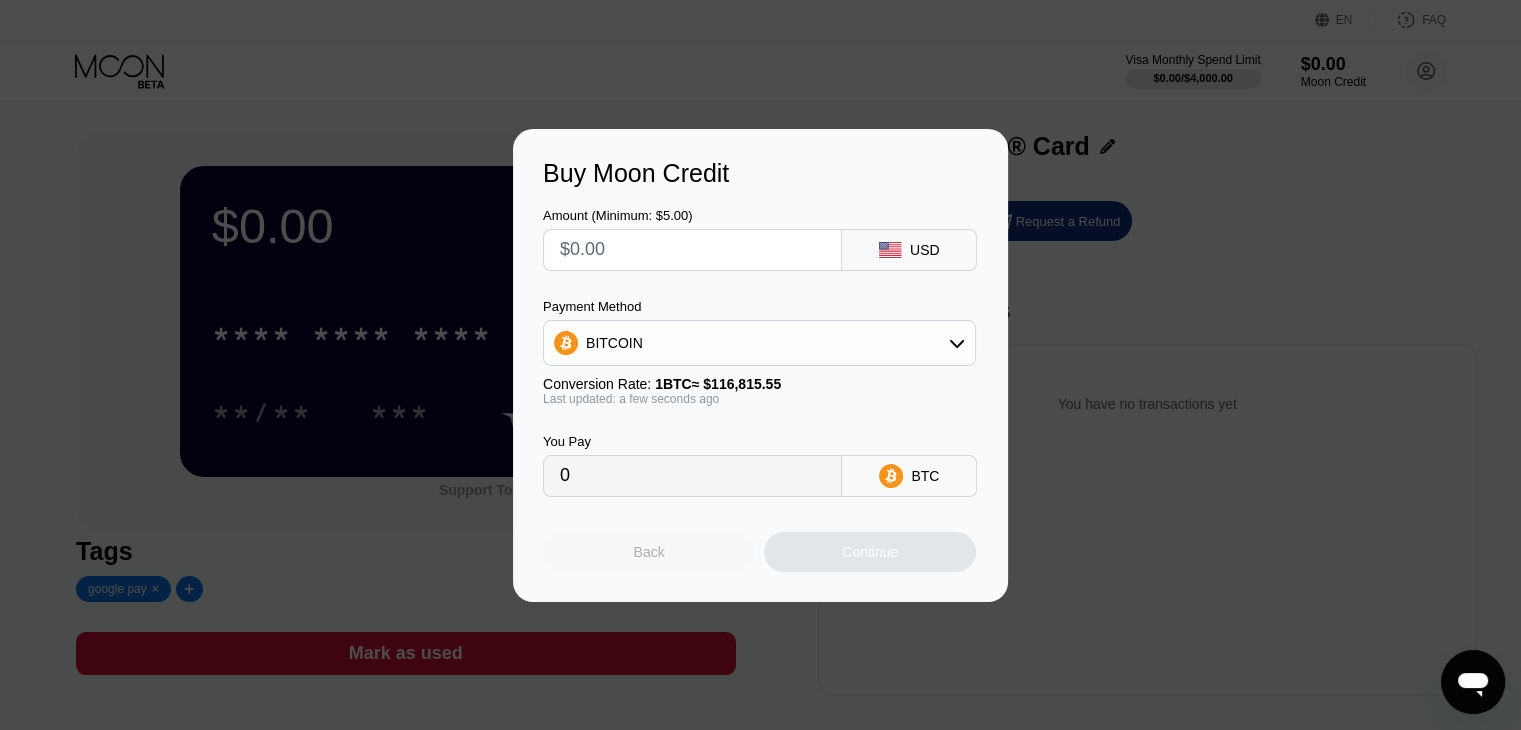 click on "Back" at bounding box center [649, 552] 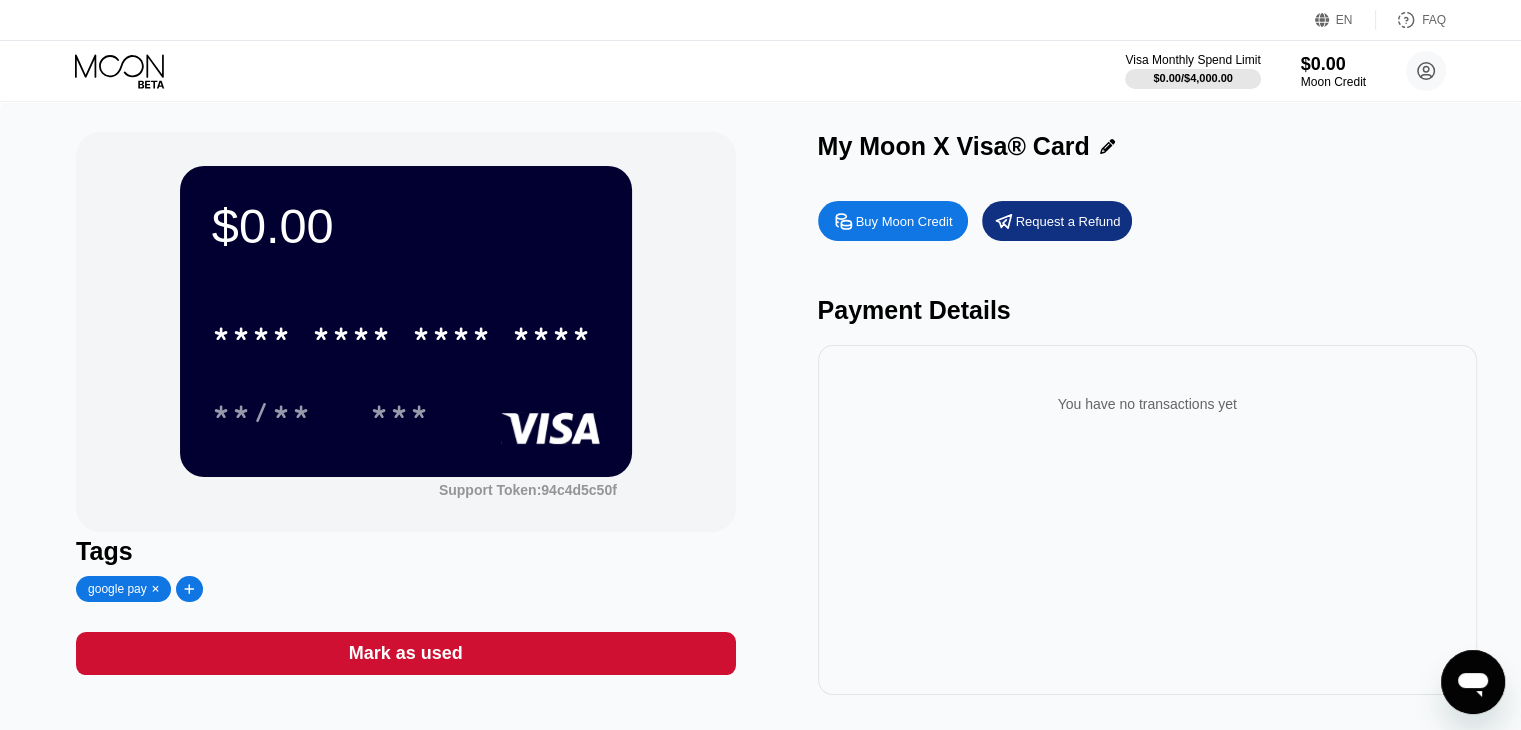 click 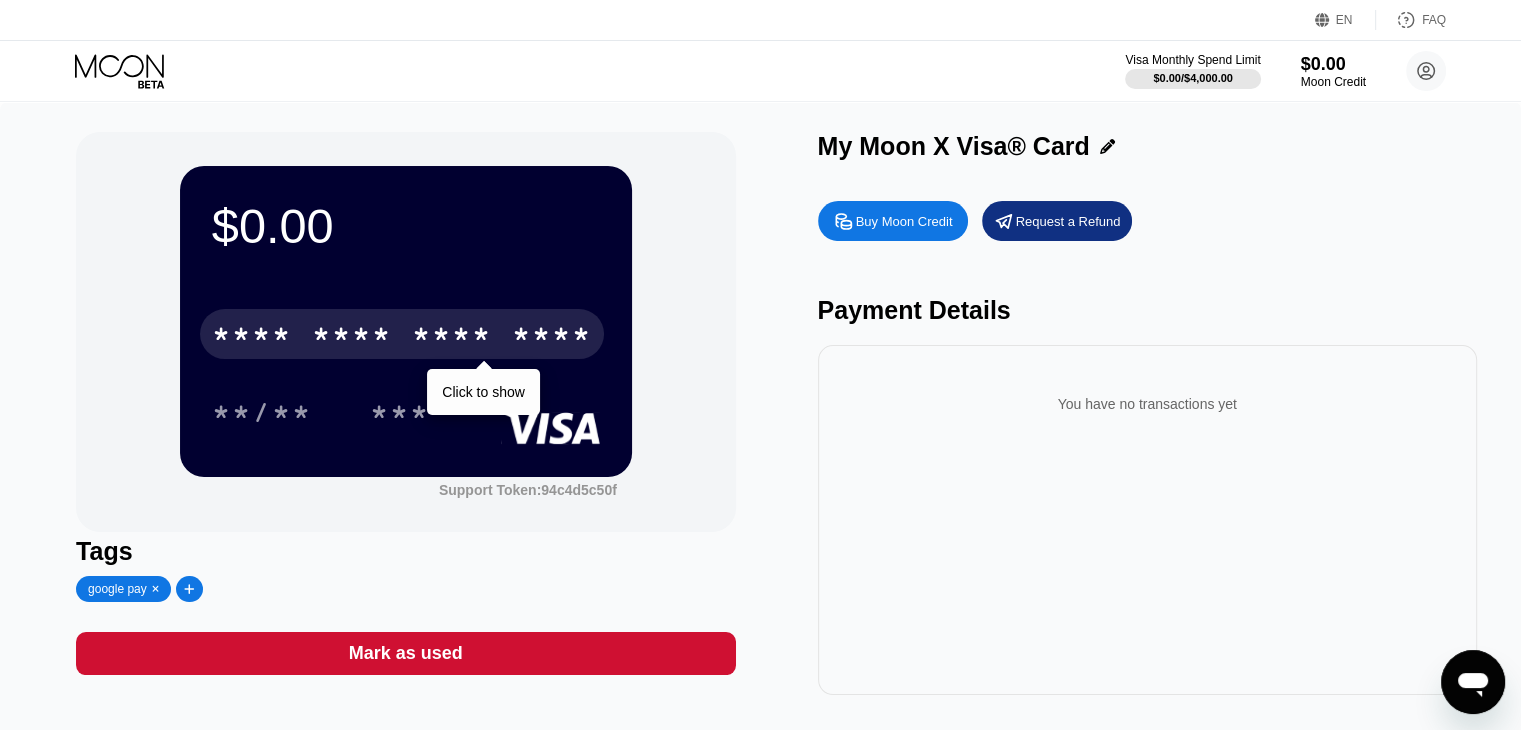 click on "* * * *" at bounding box center (452, 337) 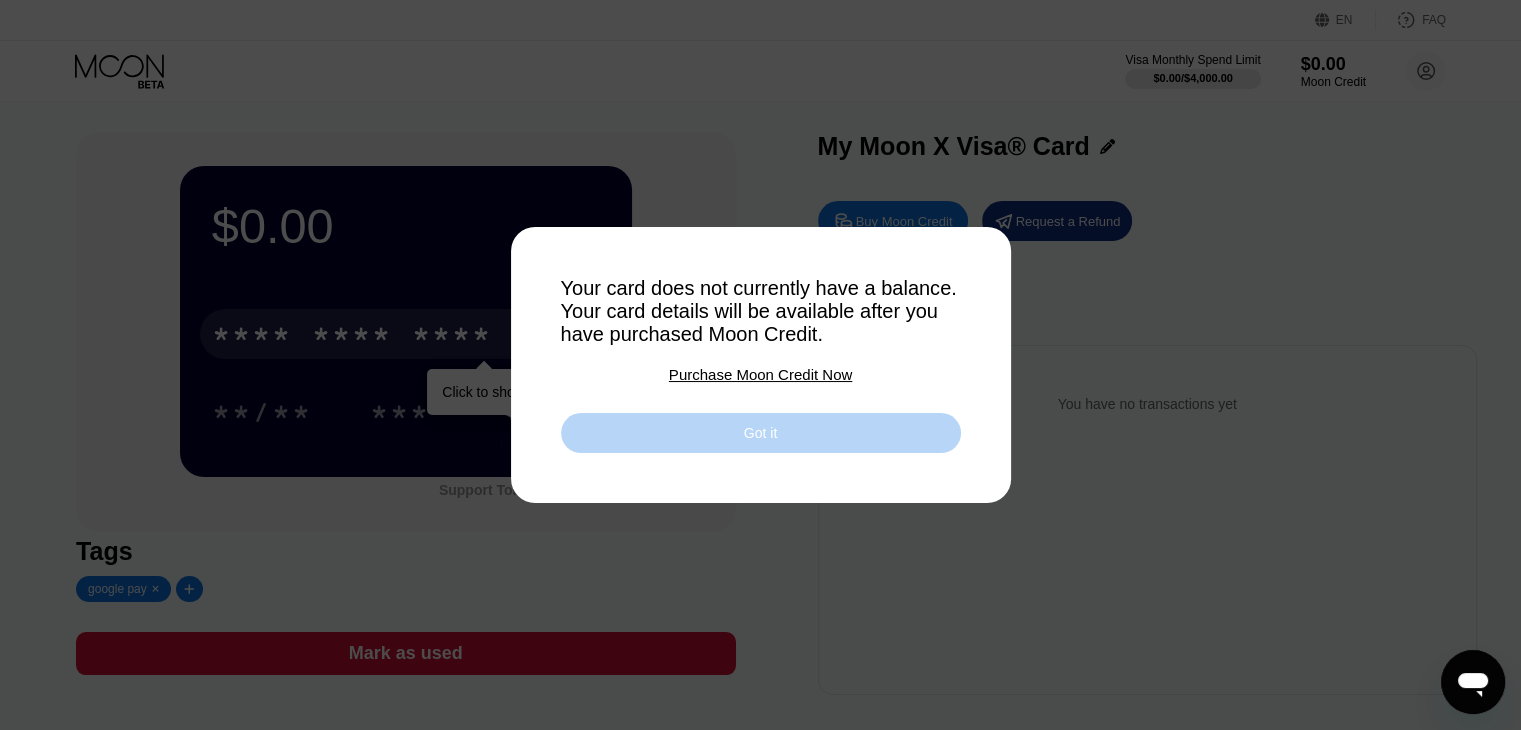 click on "Got it" at bounding box center (760, 433) 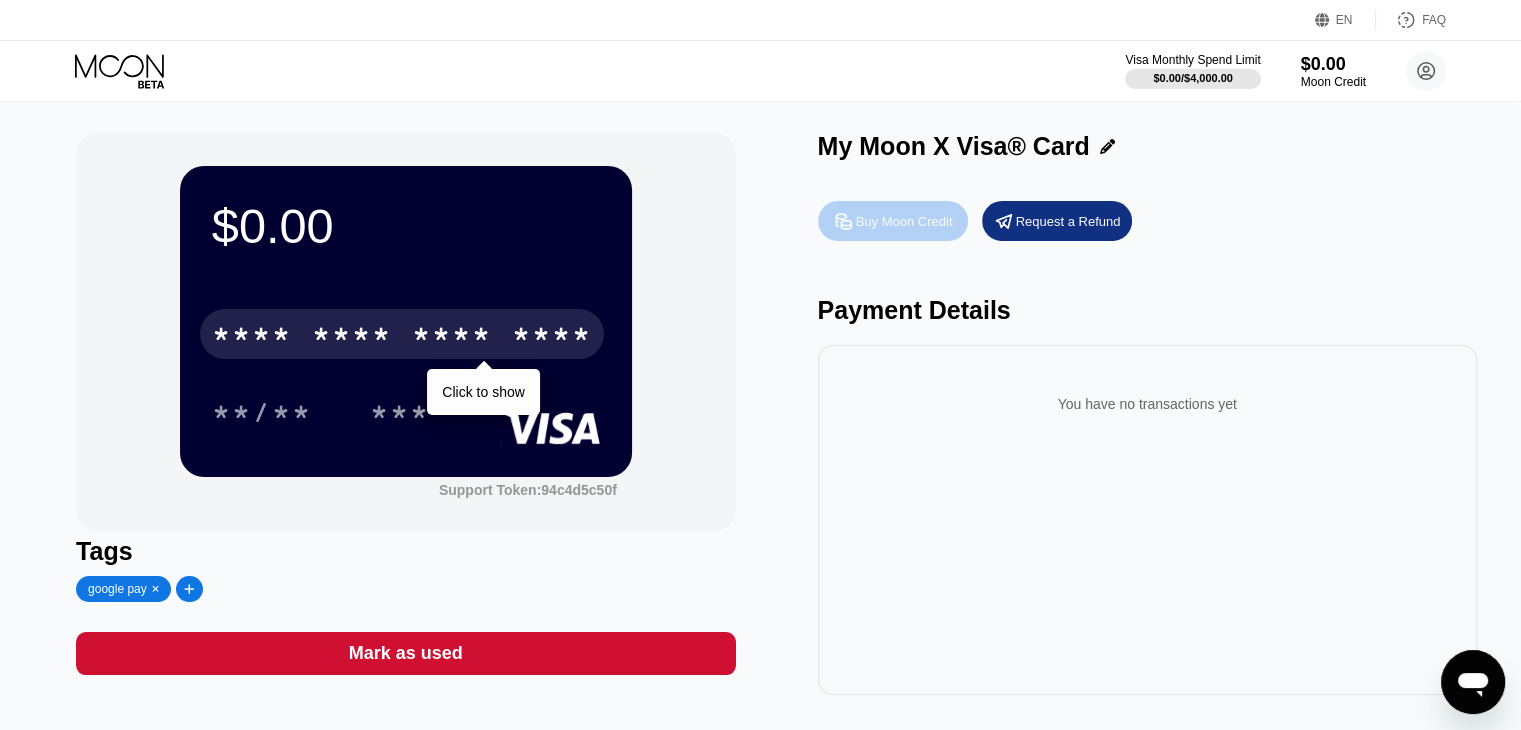 click on "Buy Moon Credit" at bounding box center (904, 221) 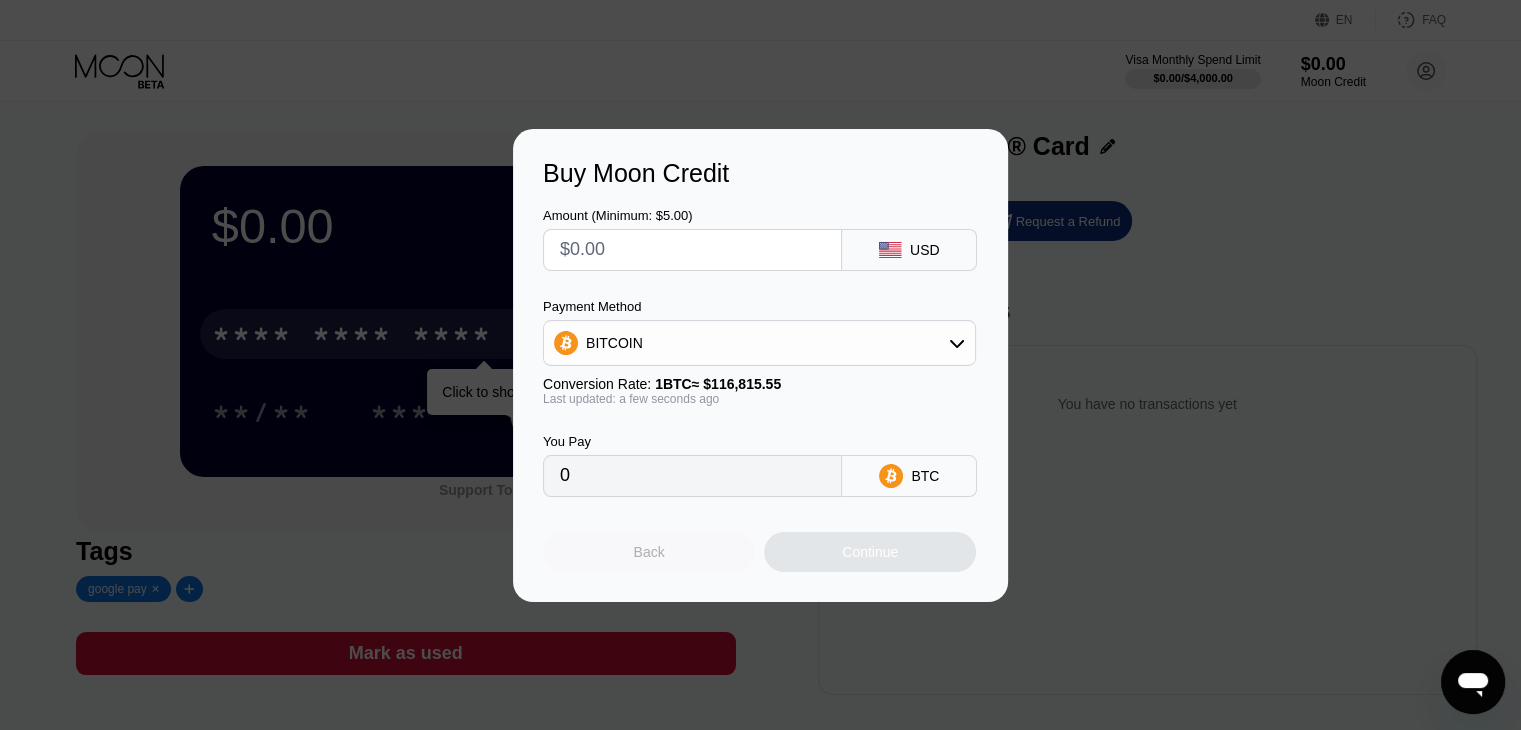 click on "Back" at bounding box center (649, 552) 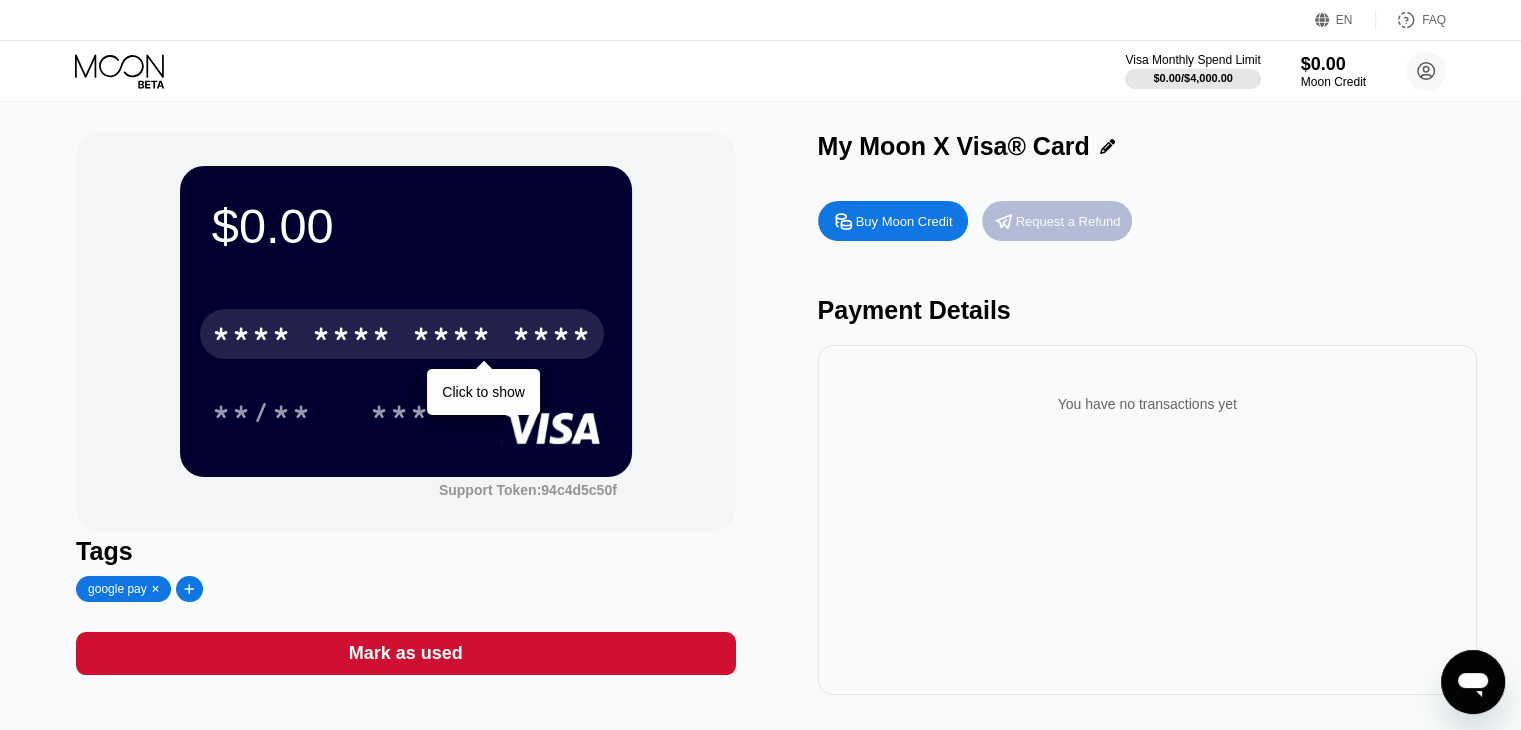 click on "Request a Refund" at bounding box center (1068, 221) 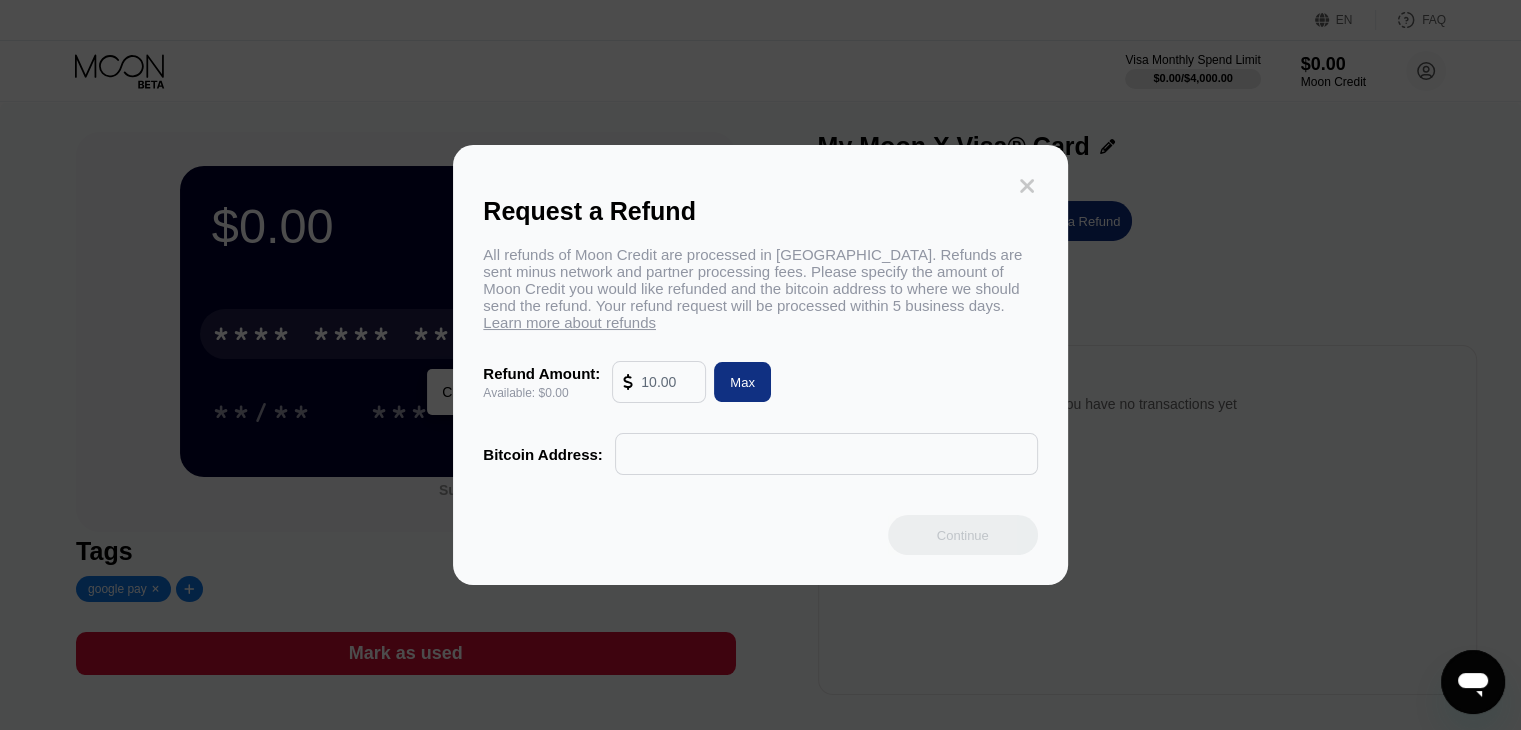 click 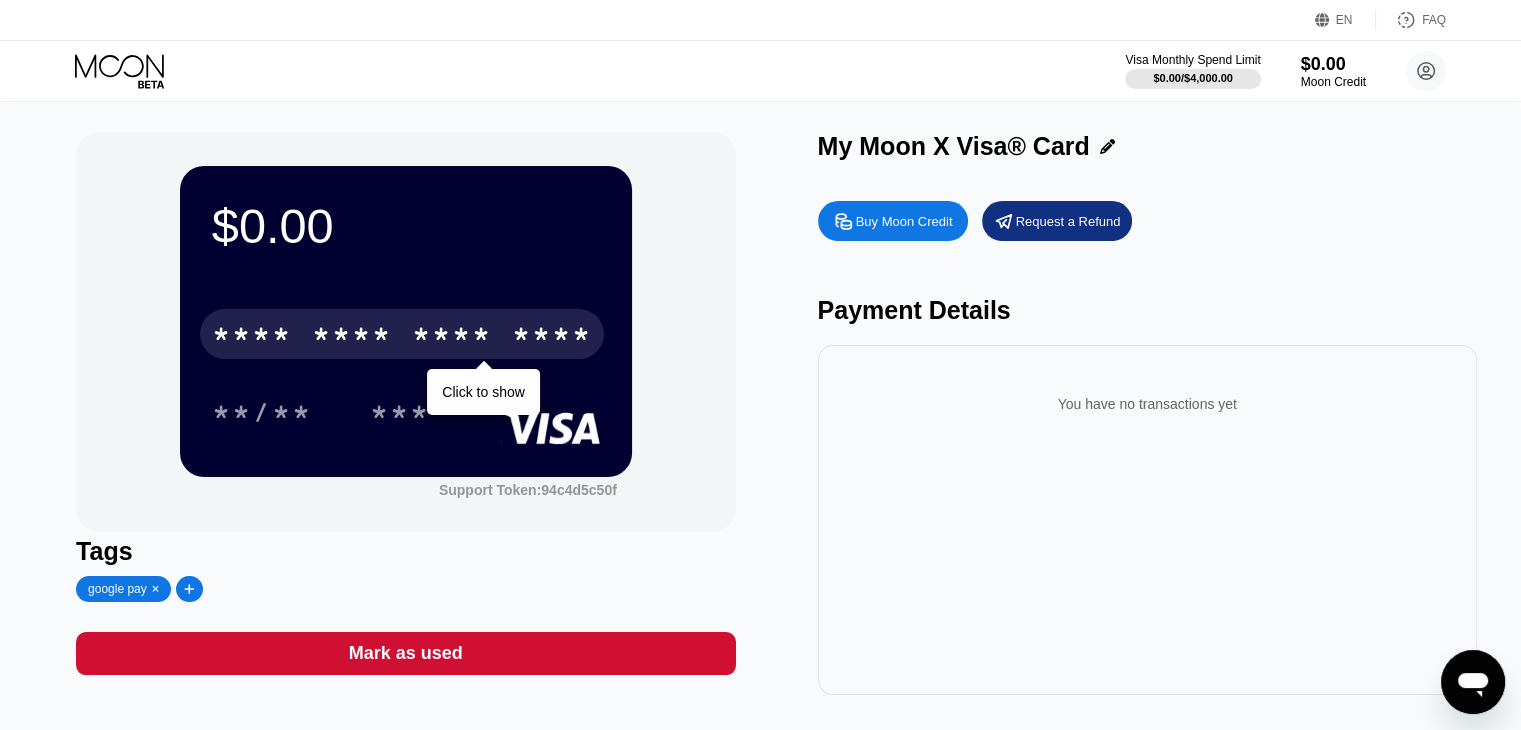 click 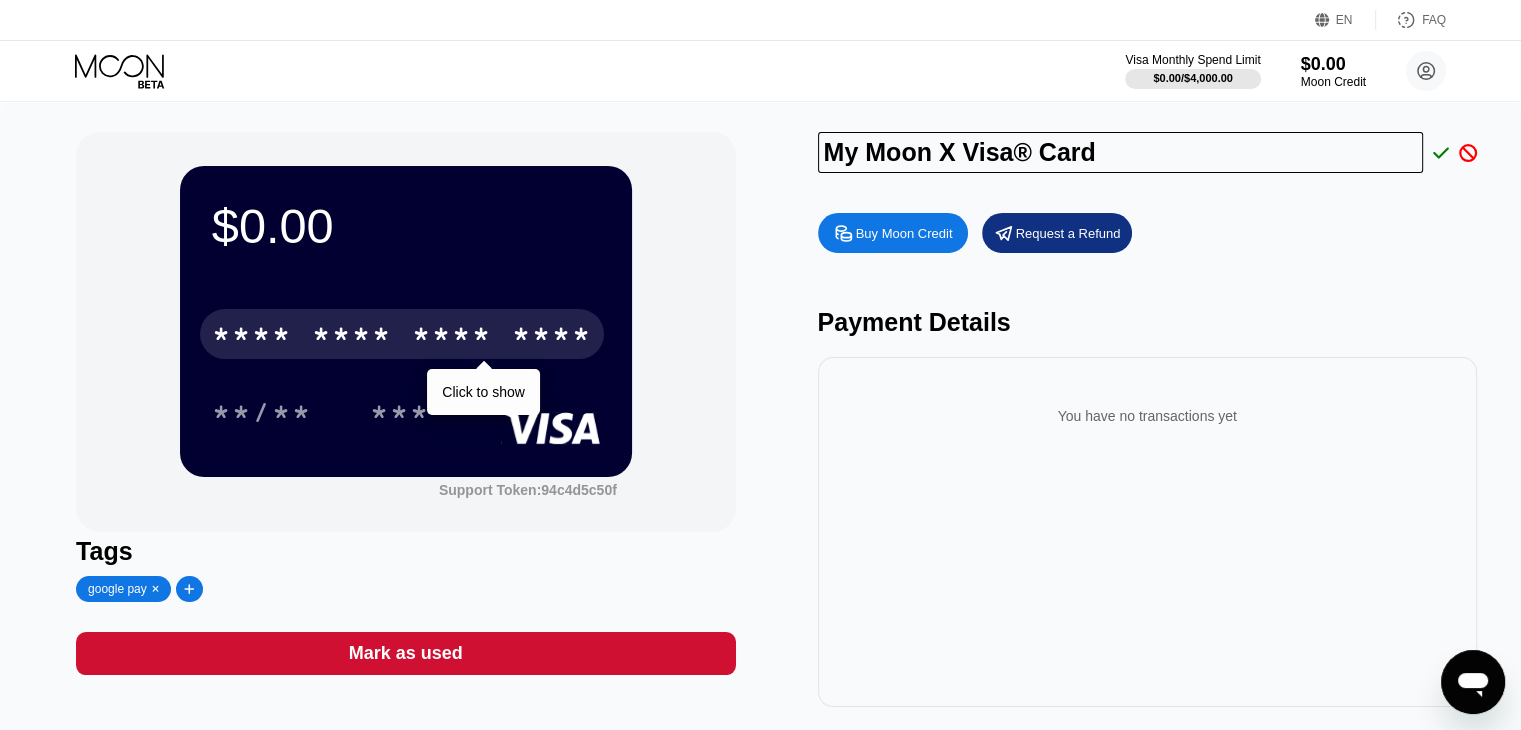 click on "Payment Details" at bounding box center (1147, 322) 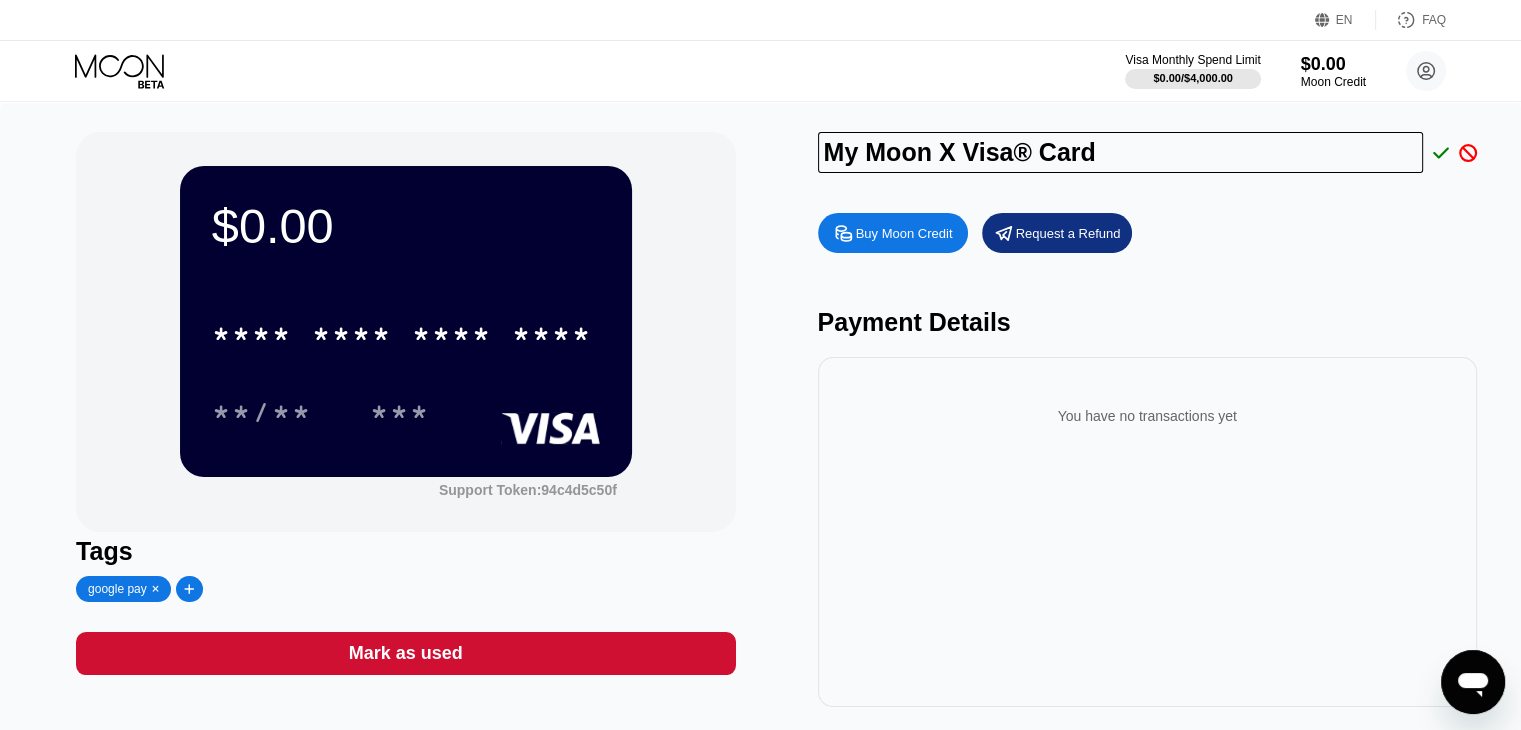 click on "Mark as used" at bounding box center (406, 653) 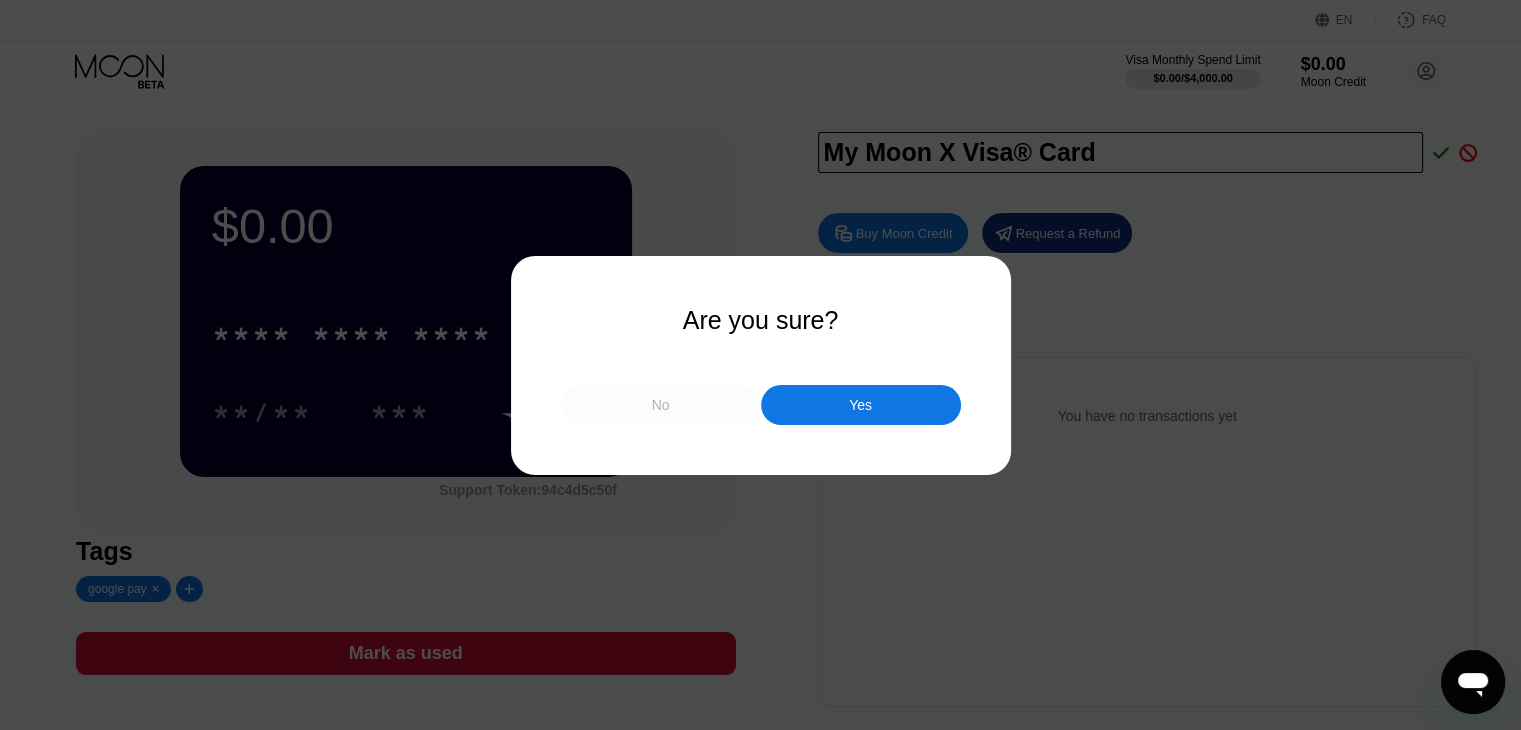 click on "No" at bounding box center [661, 405] 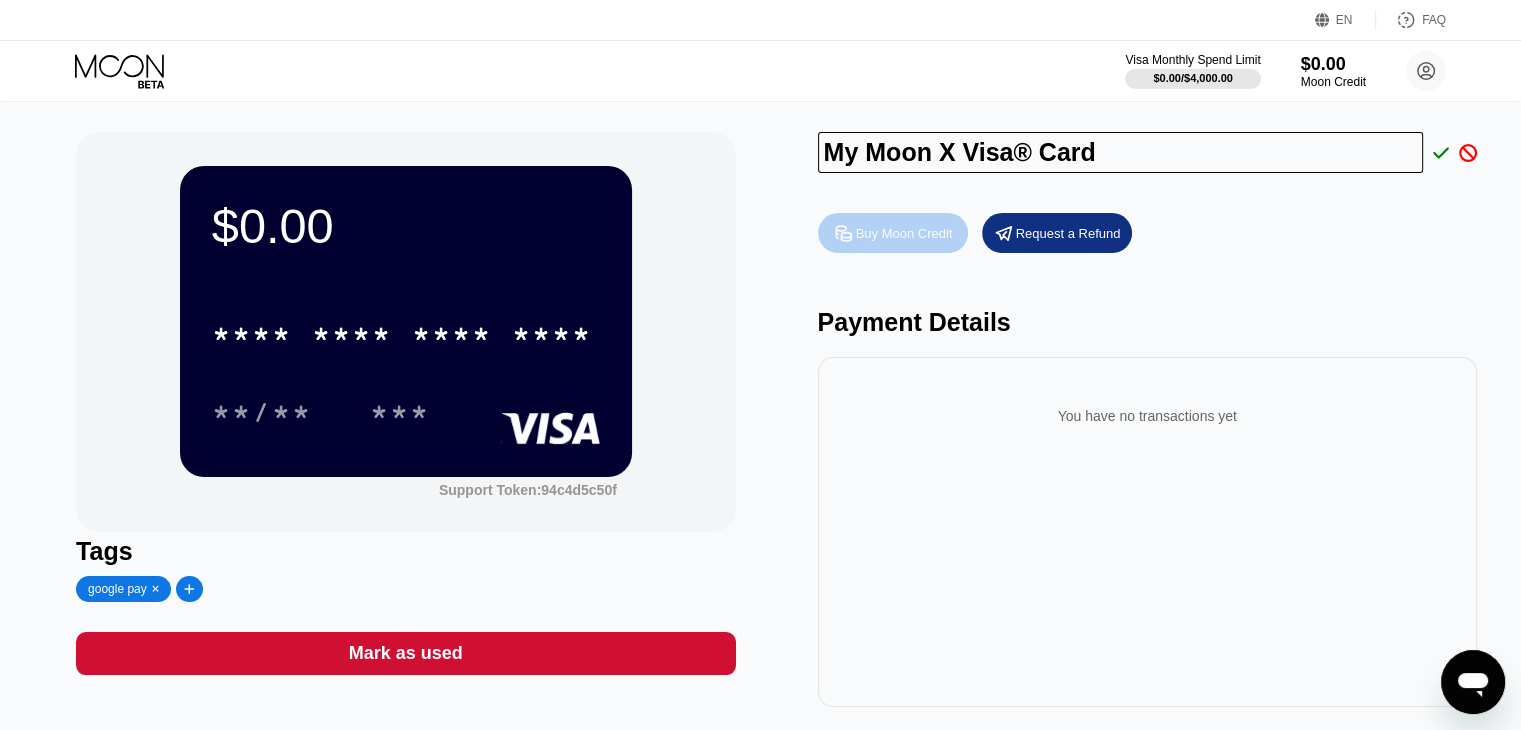 click on "Buy Moon Credit" at bounding box center [904, 233] 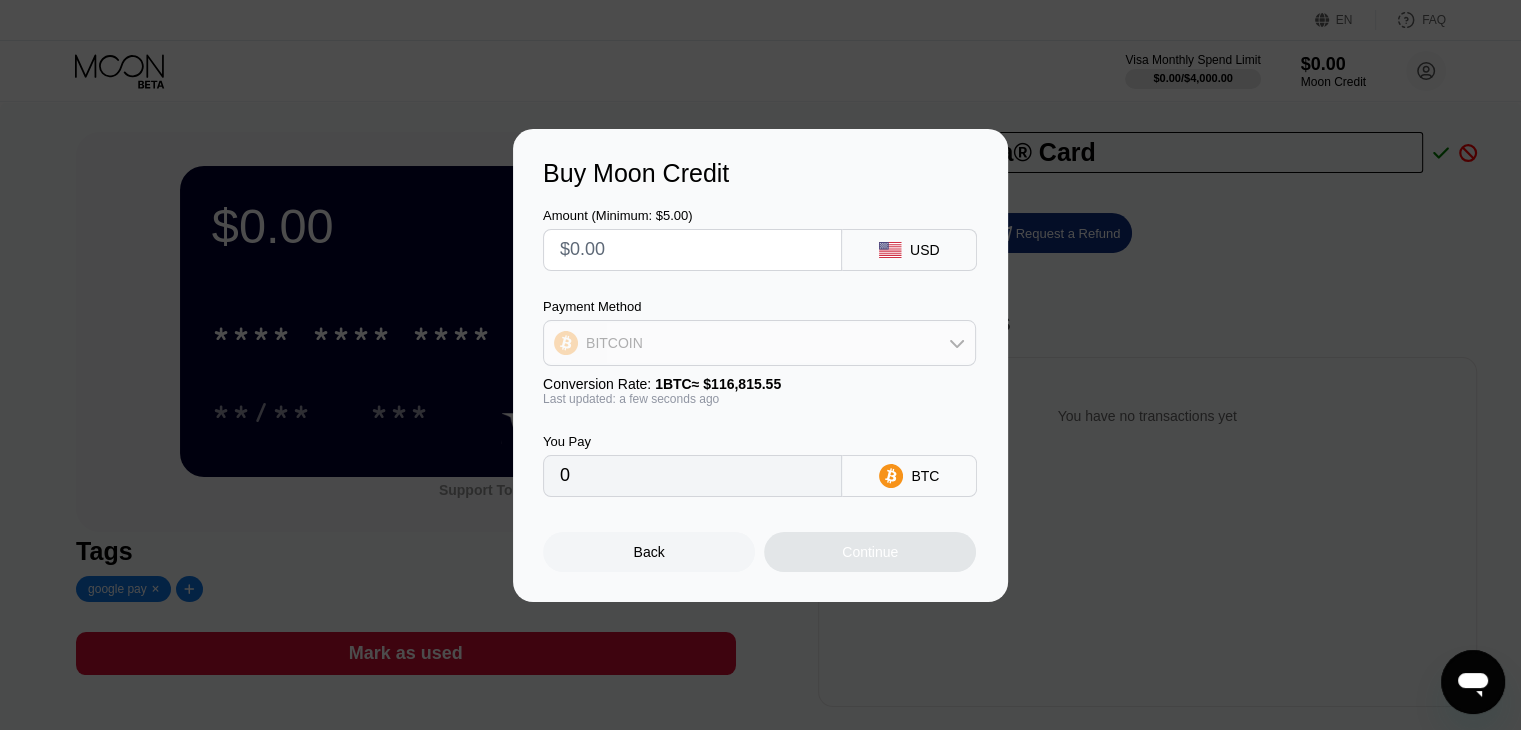 click on "BITCOIN" at bounding box center [759, 343] 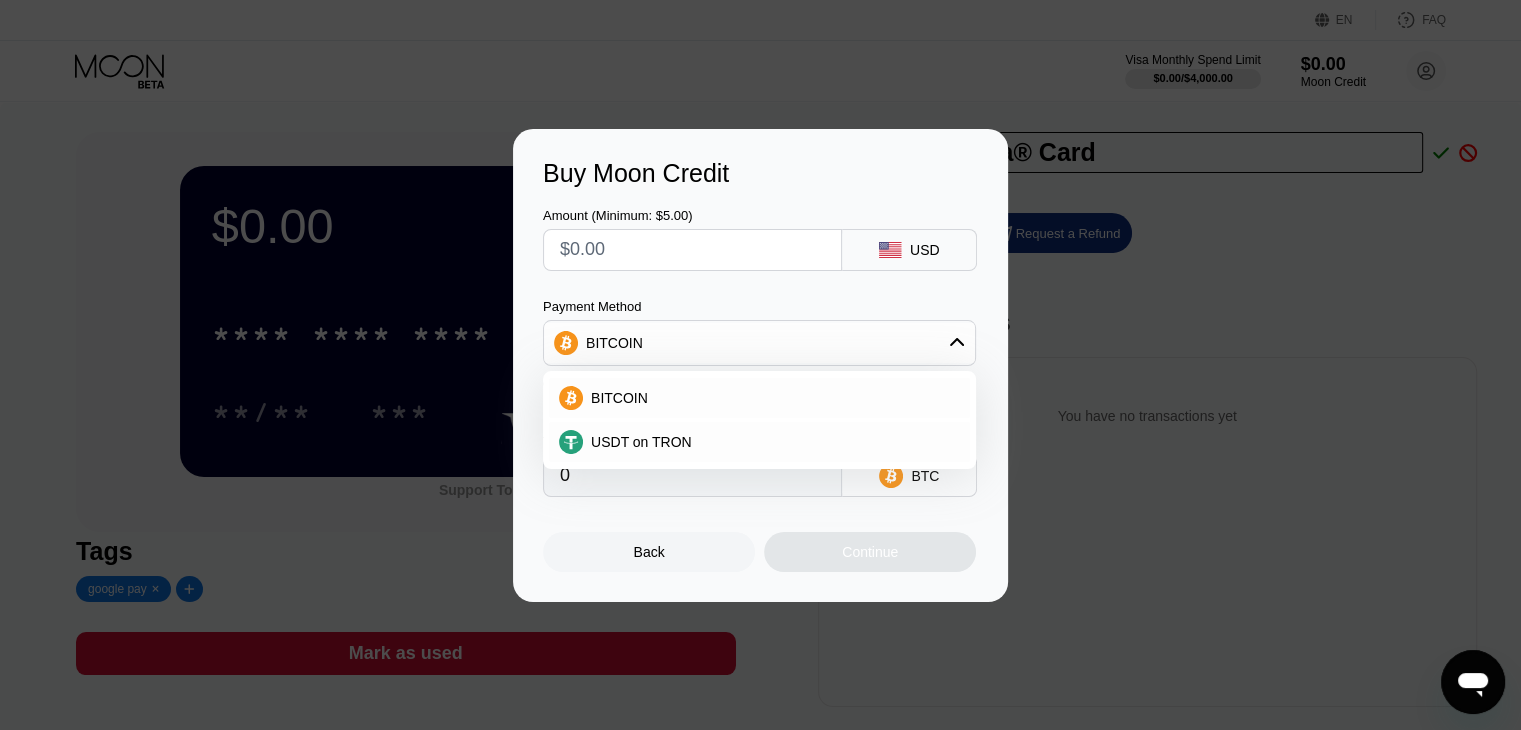 click on "Amount (Minimum: $5.00) USD Payment Method BITCOIN BITCOIN USDT on TRON Conversion Rate:   1  BTC  ≈   $116,815.55 Last updated:   a few seconds ago You Pay 0 BTC" at bounding box center [760, 342] 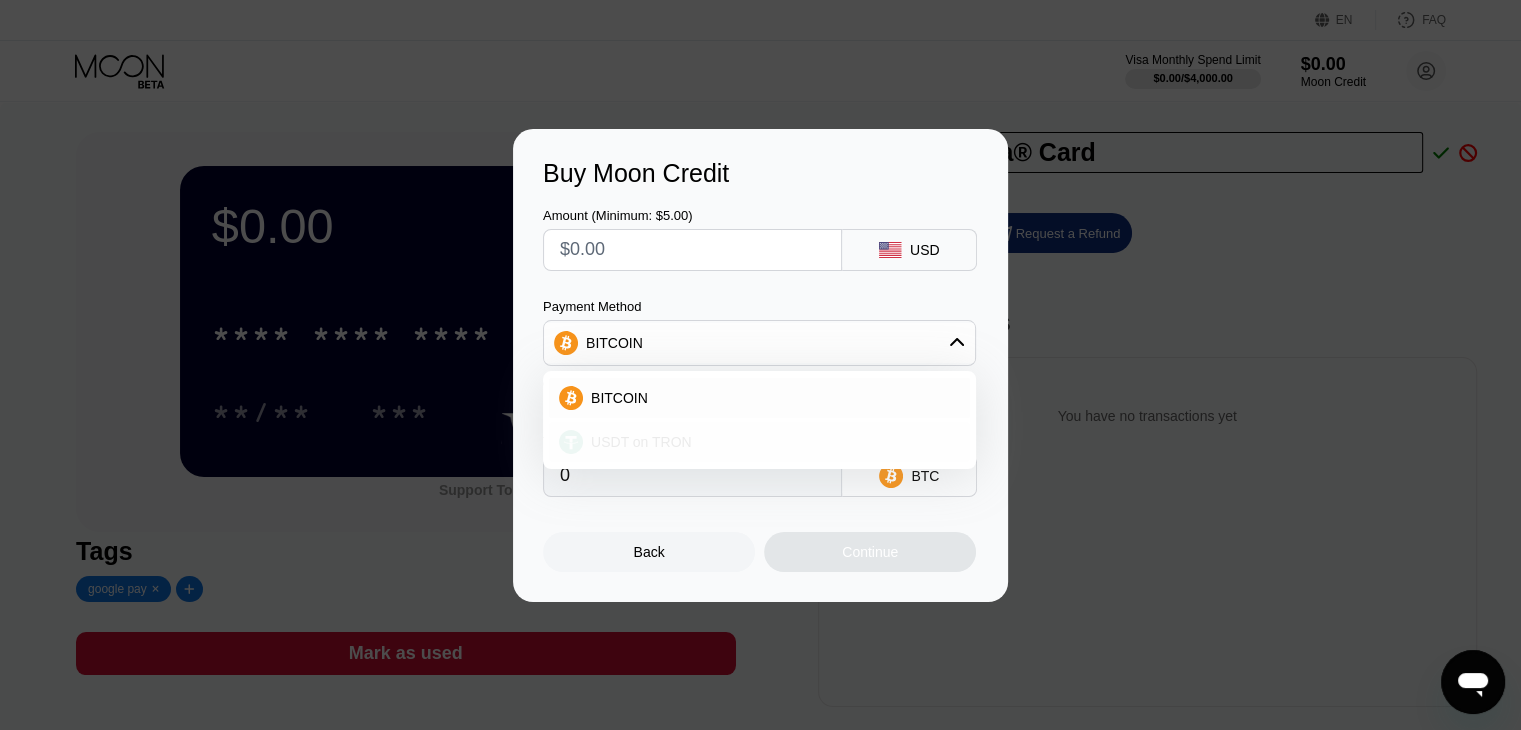 click on "USDT on TRON" at bounding box center [759, 442] 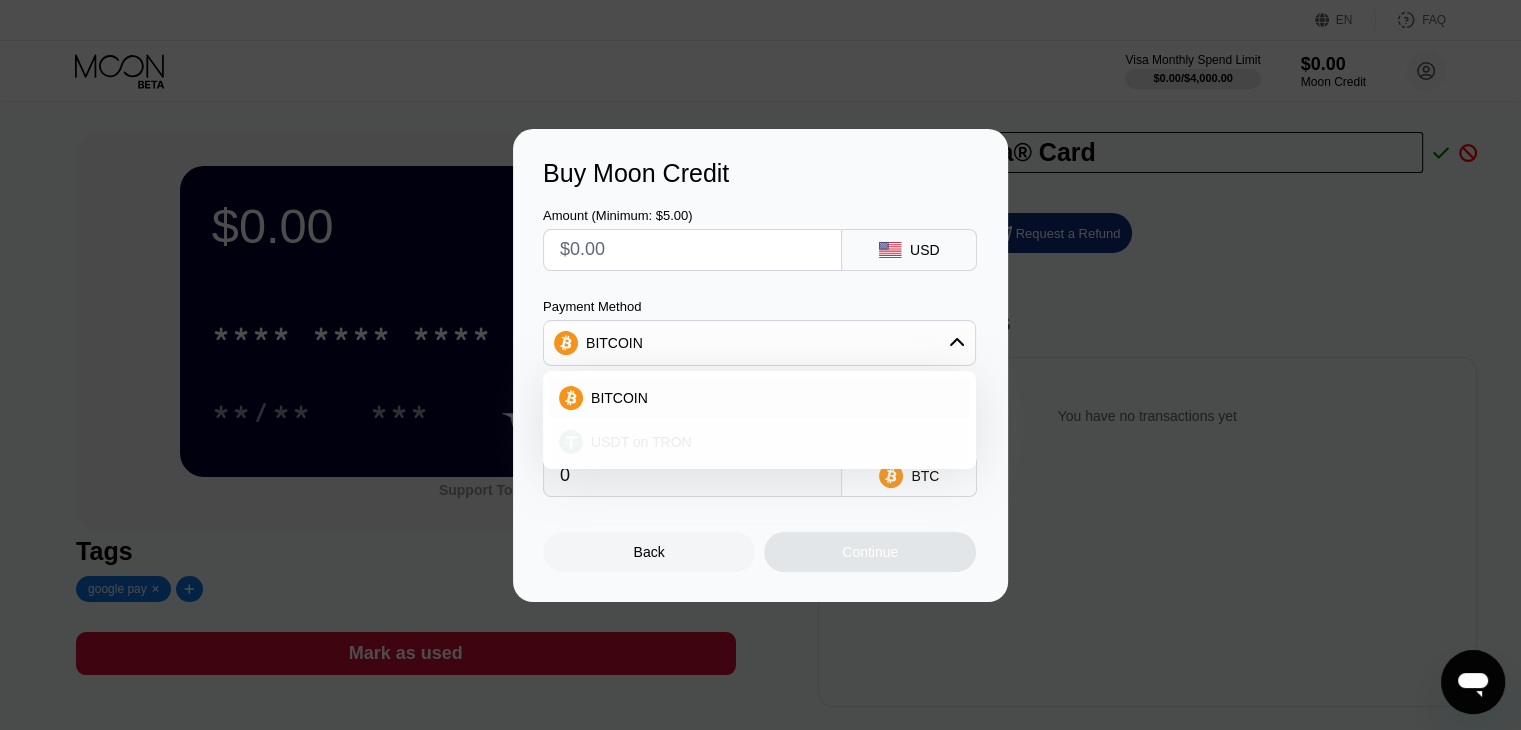 type on "0.00" 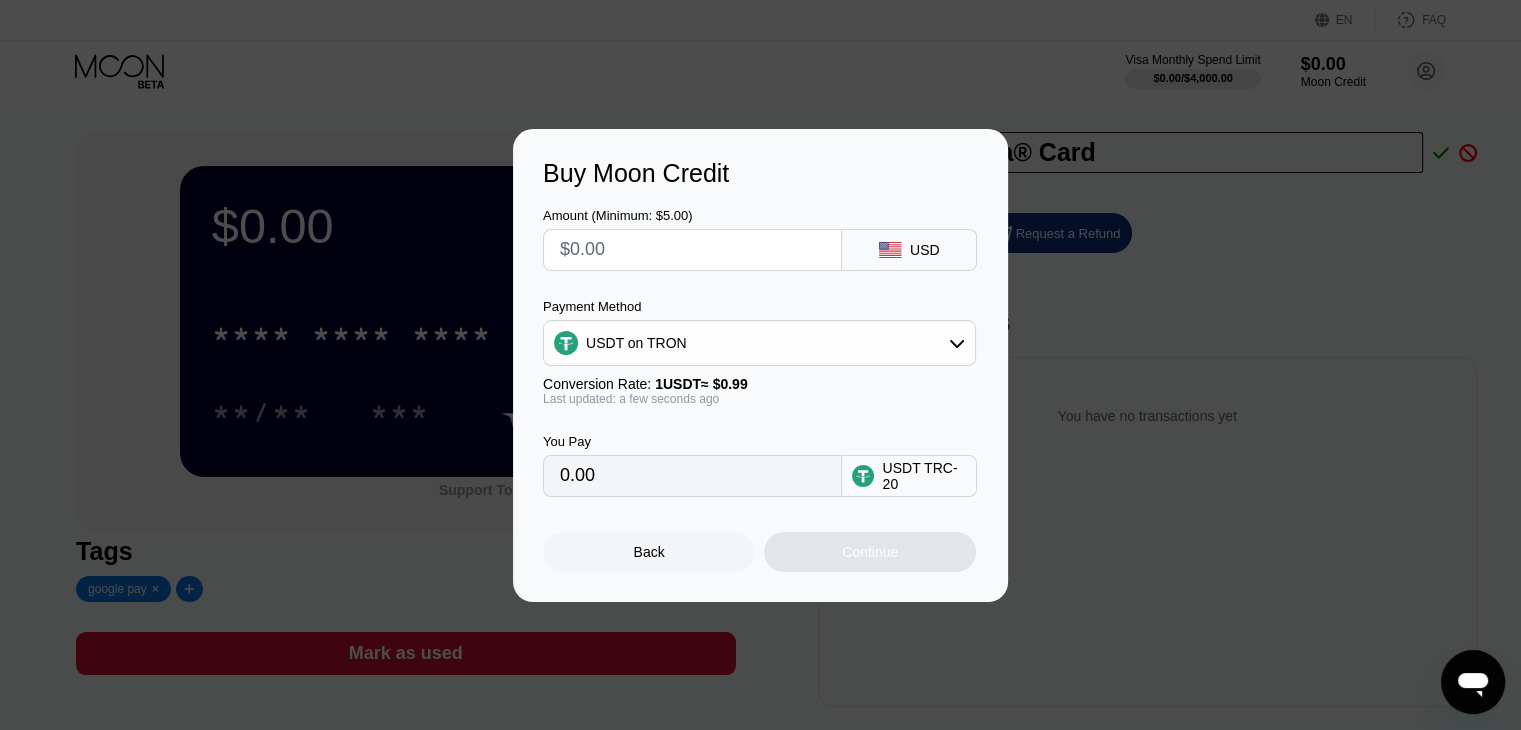 drag, startPoint x: 647, startPoint y: 385, endPoint x: 755, endPoint y: 385, distance: 108 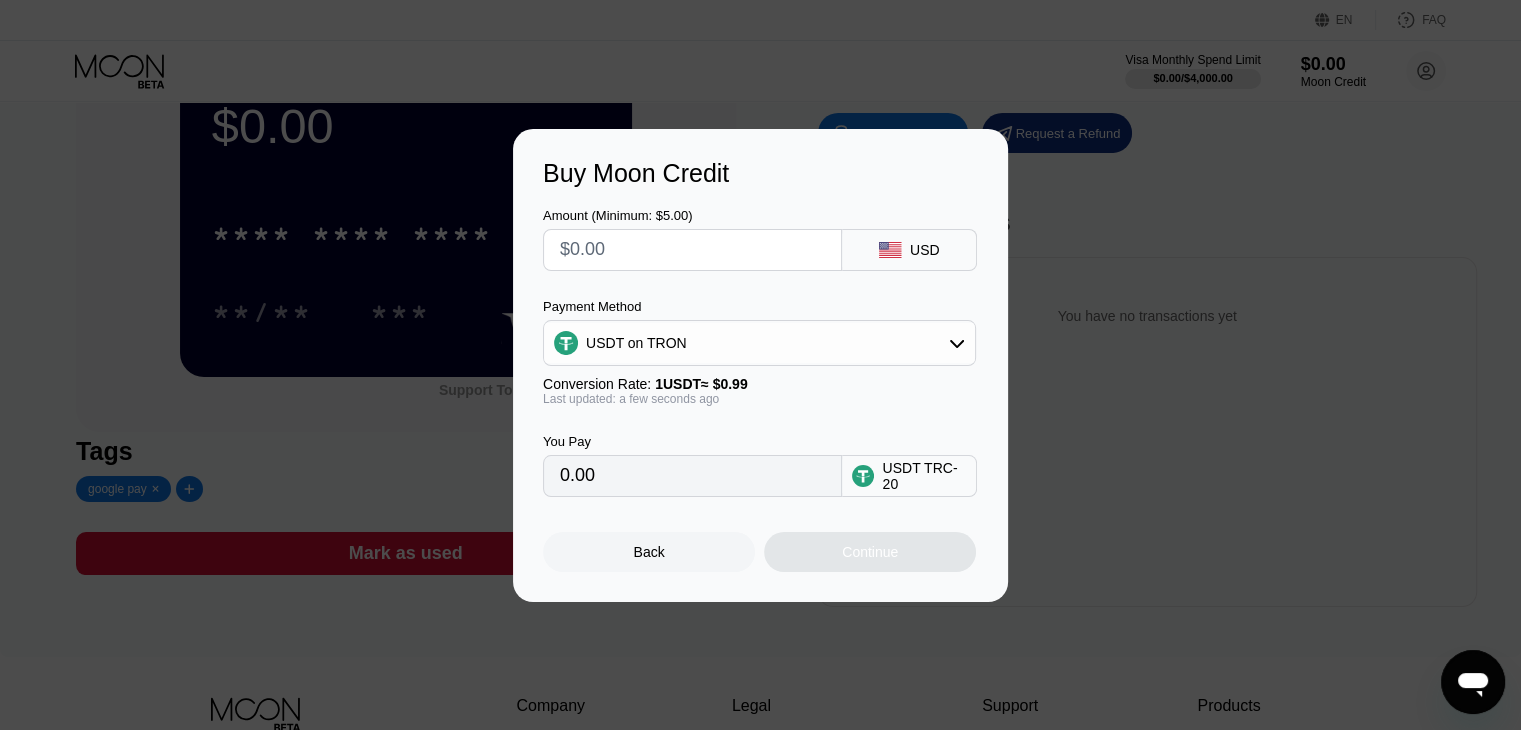 scroll, scrollTop: 100, scrollLeft: 0, axis: vertical 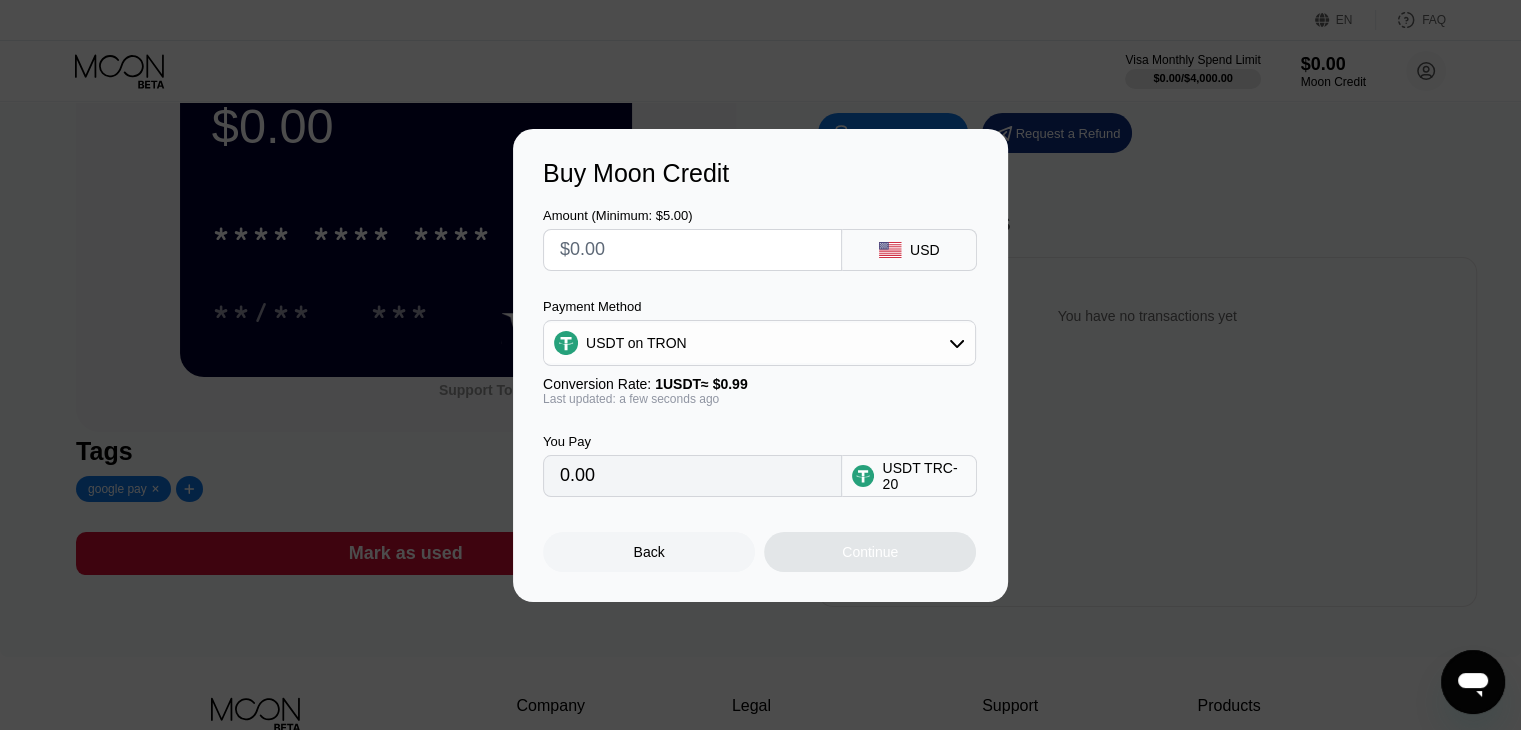 click on "USDT TRC-20" at bounding box center (924, 476) 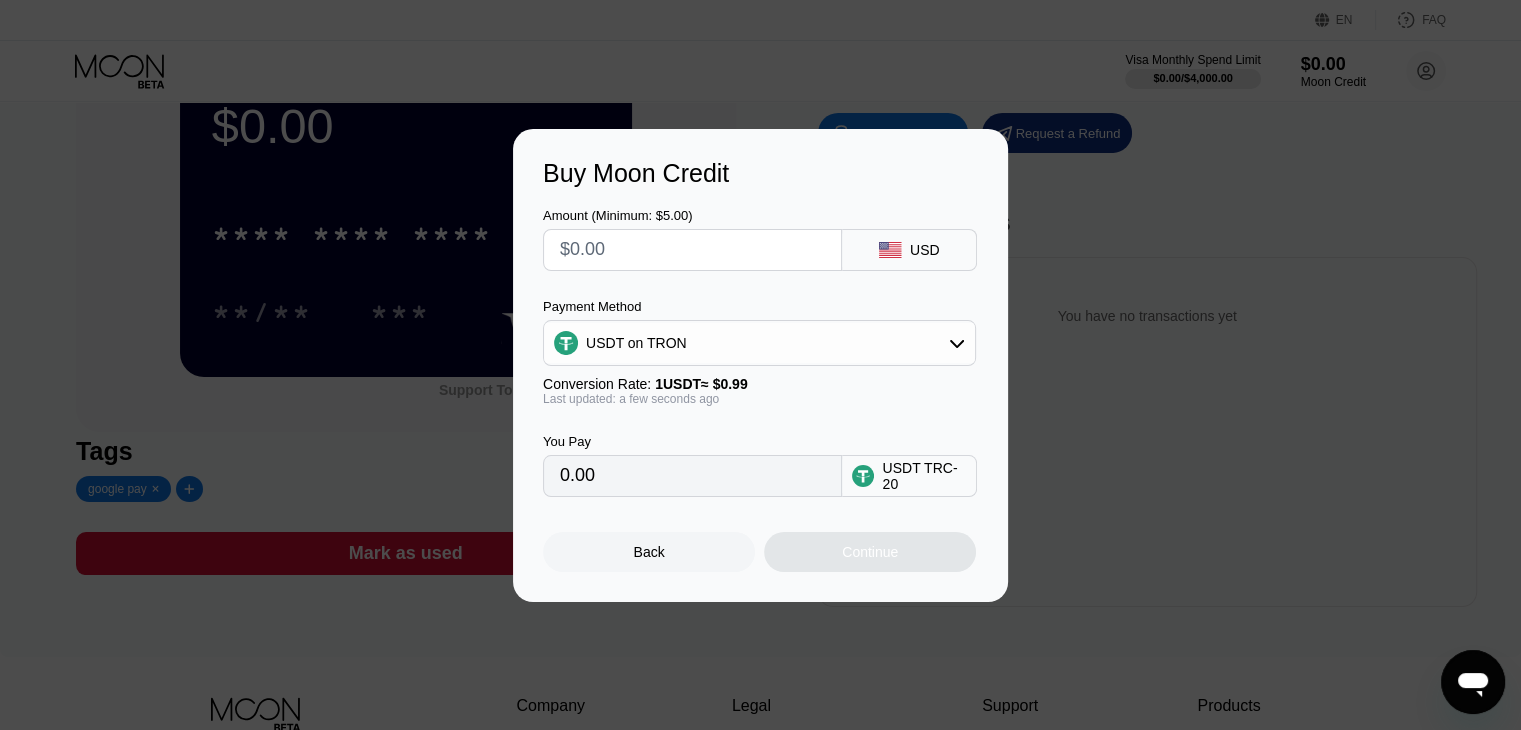 click on "0.00" at bounding box center (692, 476) 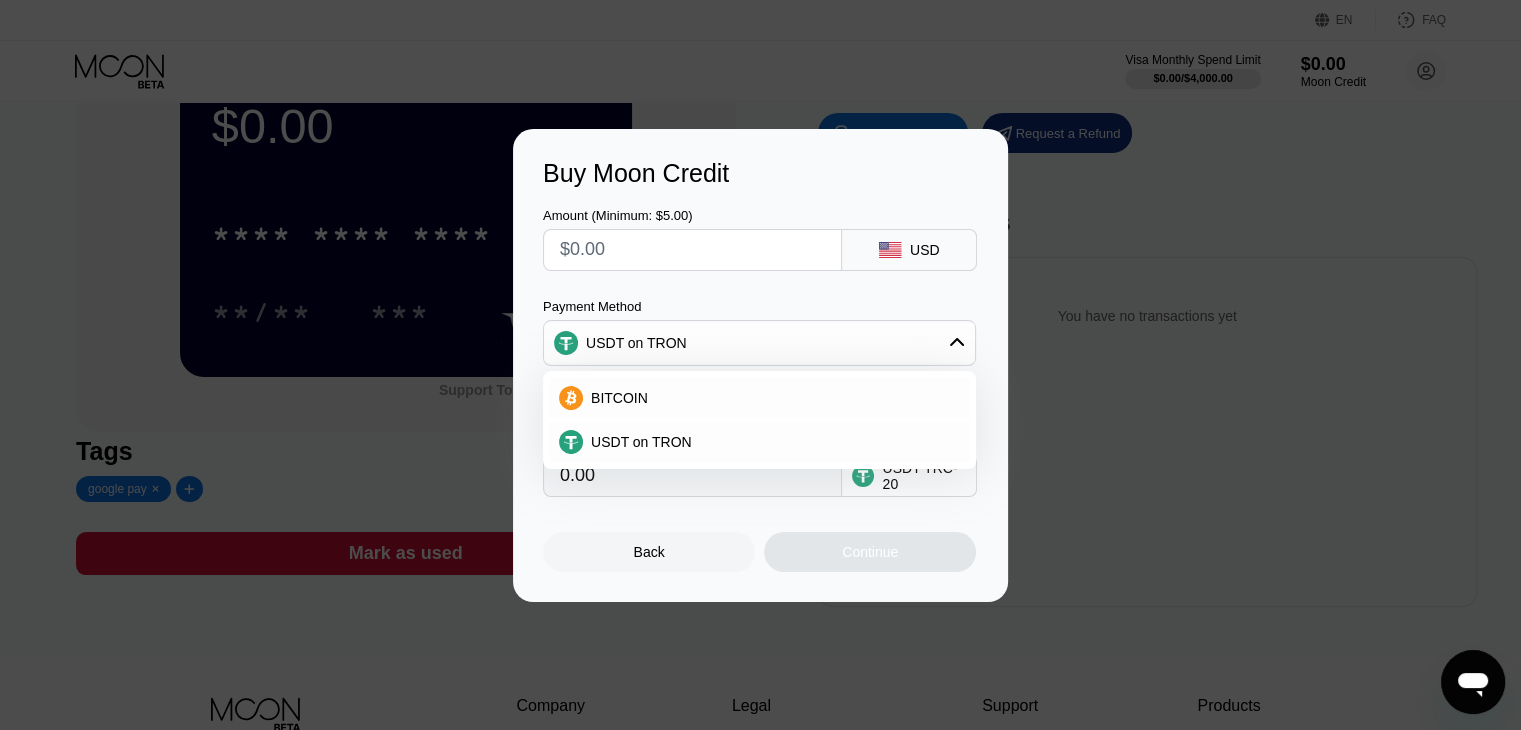 click at bounding box center [692, 250] 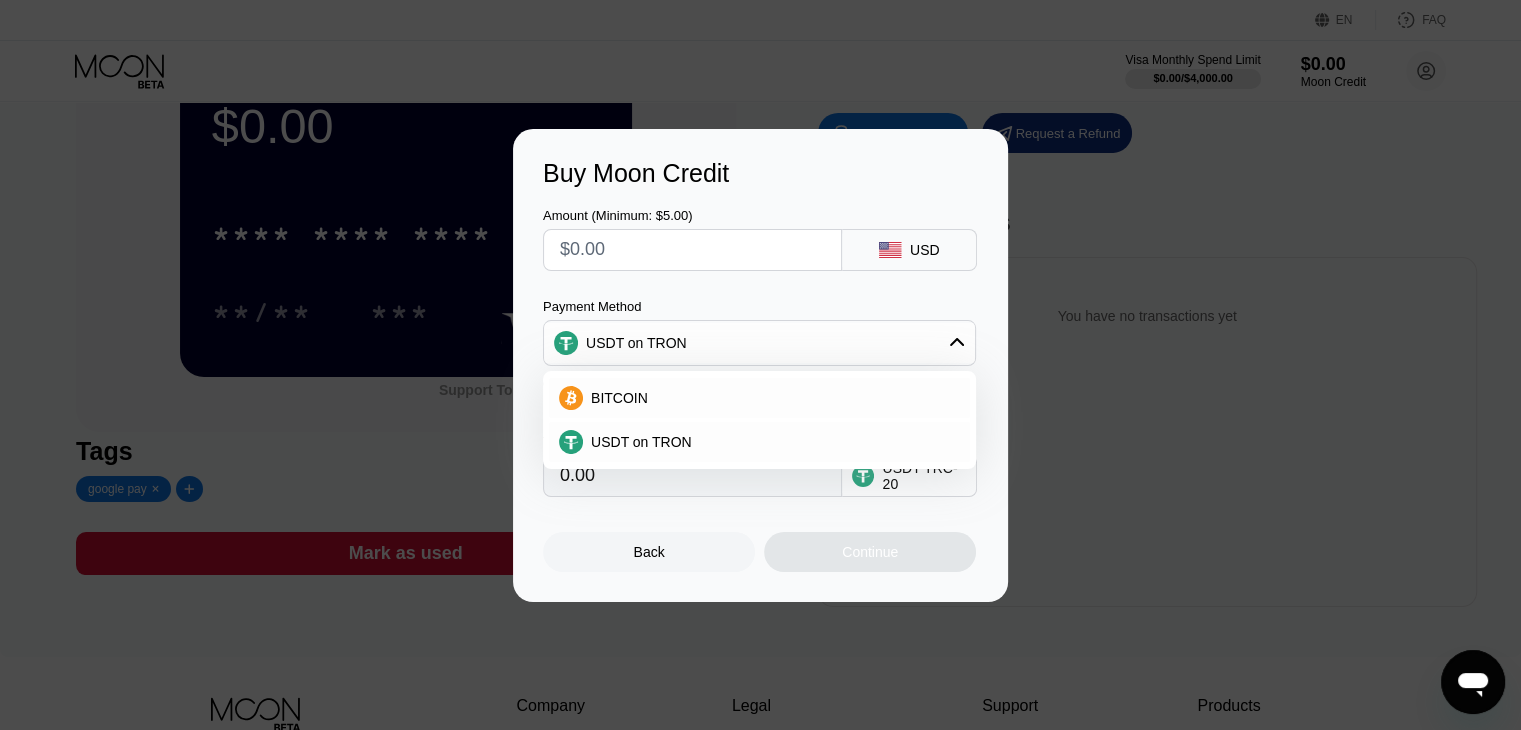 type on "$1" 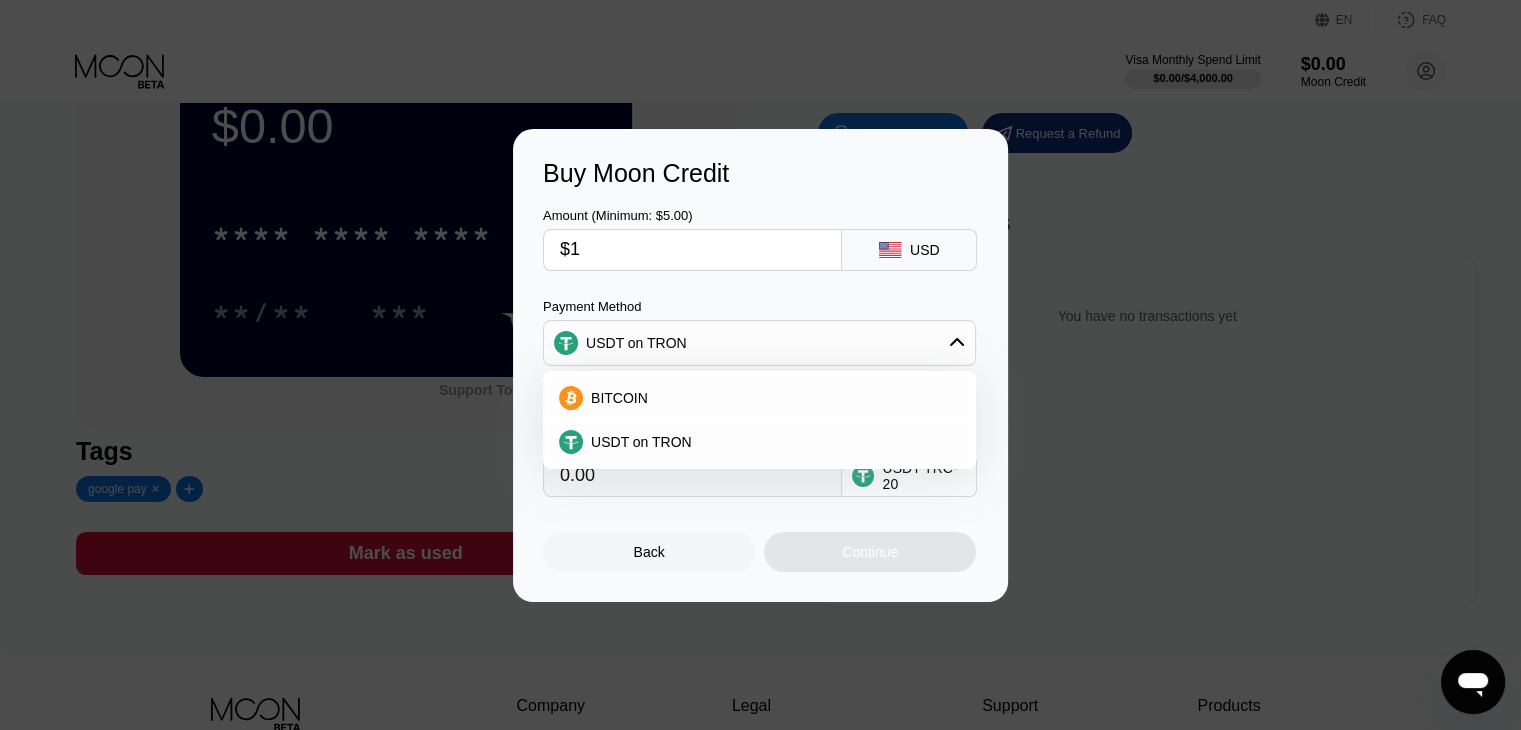 type on "1.01" 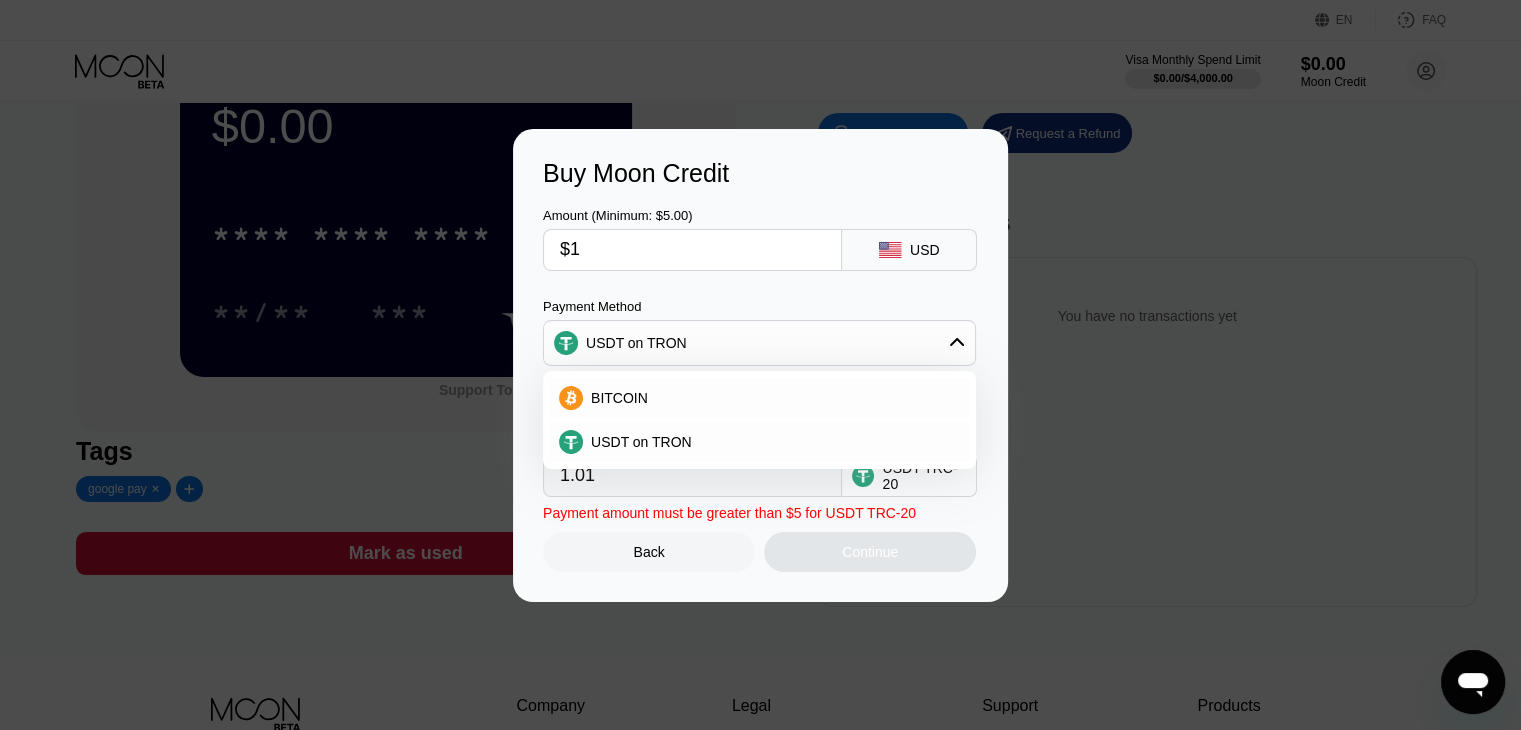 type on "$10" 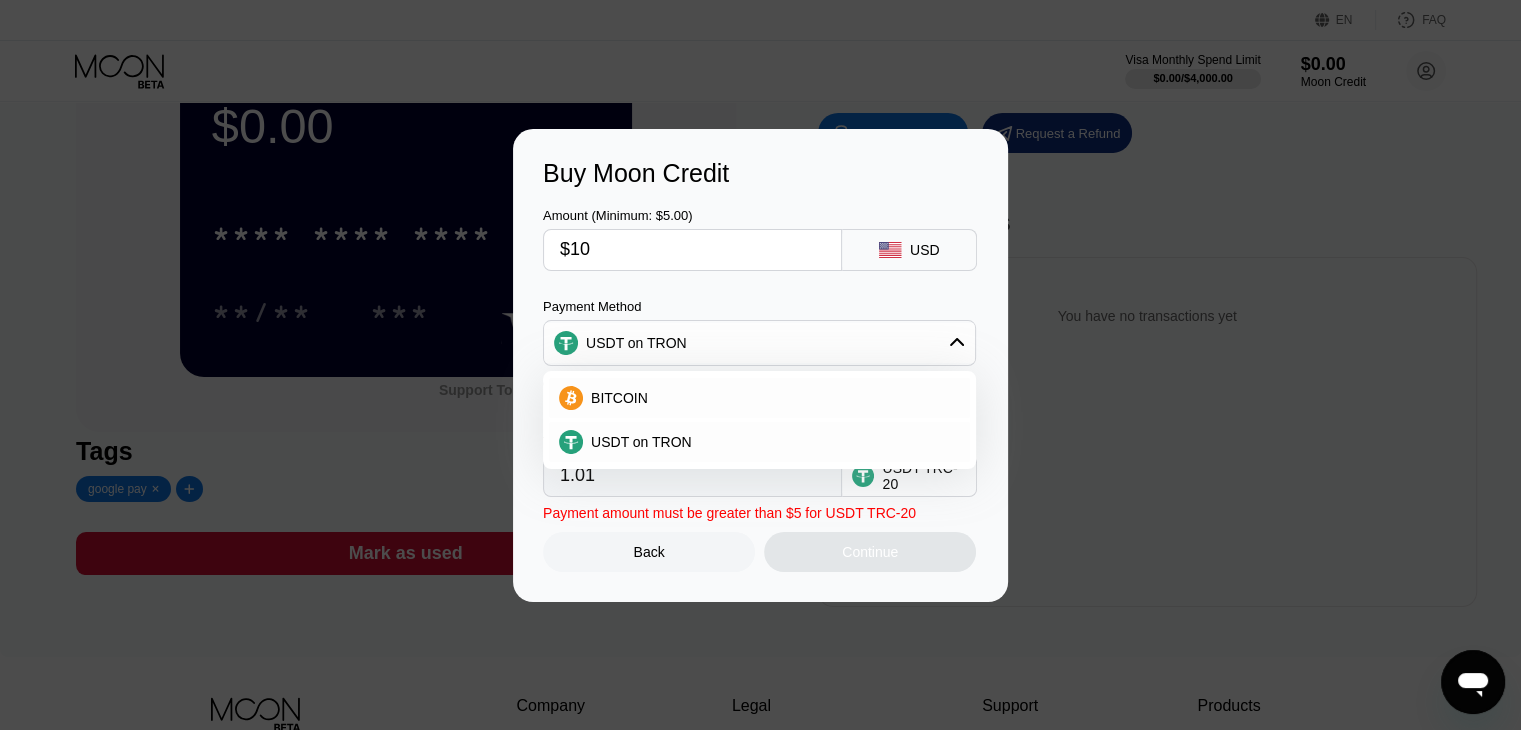 type on "10.10" 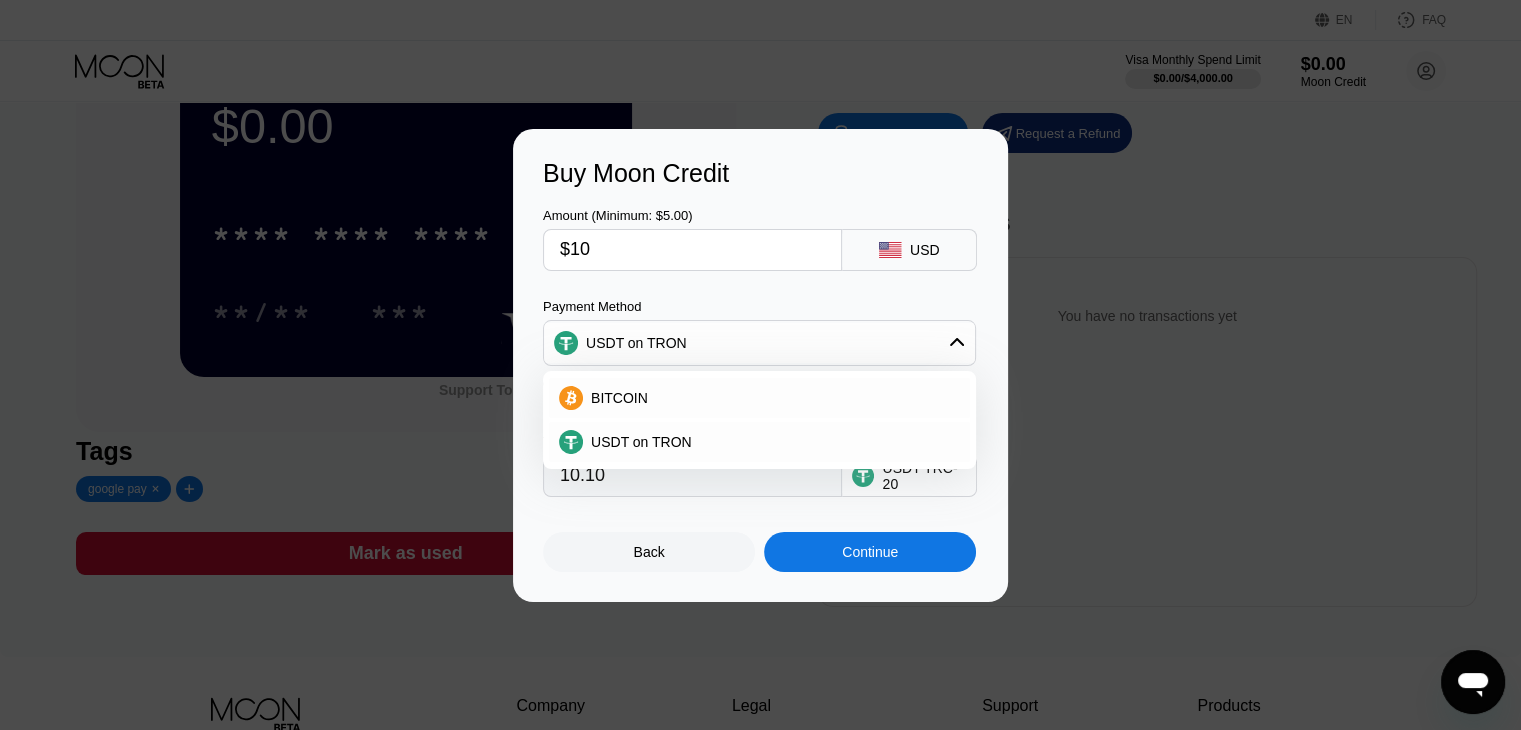 type on "$100" 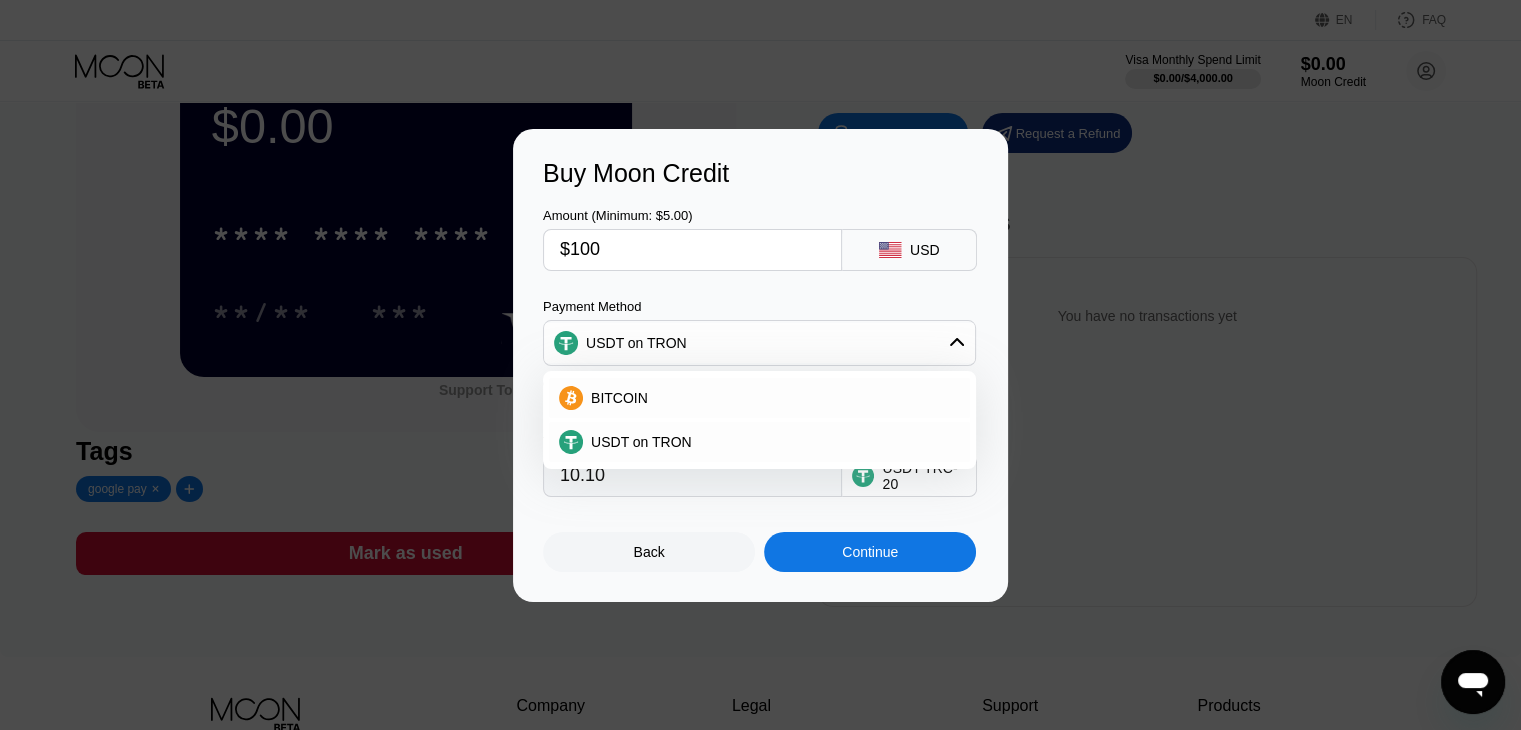 type on "101.01" 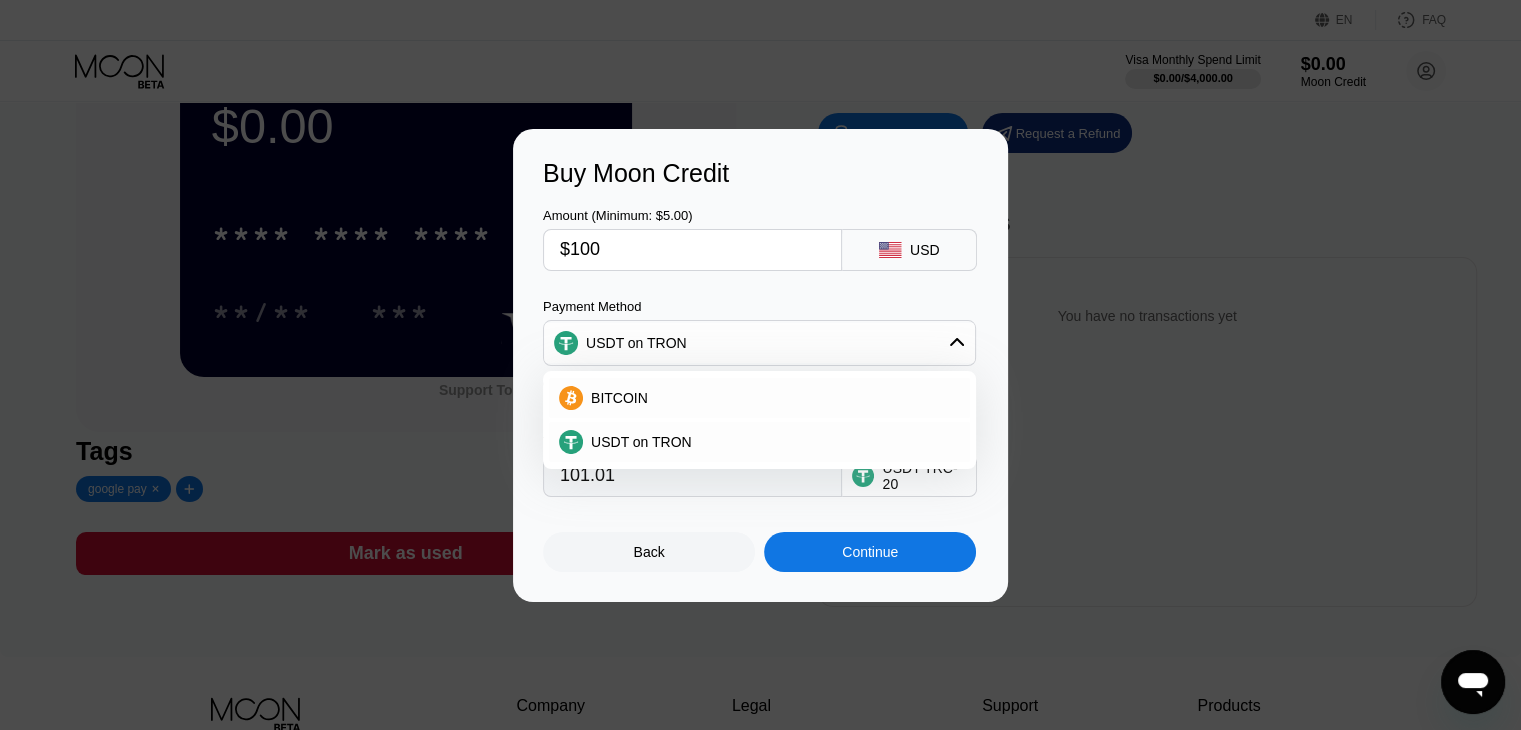 click on "Payment Method" at bounding box center [759, 306] 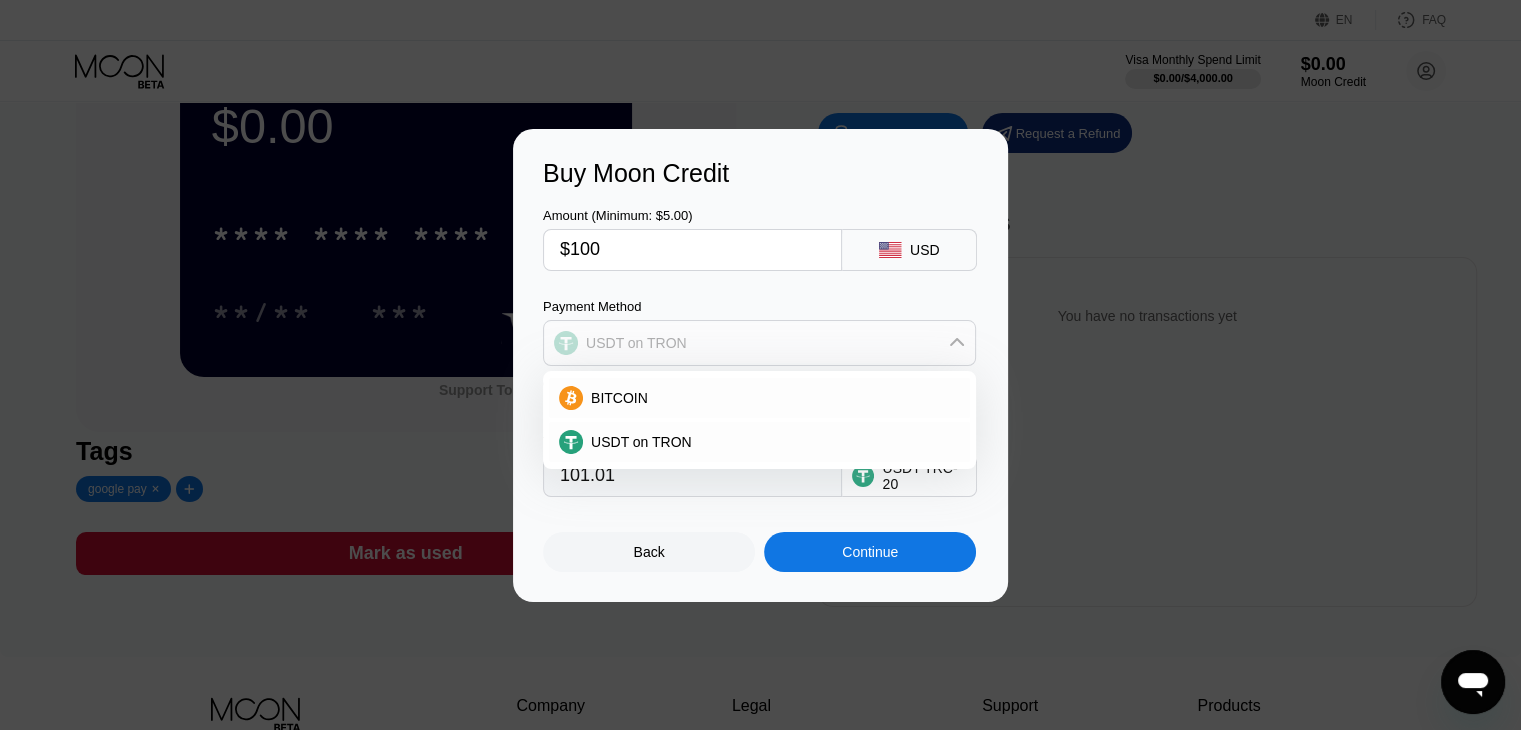 click 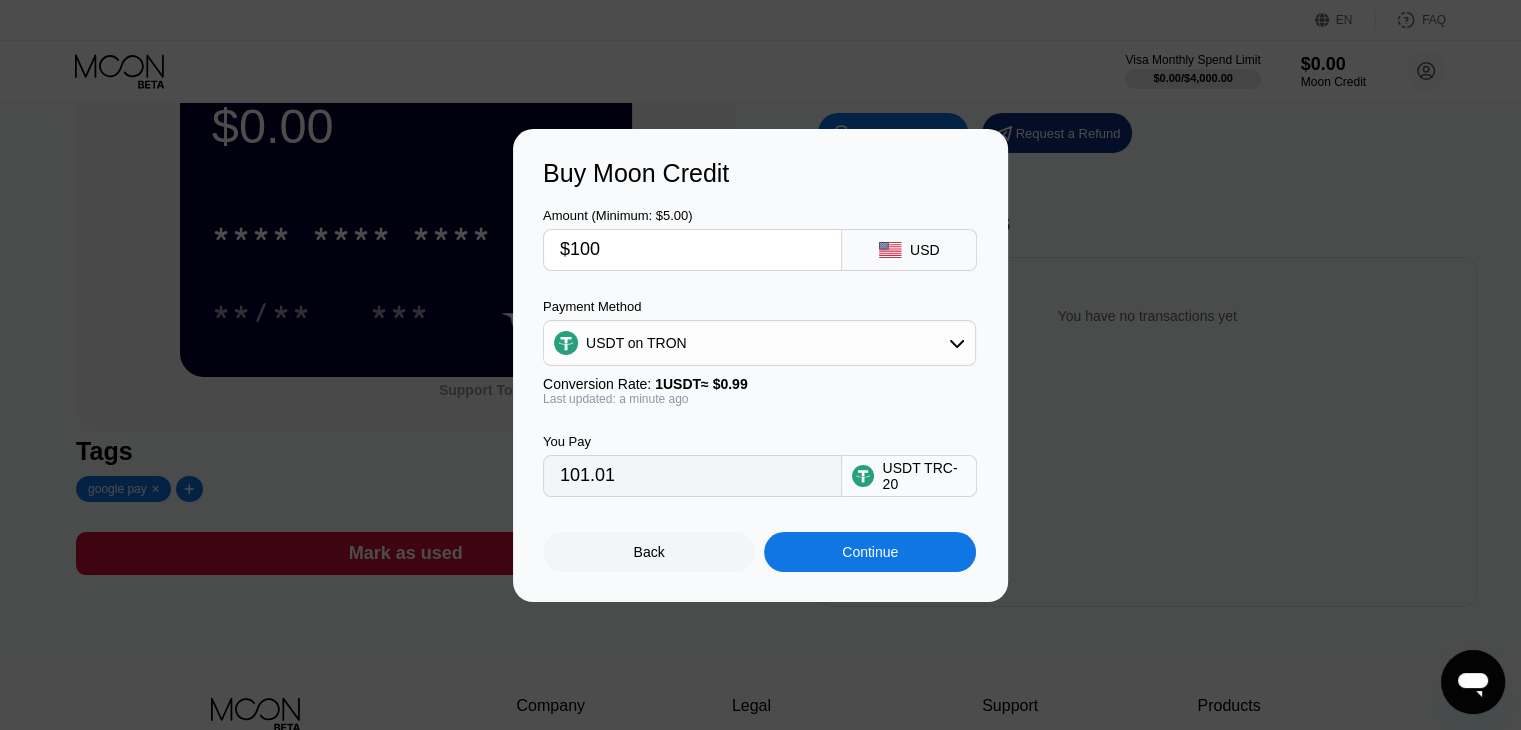 click on "$100" at bounding box center [692, 250] 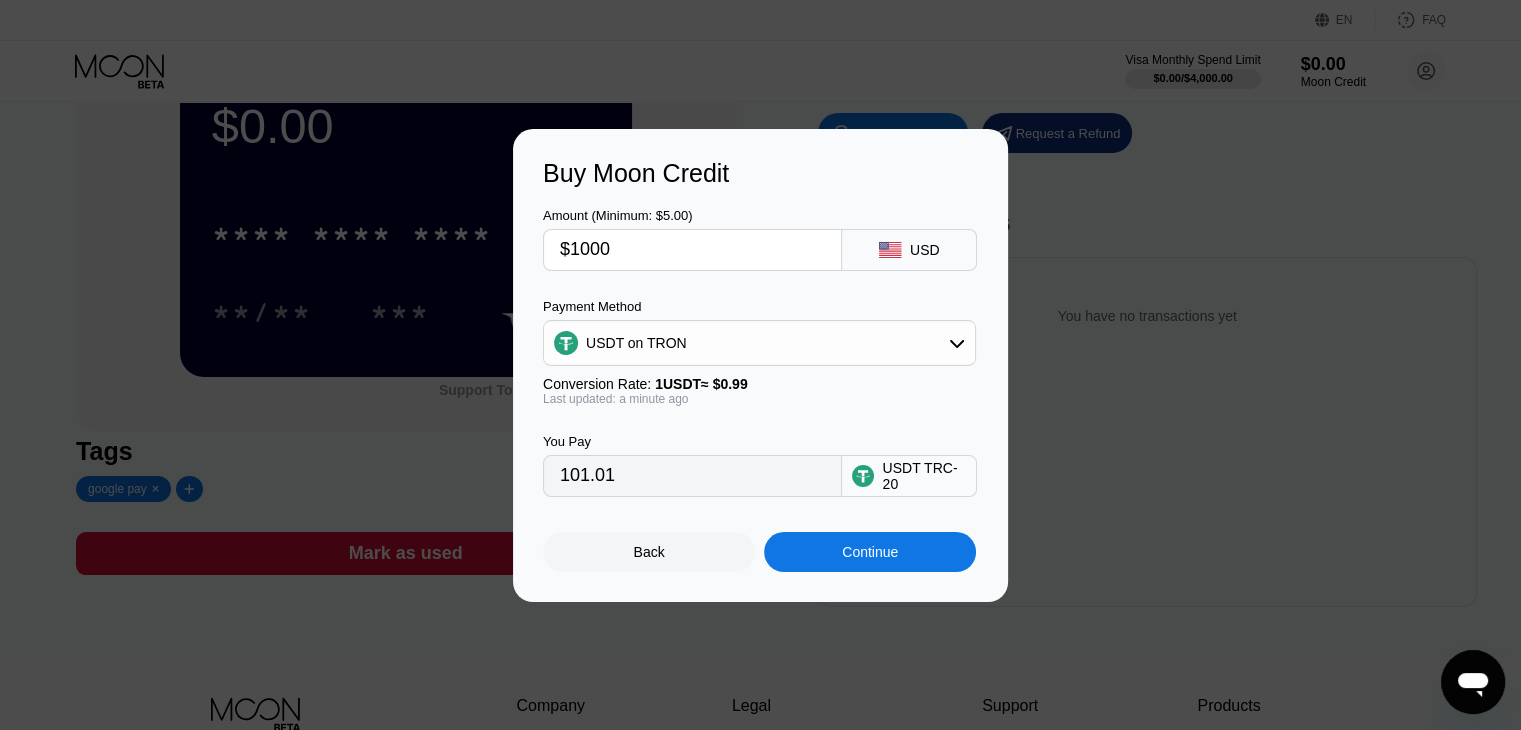 type on "1010.10" 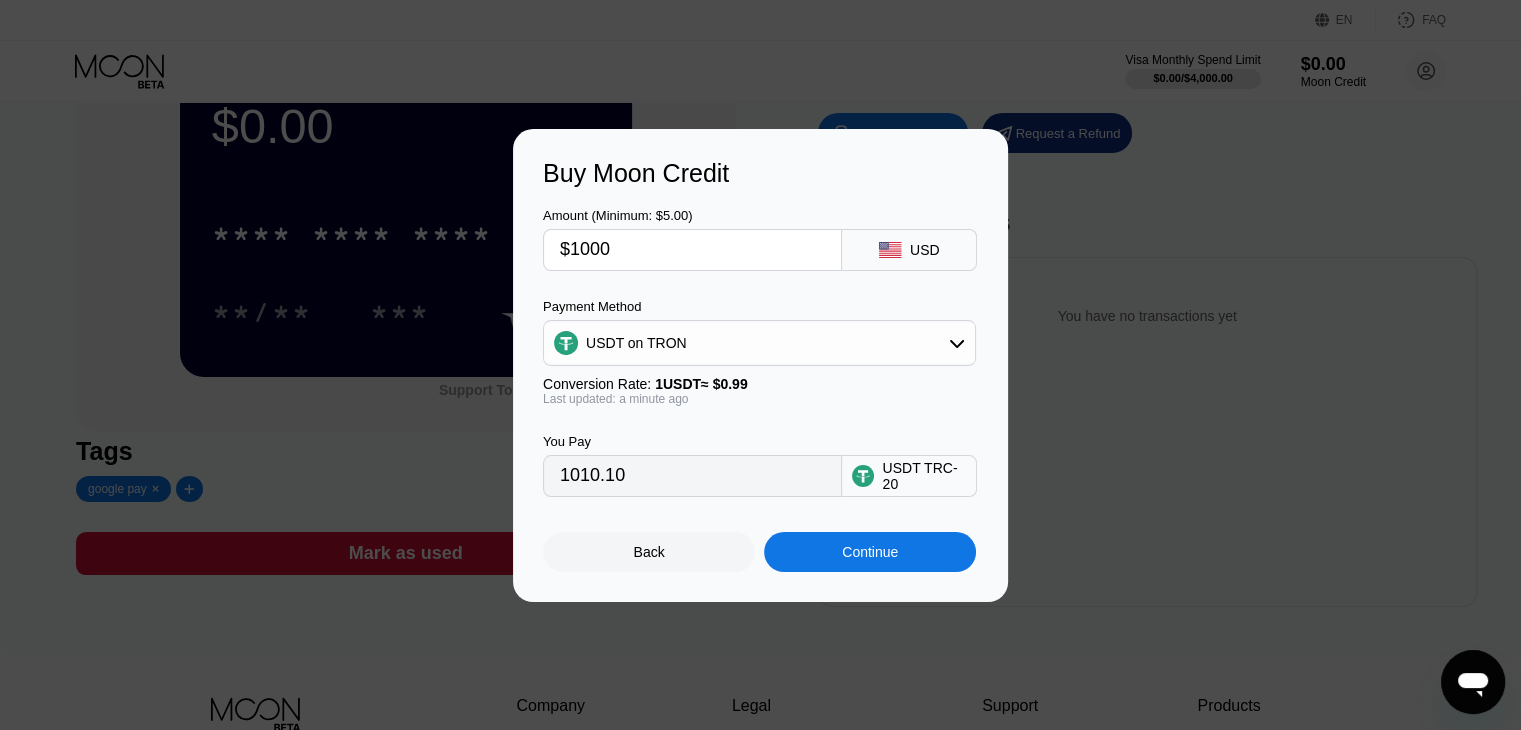 type on "$10000" 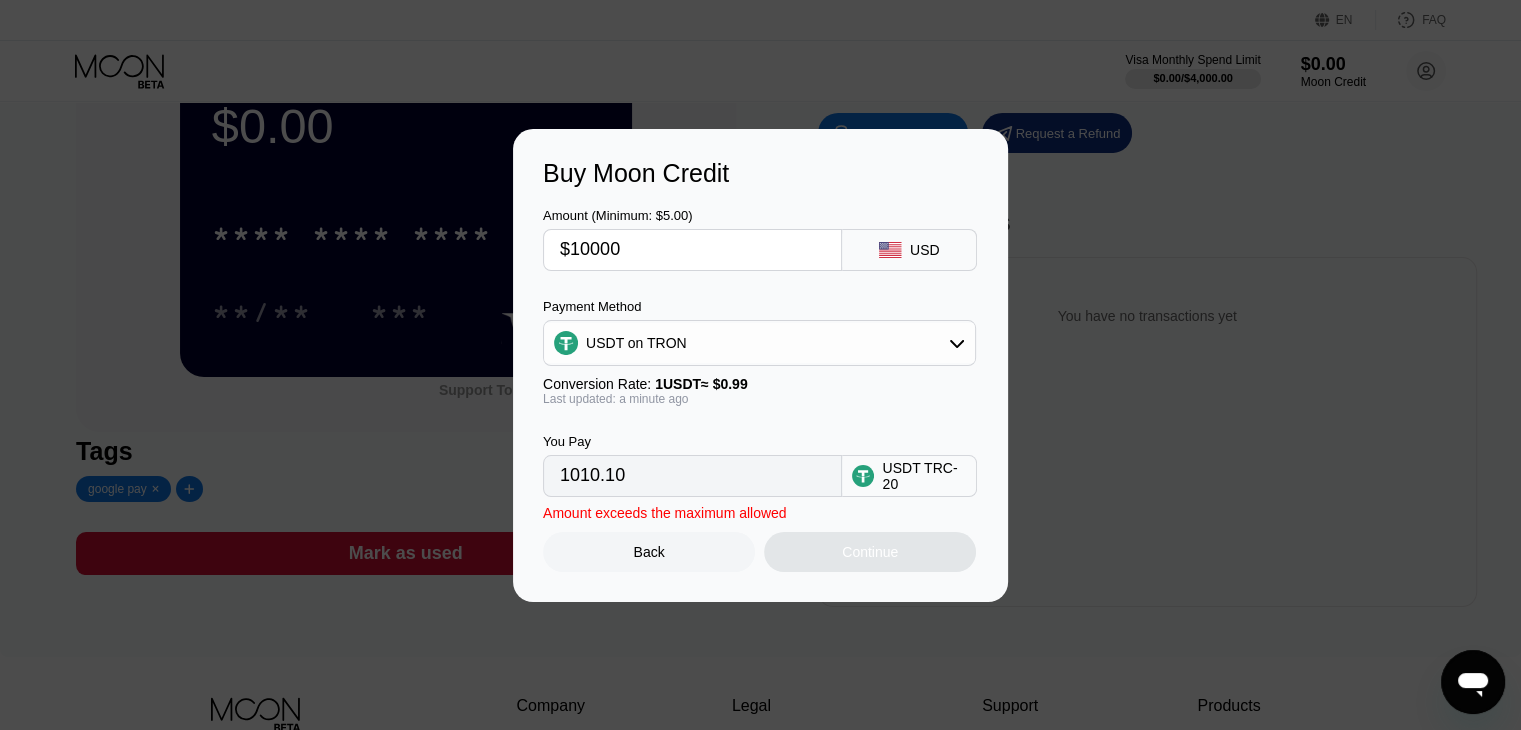 type on "10101.01" 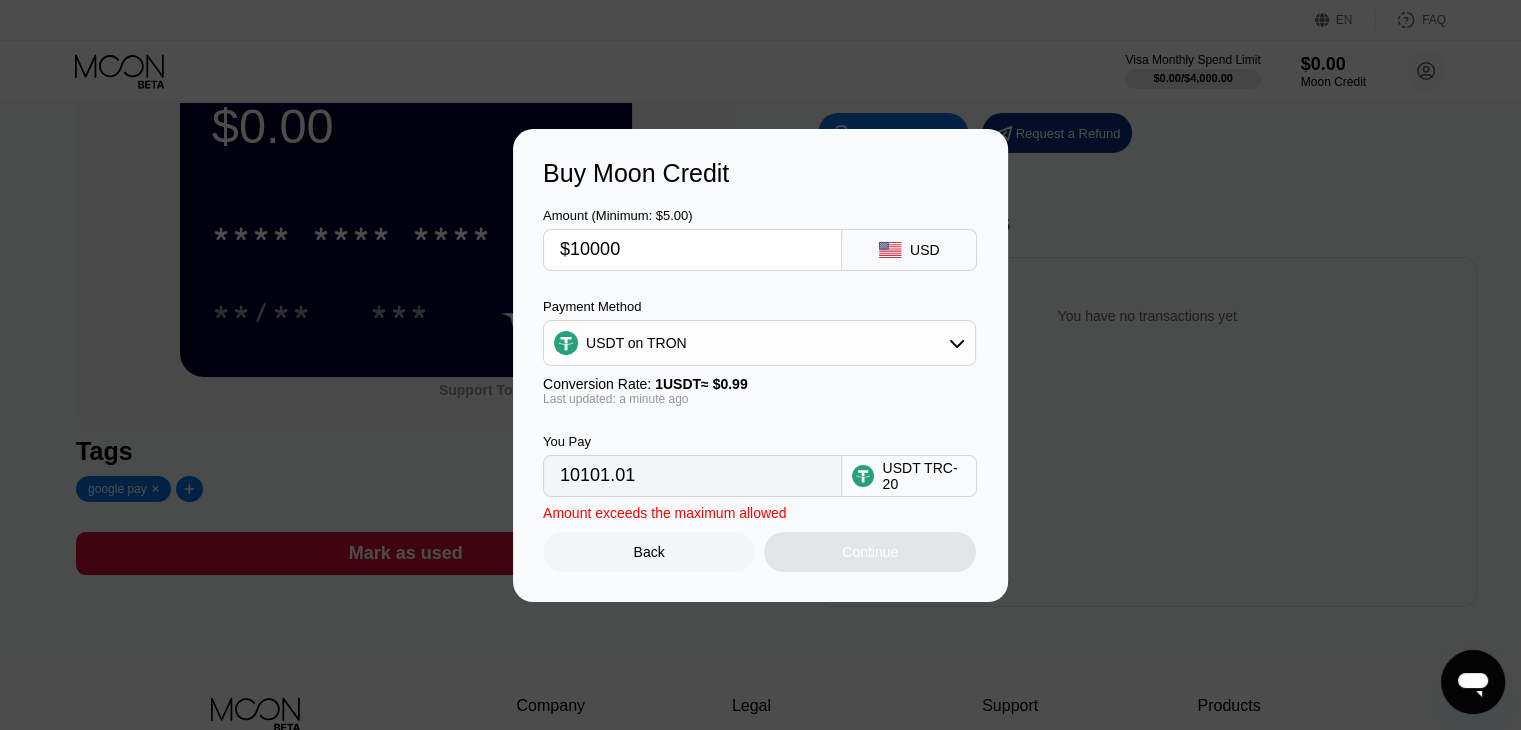 type on "$1000" 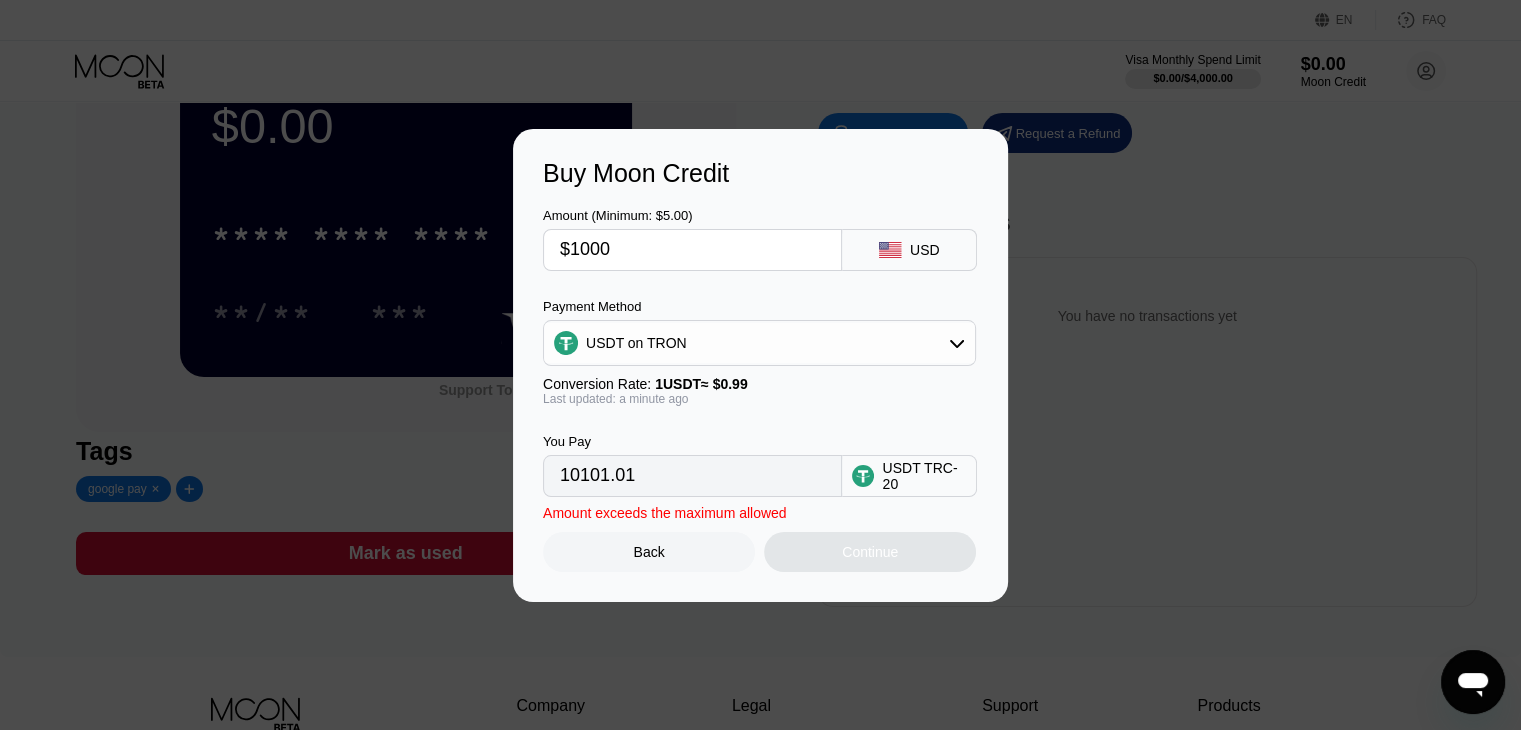 type on "1010.10" 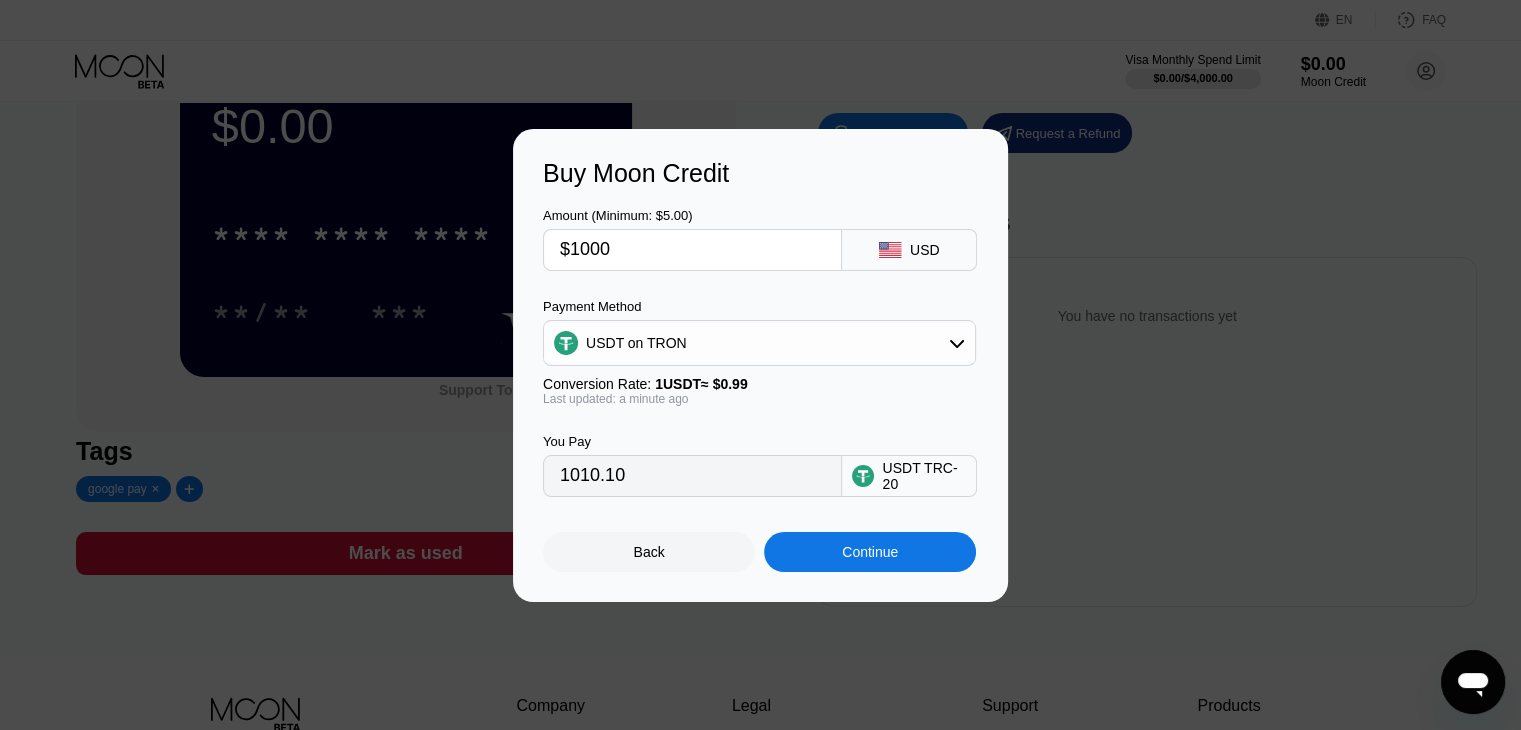 type on "$100" 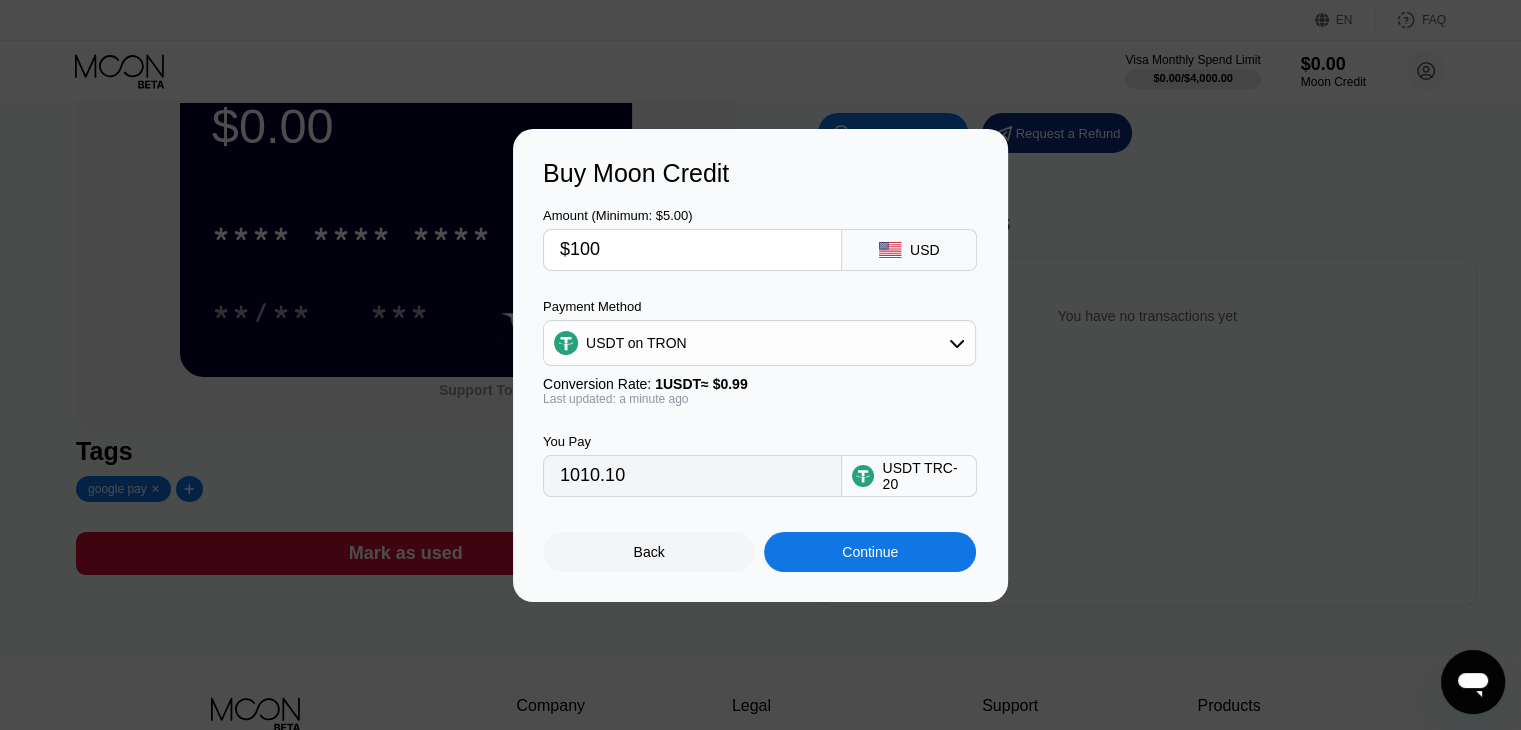 type on "101.01" 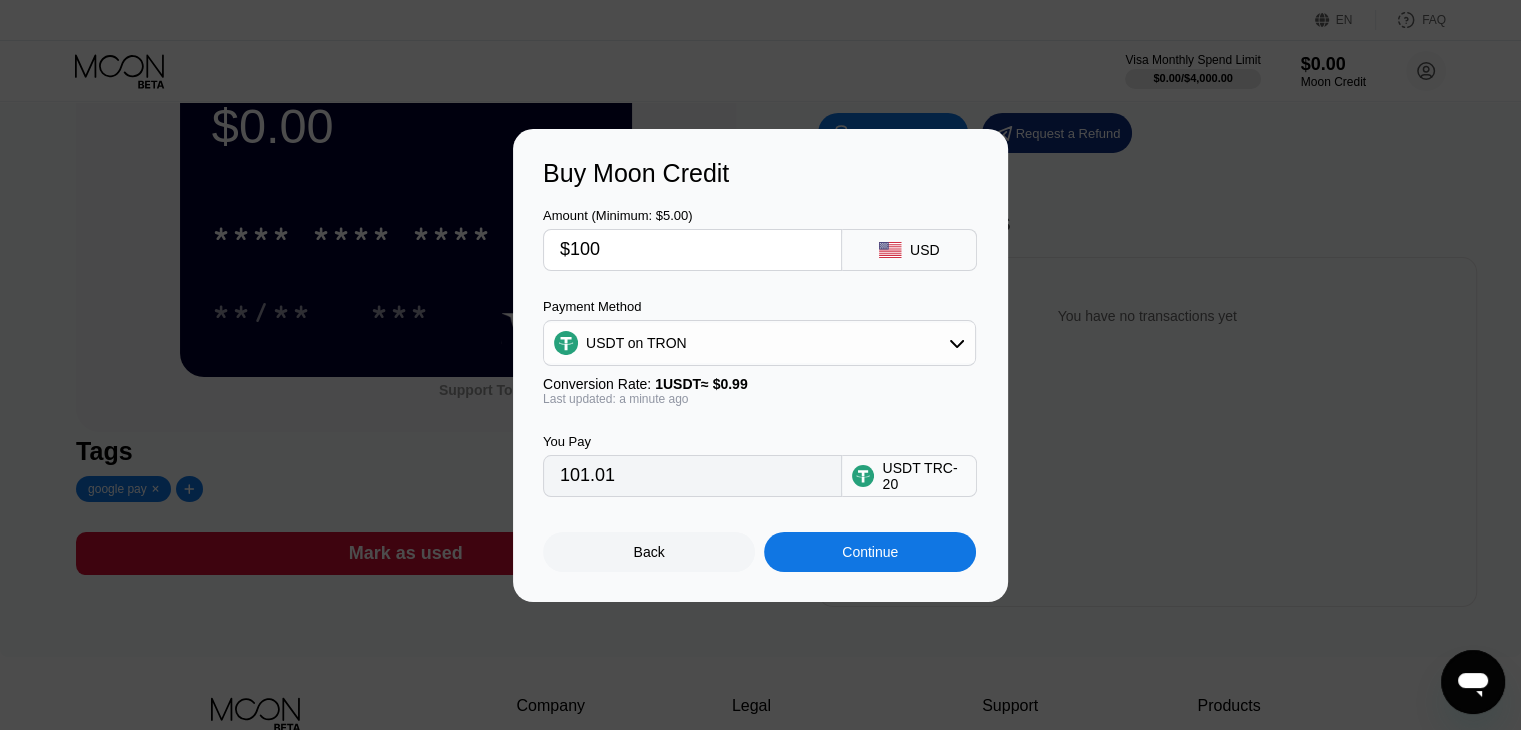 type on "$10" 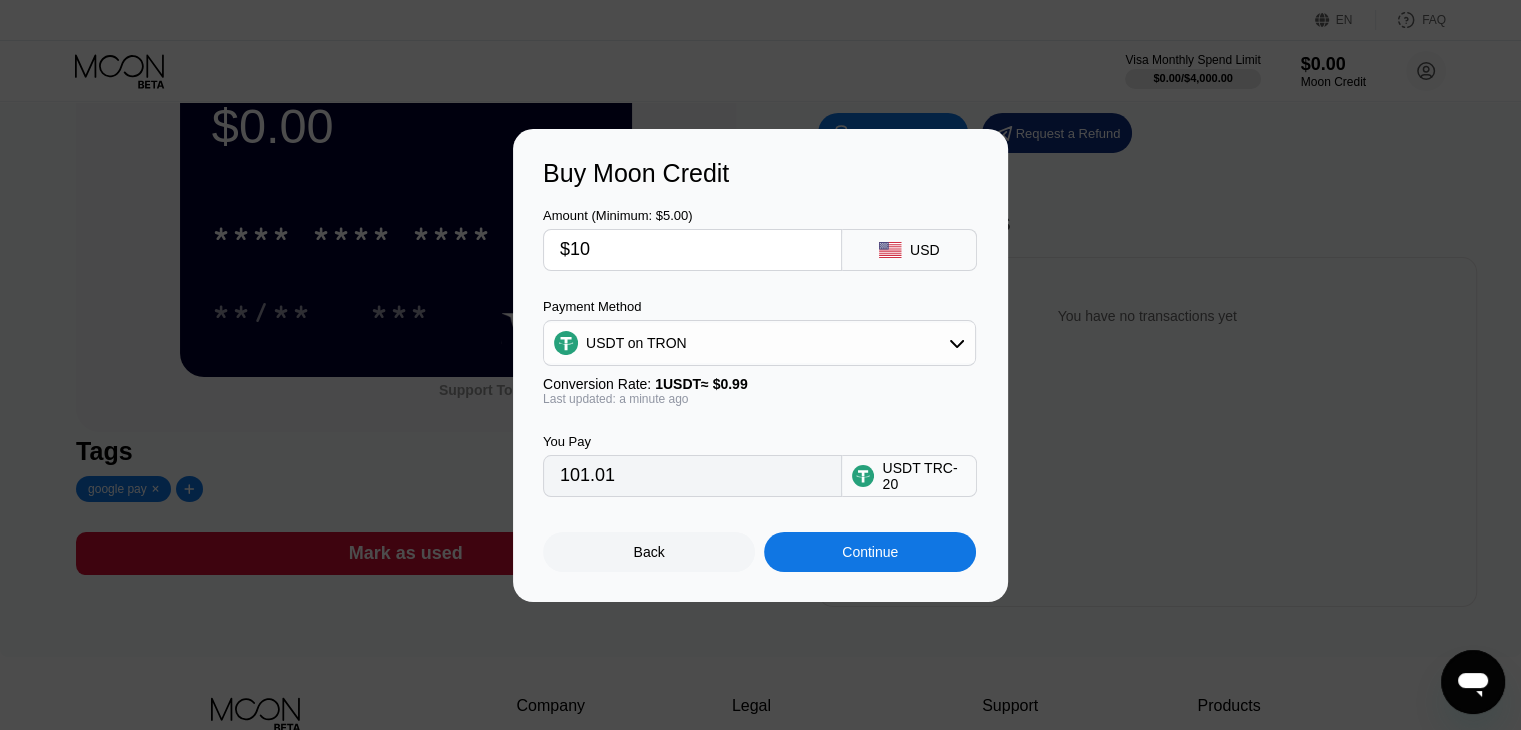 type on "10.10" 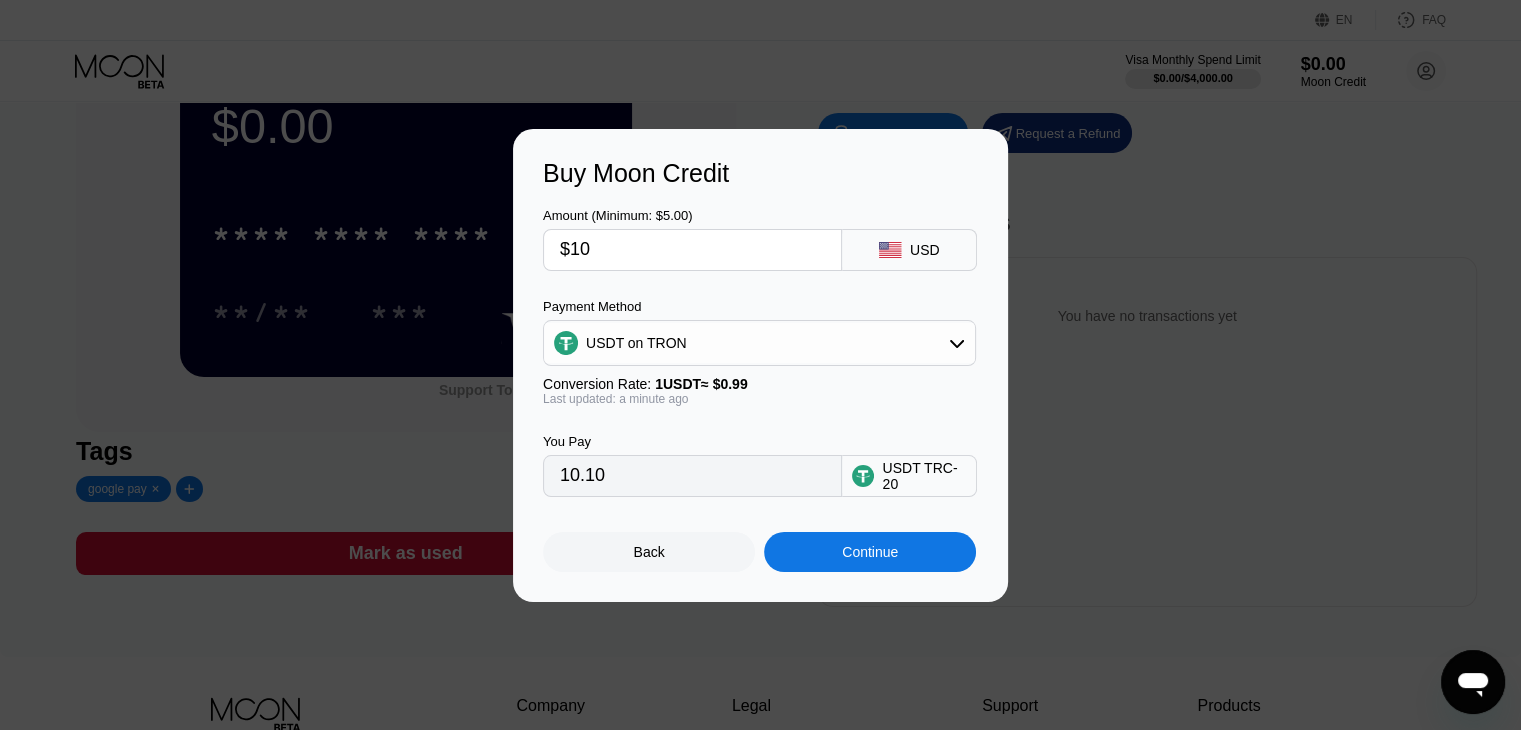 type on "$1" 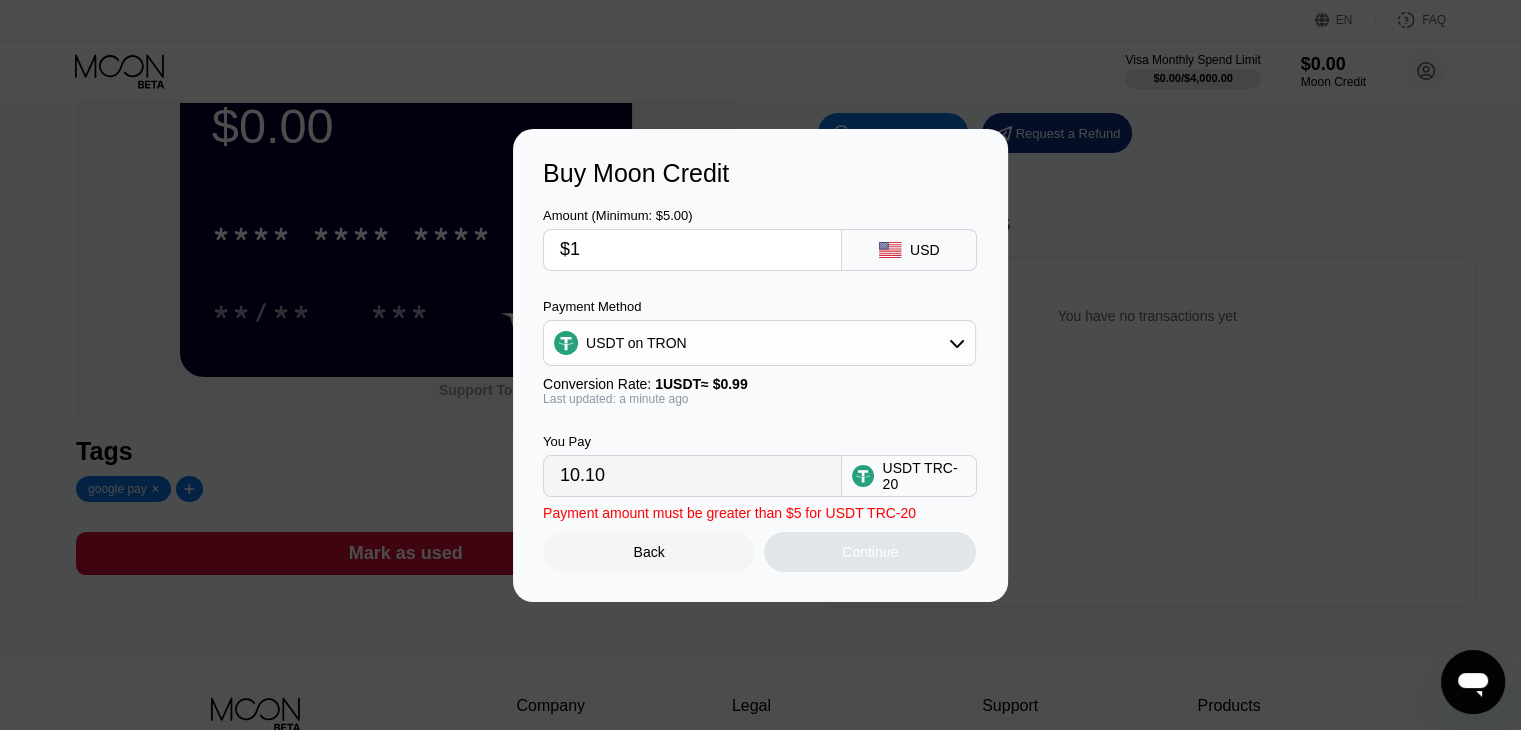 type on "1.01" 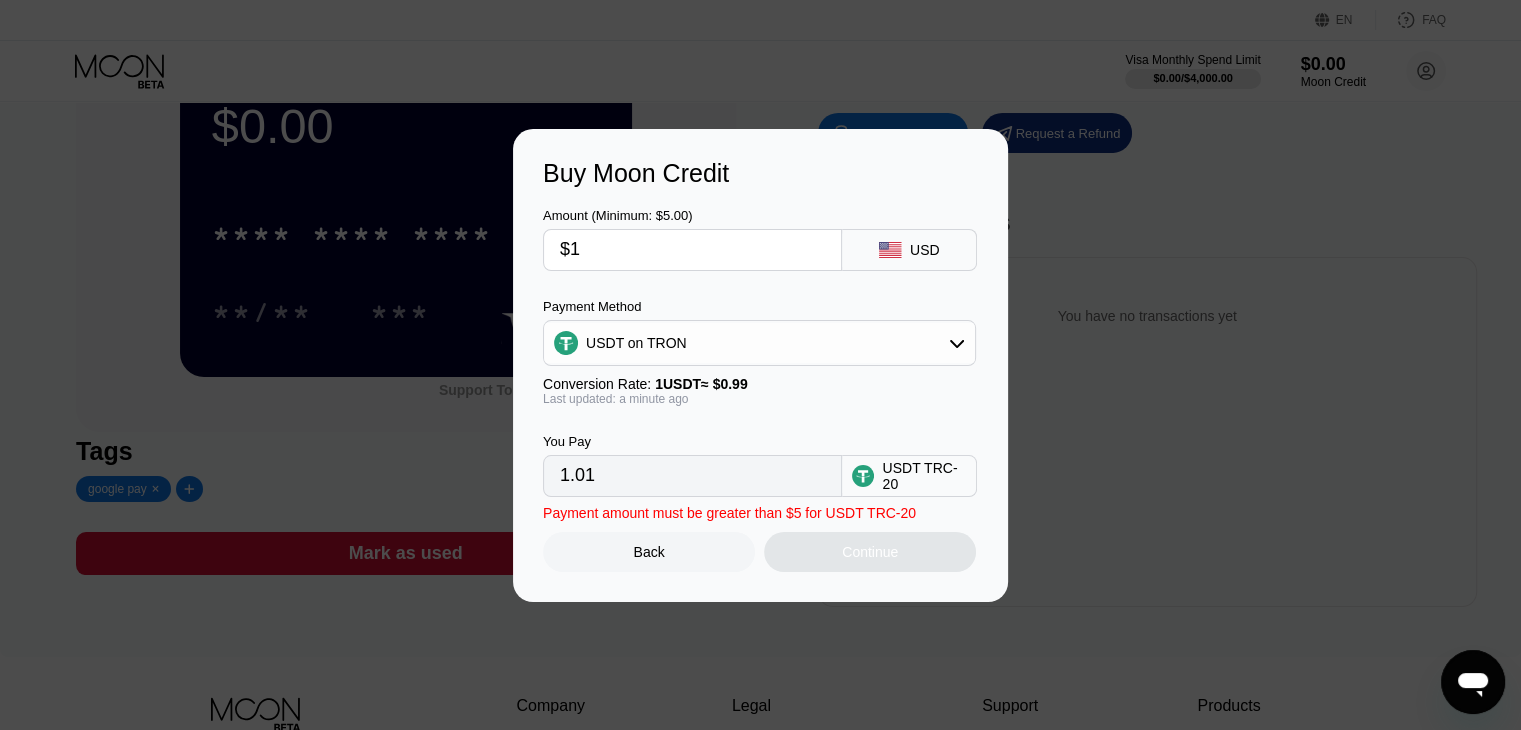 type on "$11" 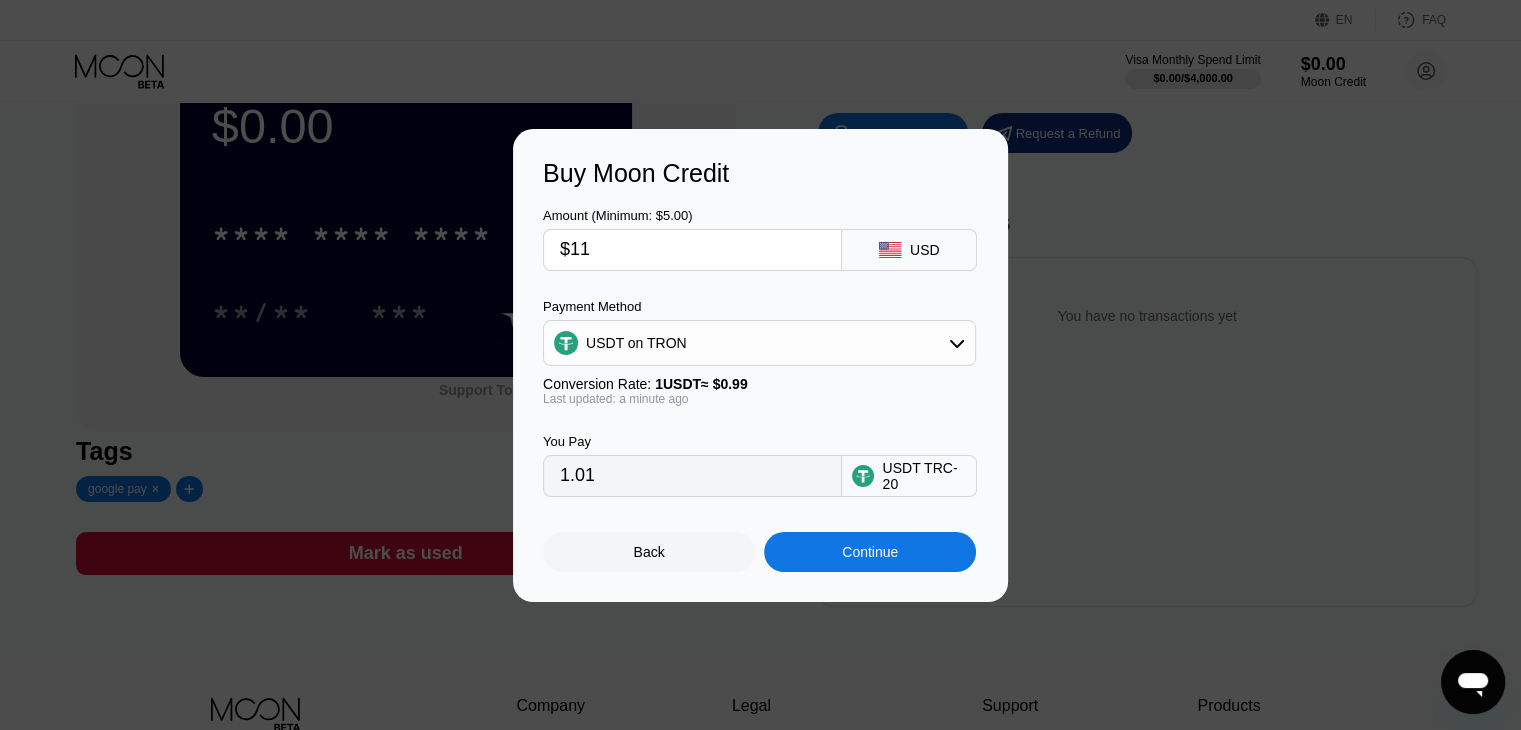 type on "11.11" 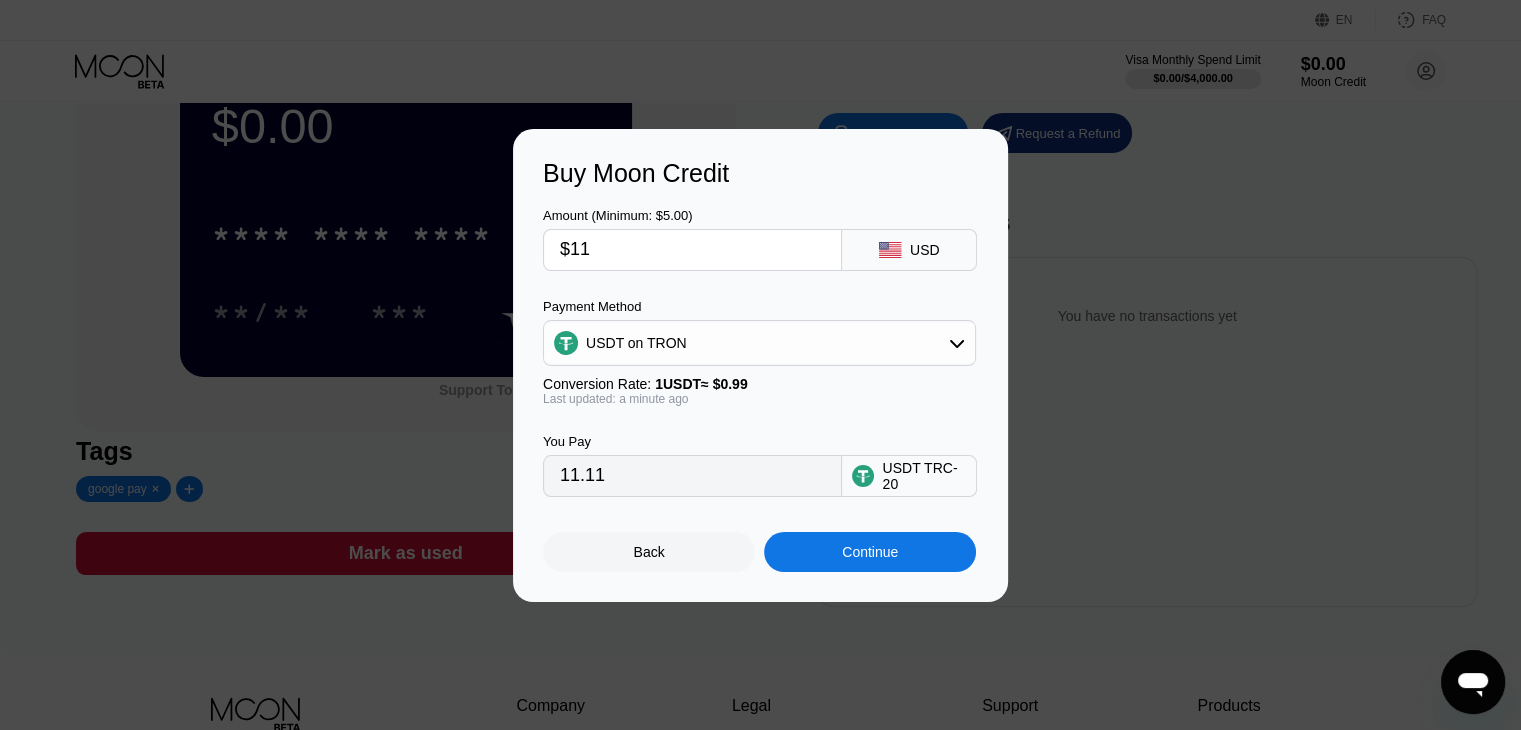 type on "$110" 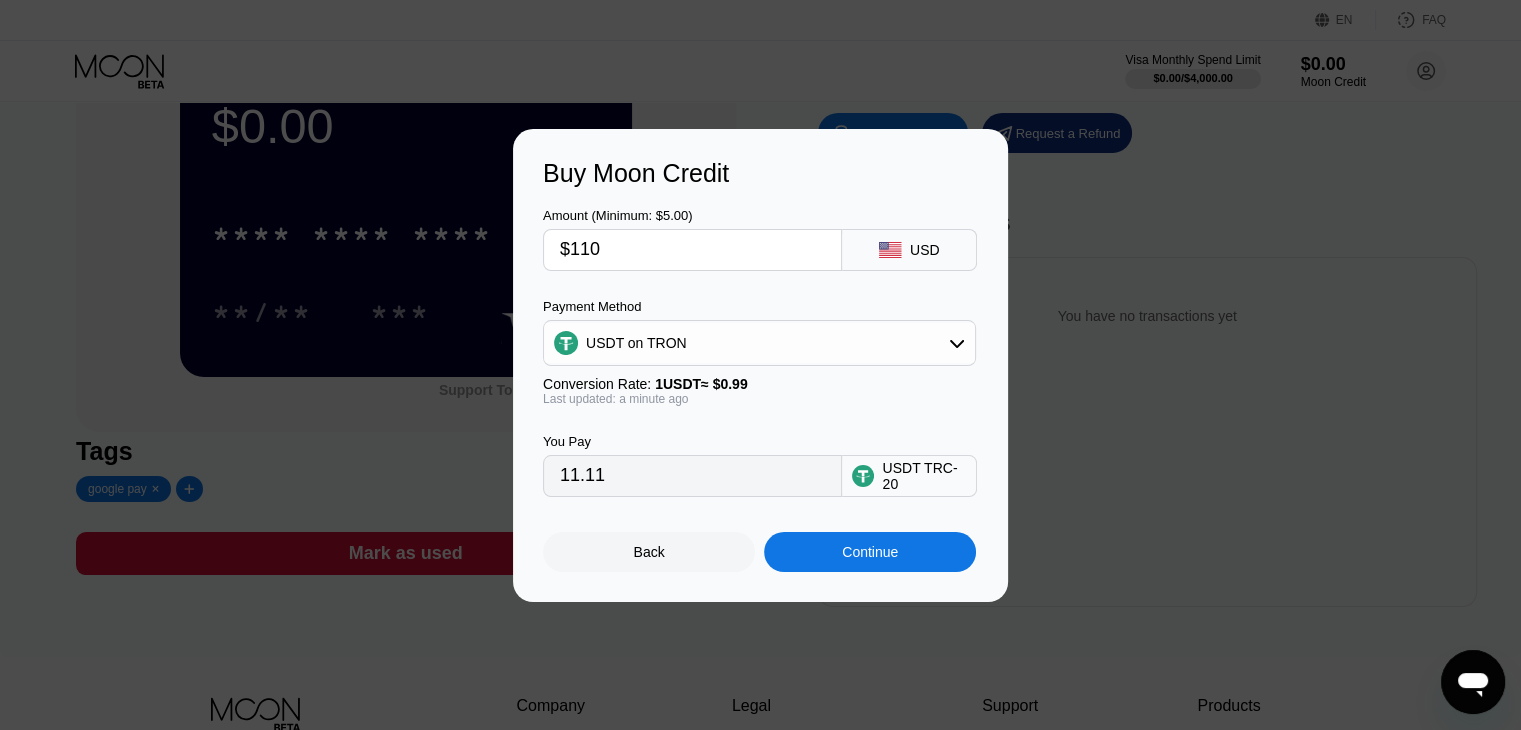 type on "111.11" 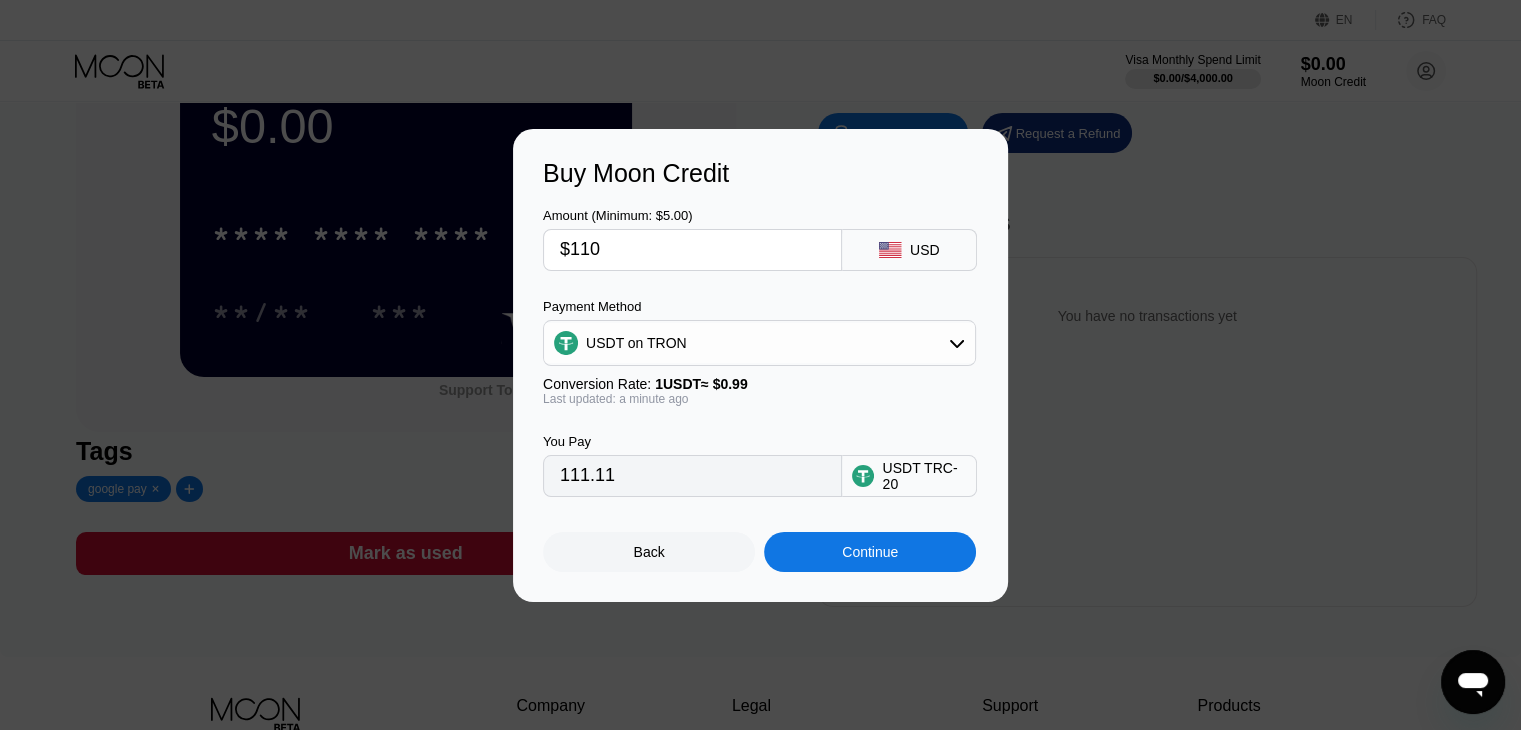 type on "$1100" 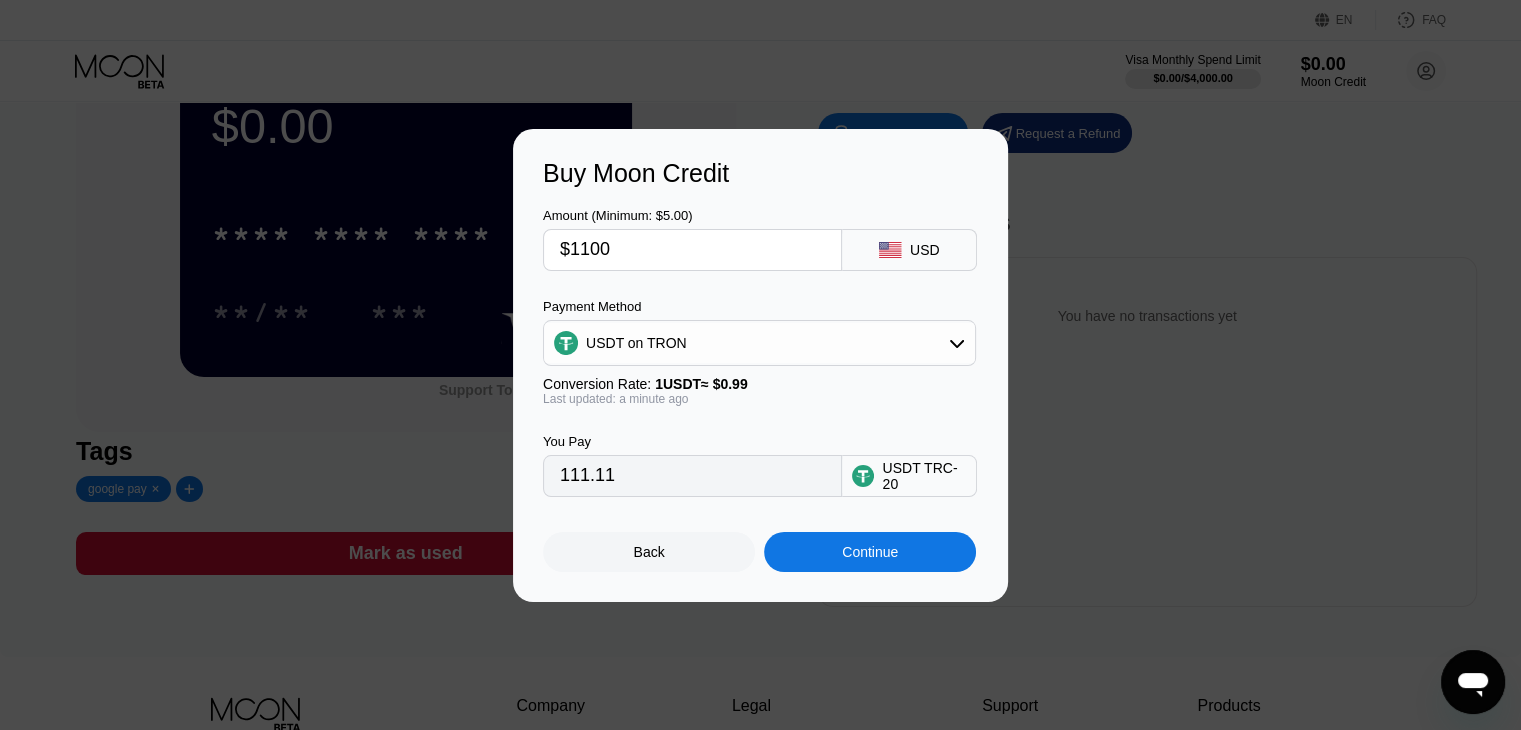 type on "1111.11" 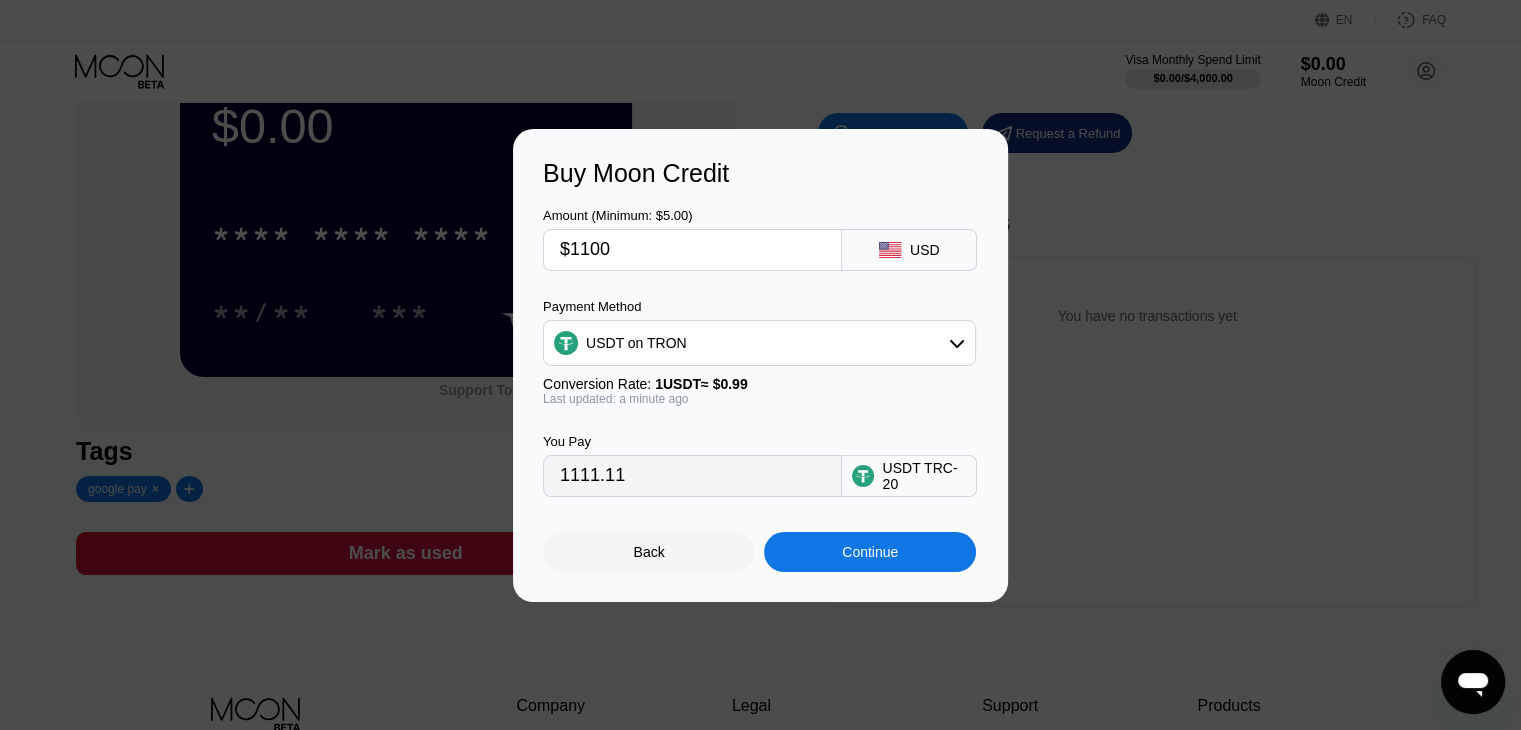 type on "$11000" 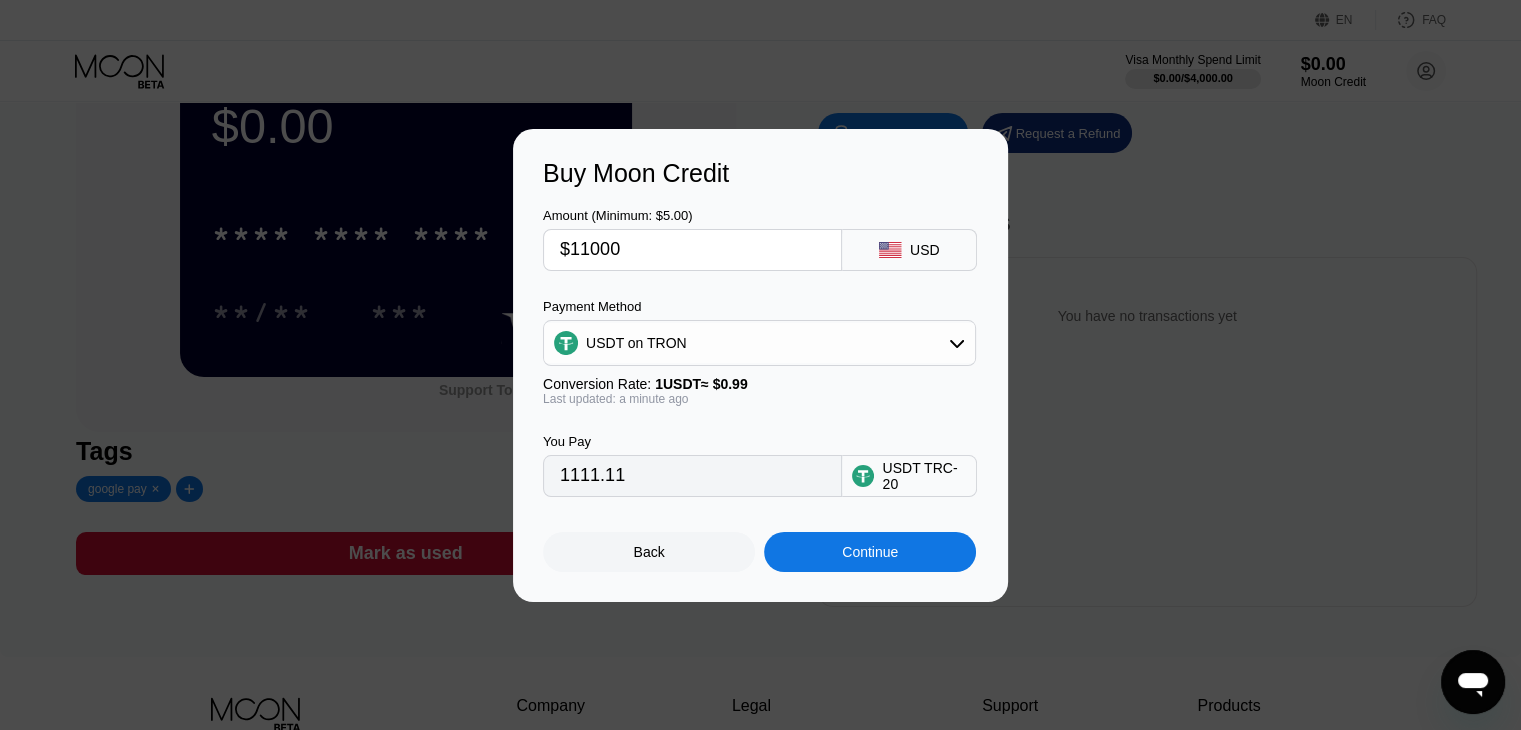 type on "11111.11" 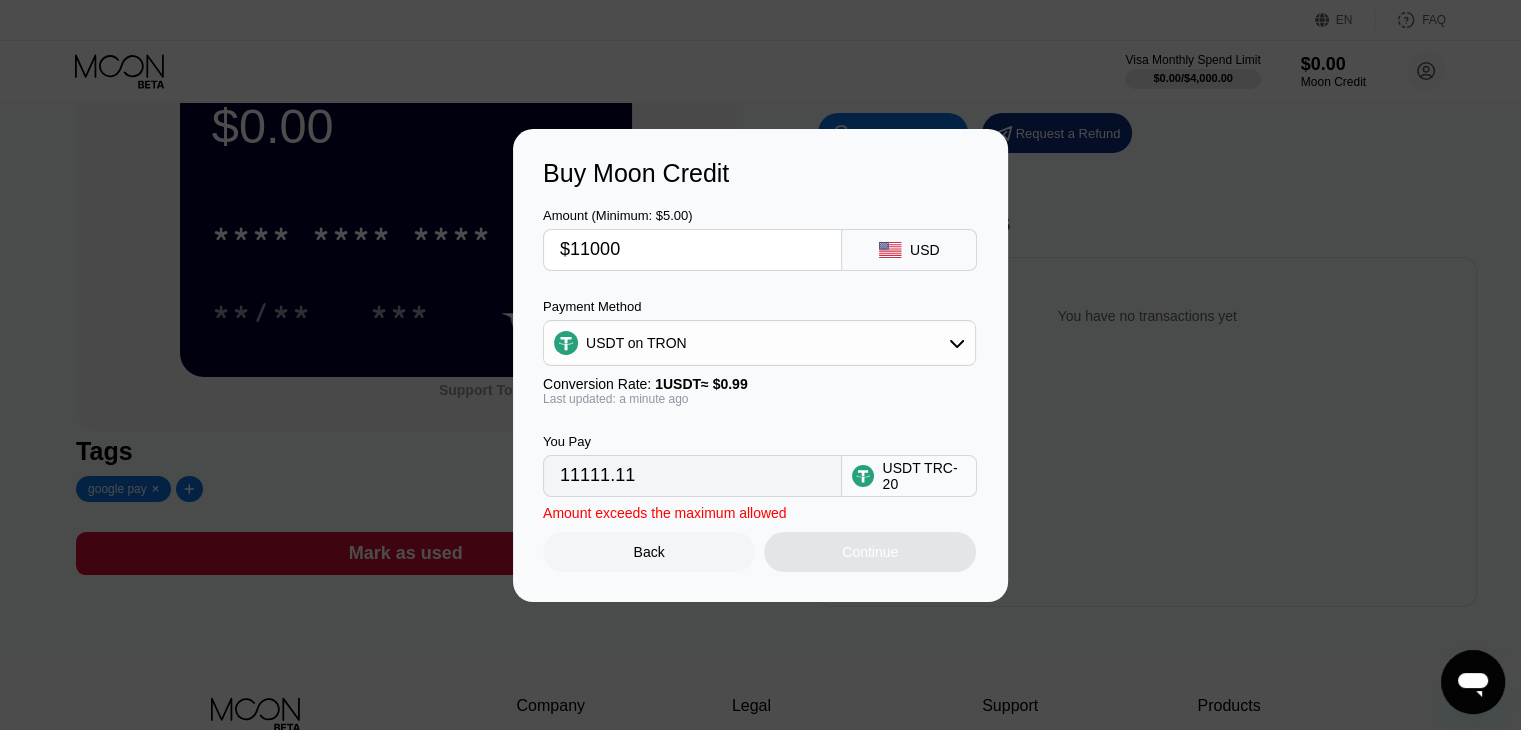 type on "$1100" 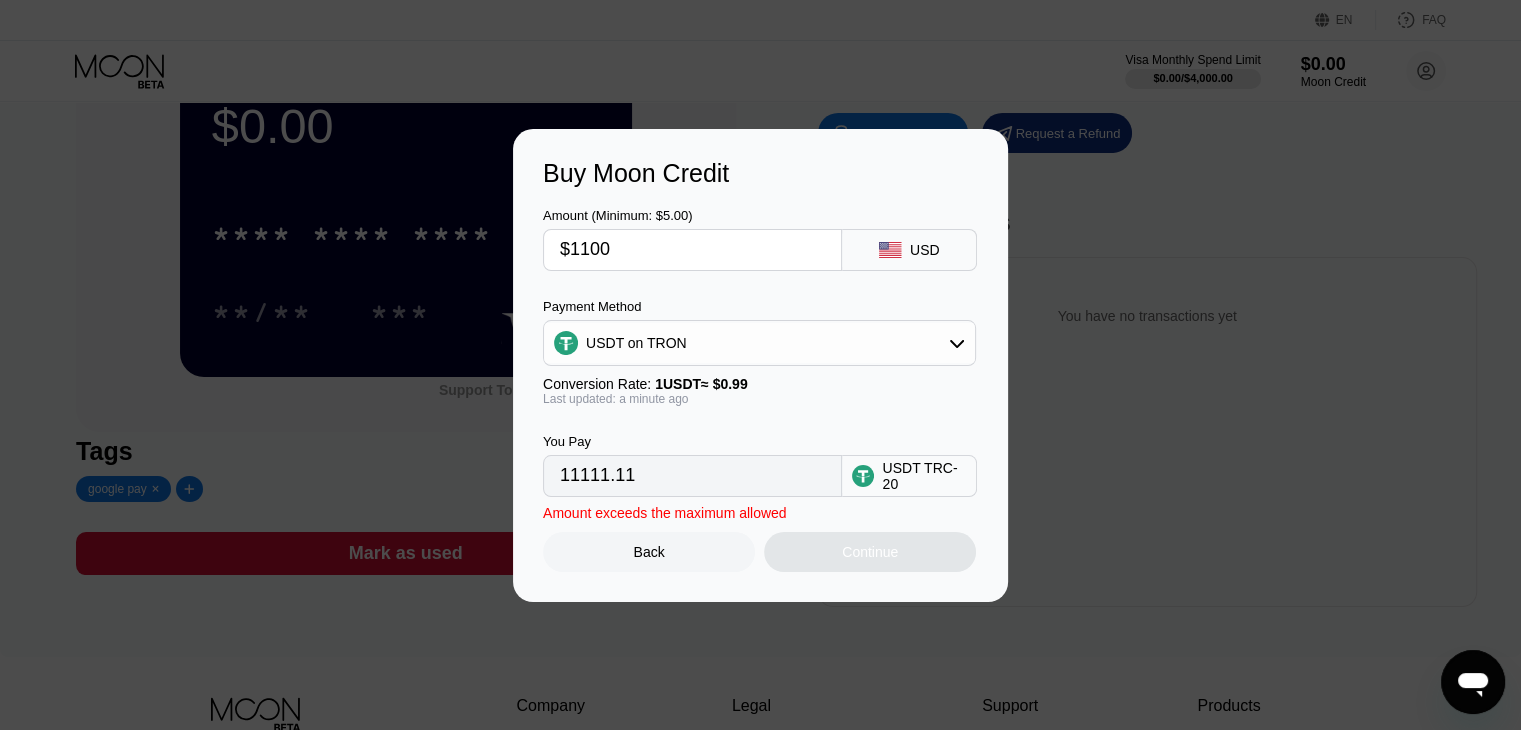type on "1111.11" 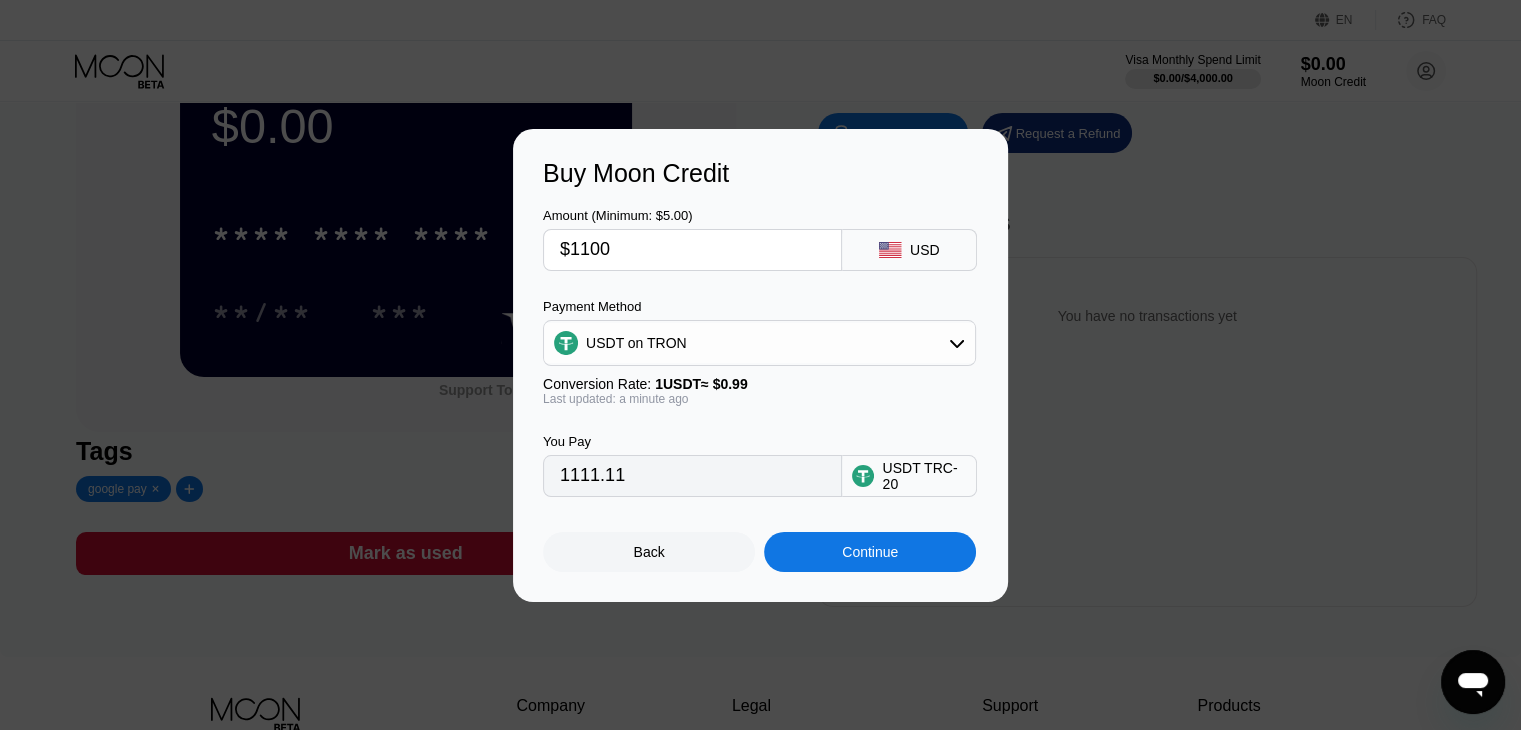 type on "$110" 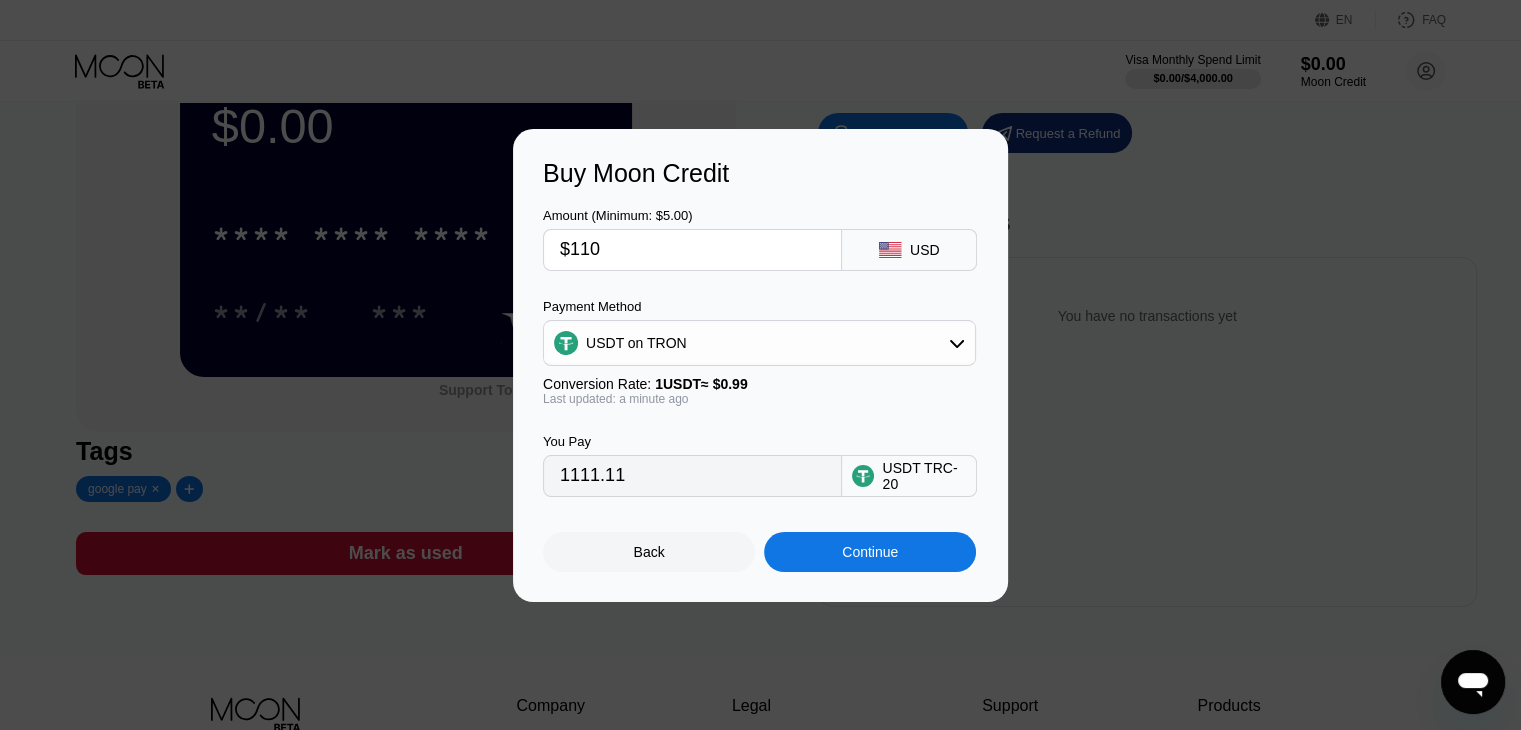 type on "111.11" 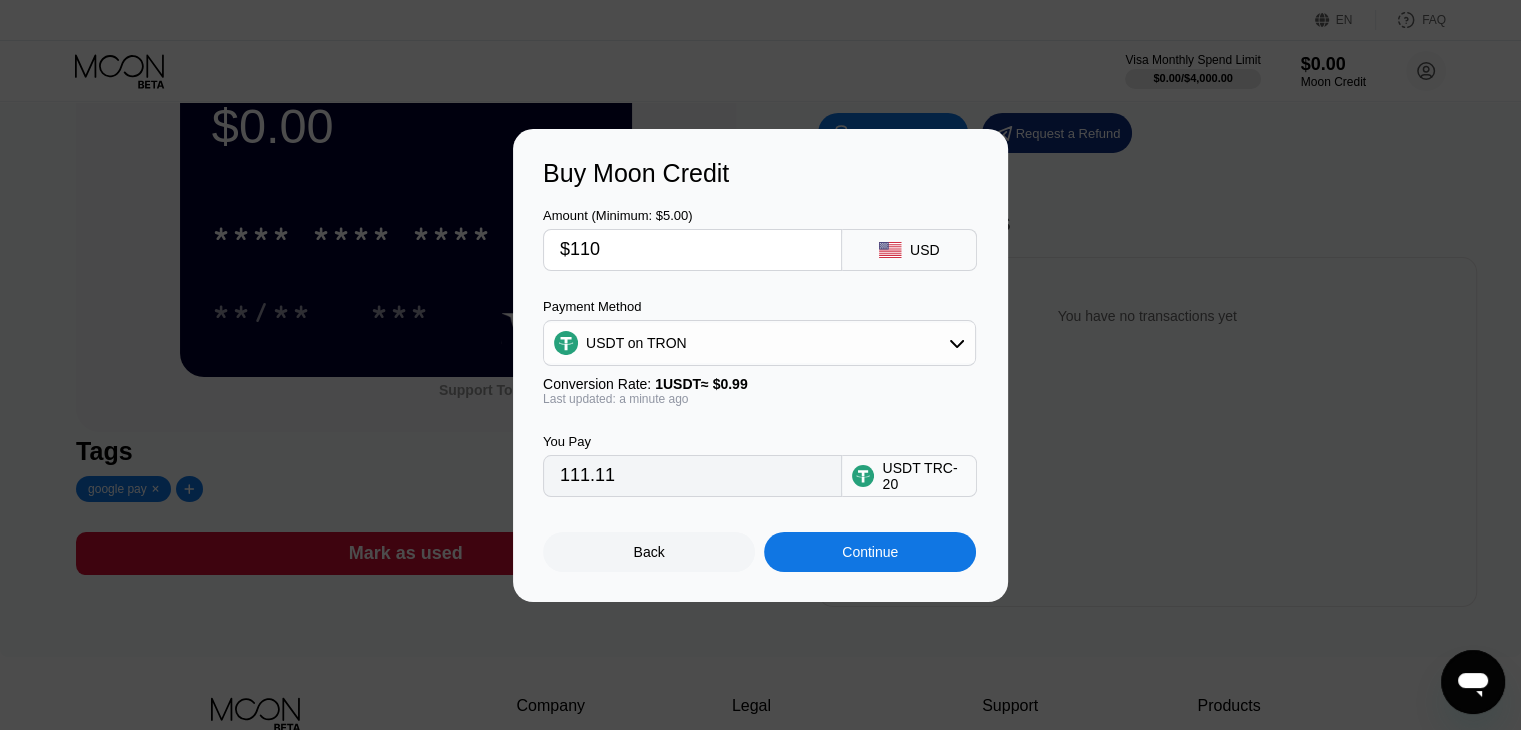 type on "$11" 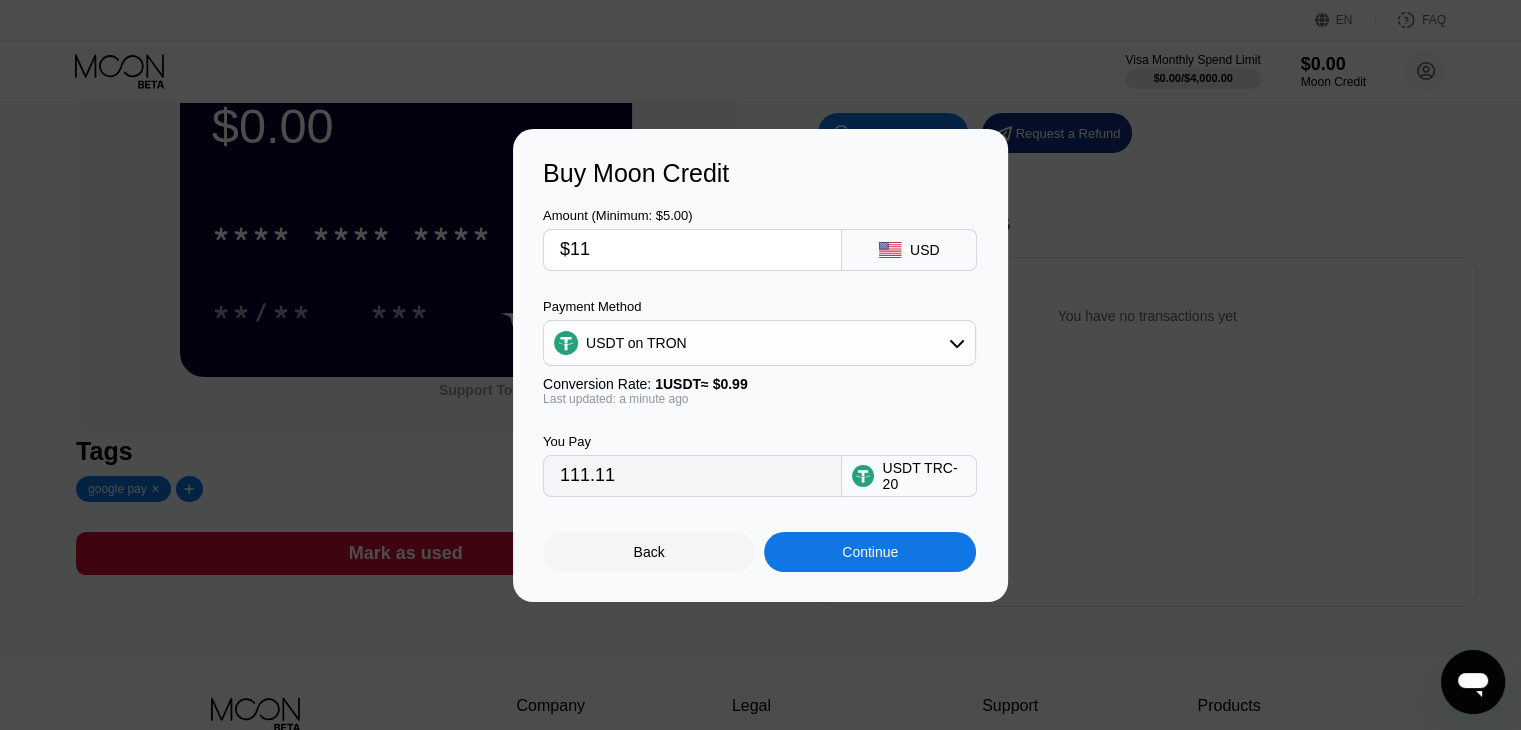 type on "11.11" 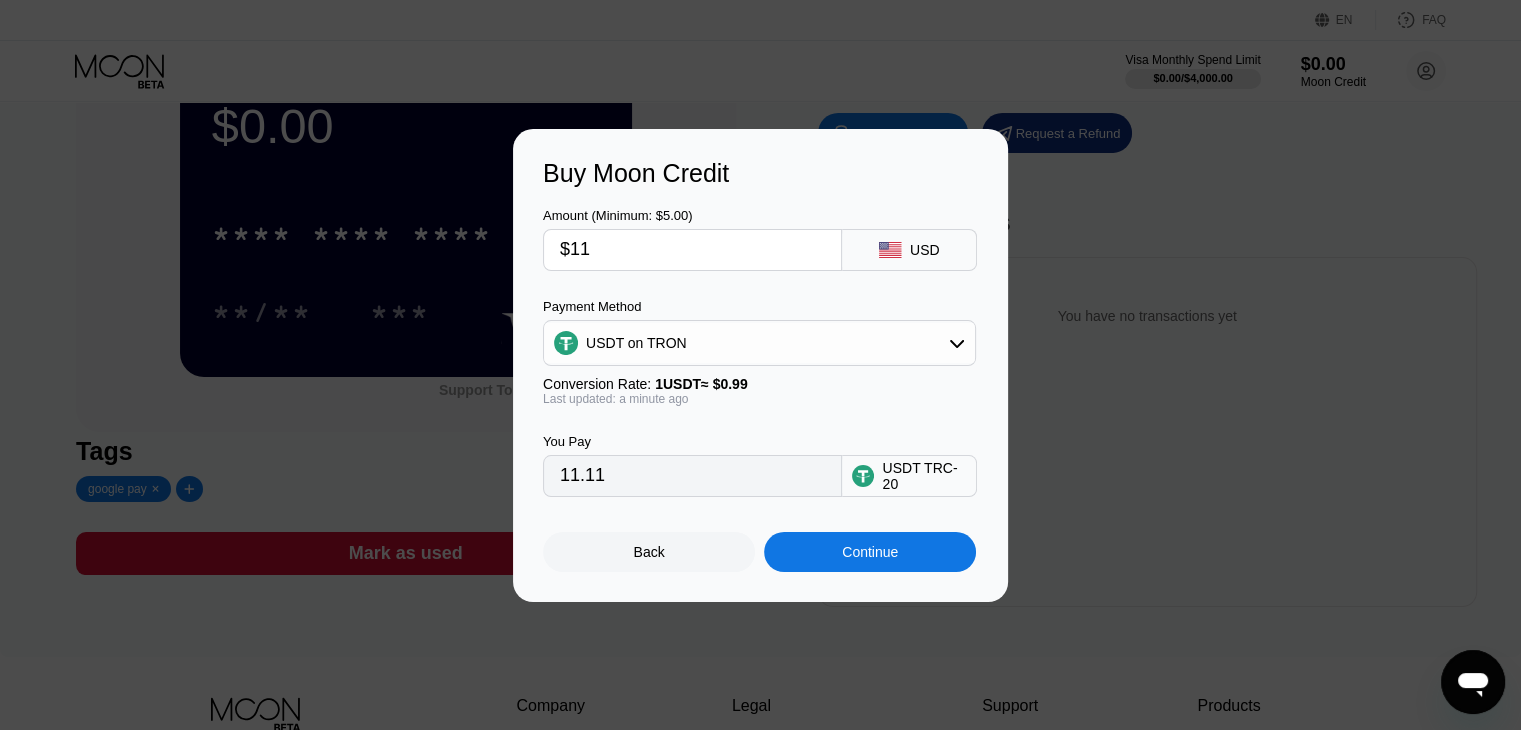 type on "$1" 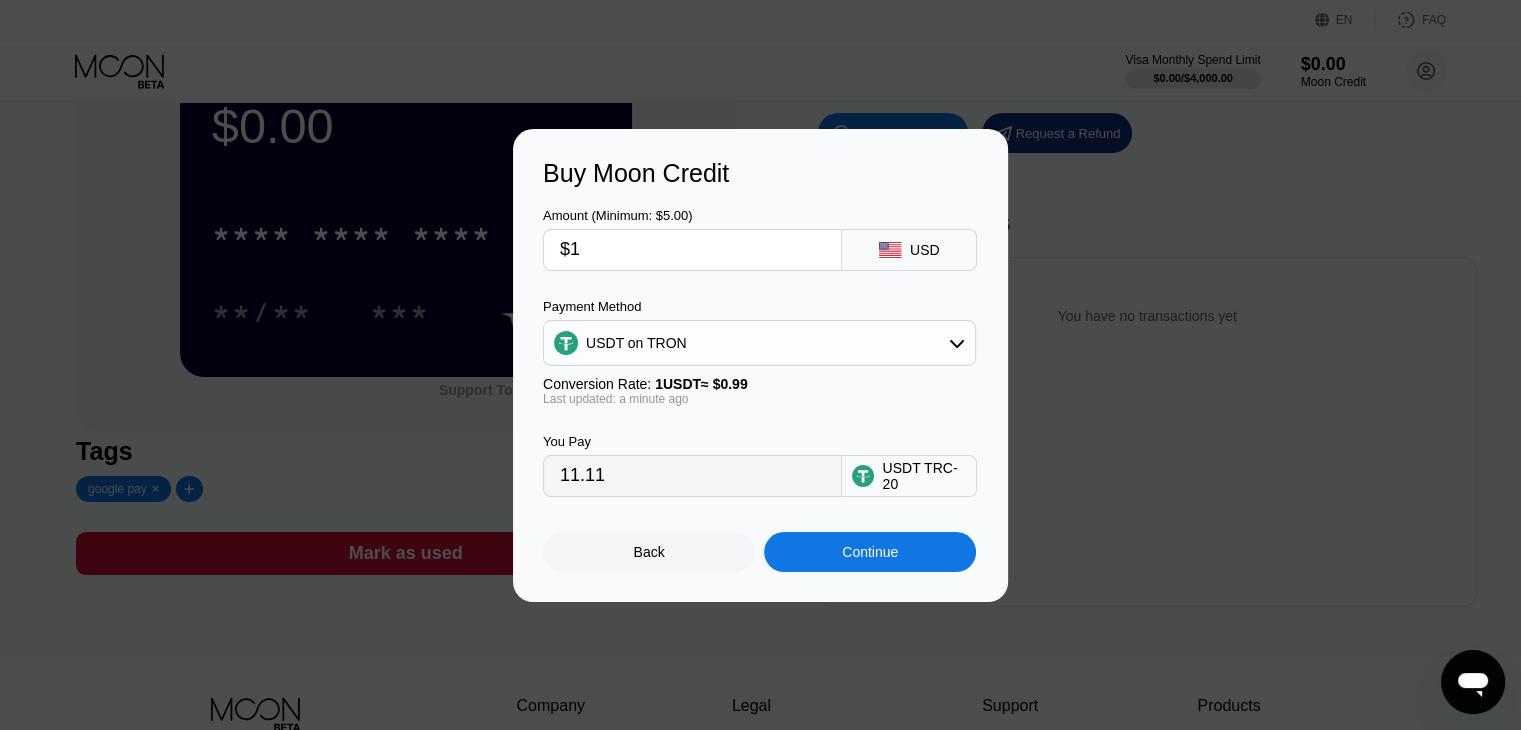 type on "1.01" 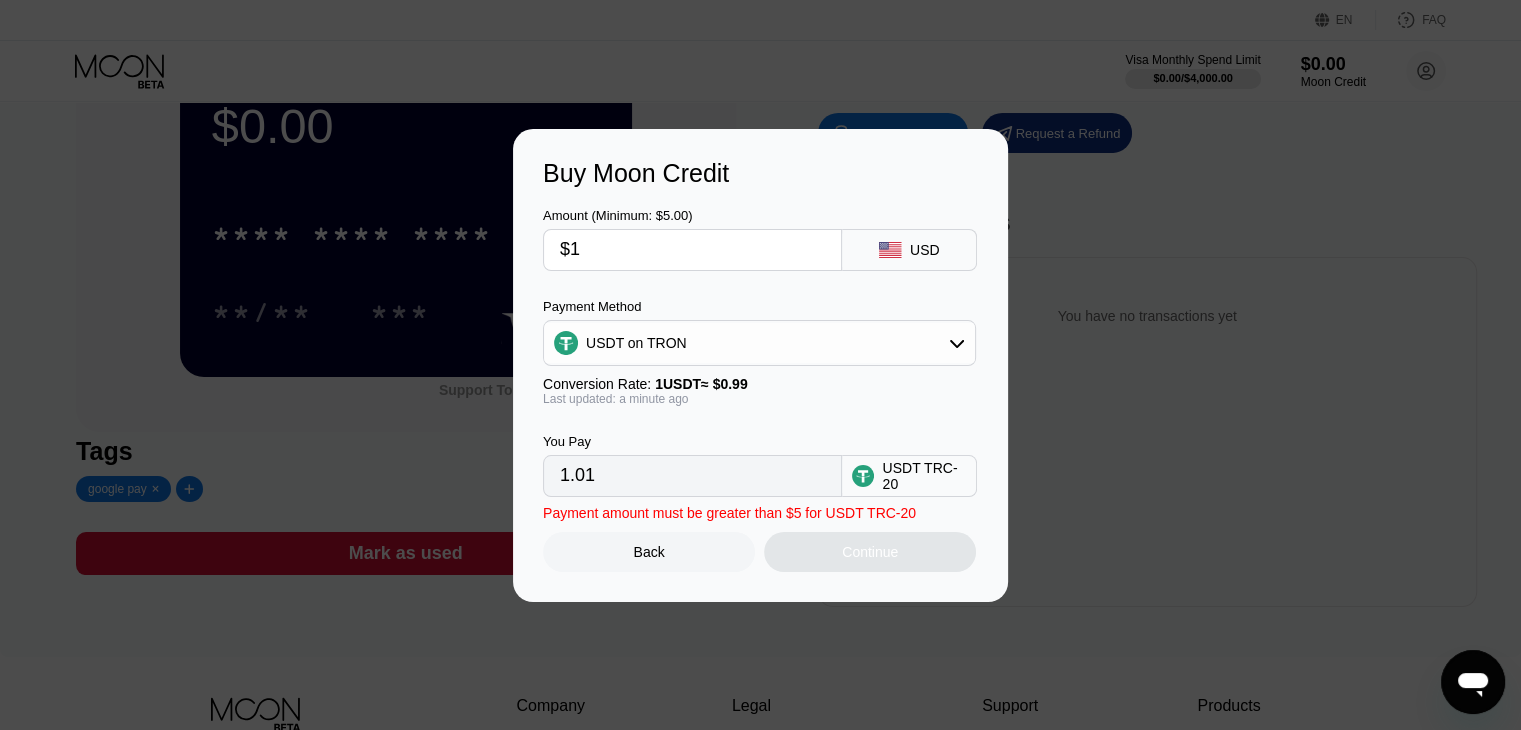 type on "$10" 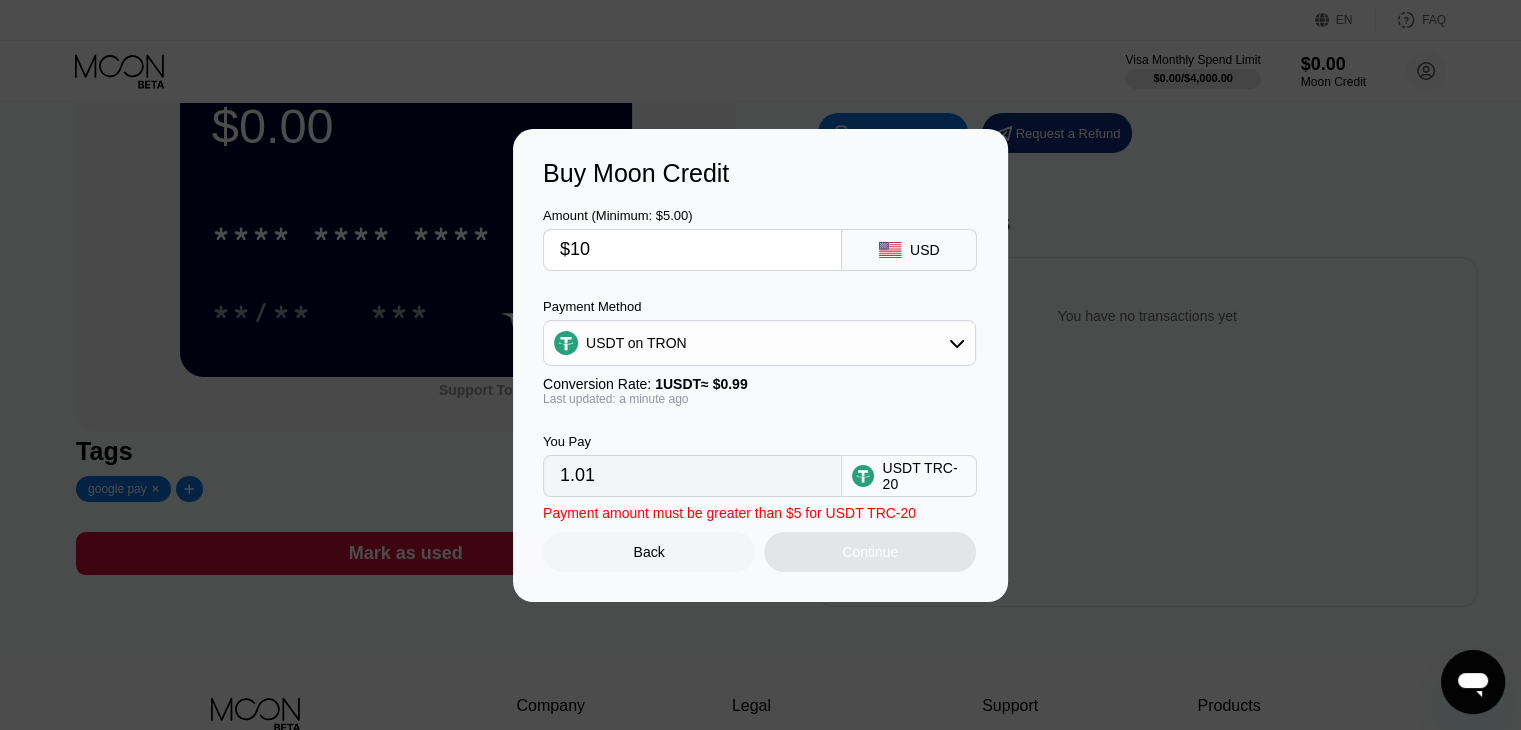 type on "10.10" 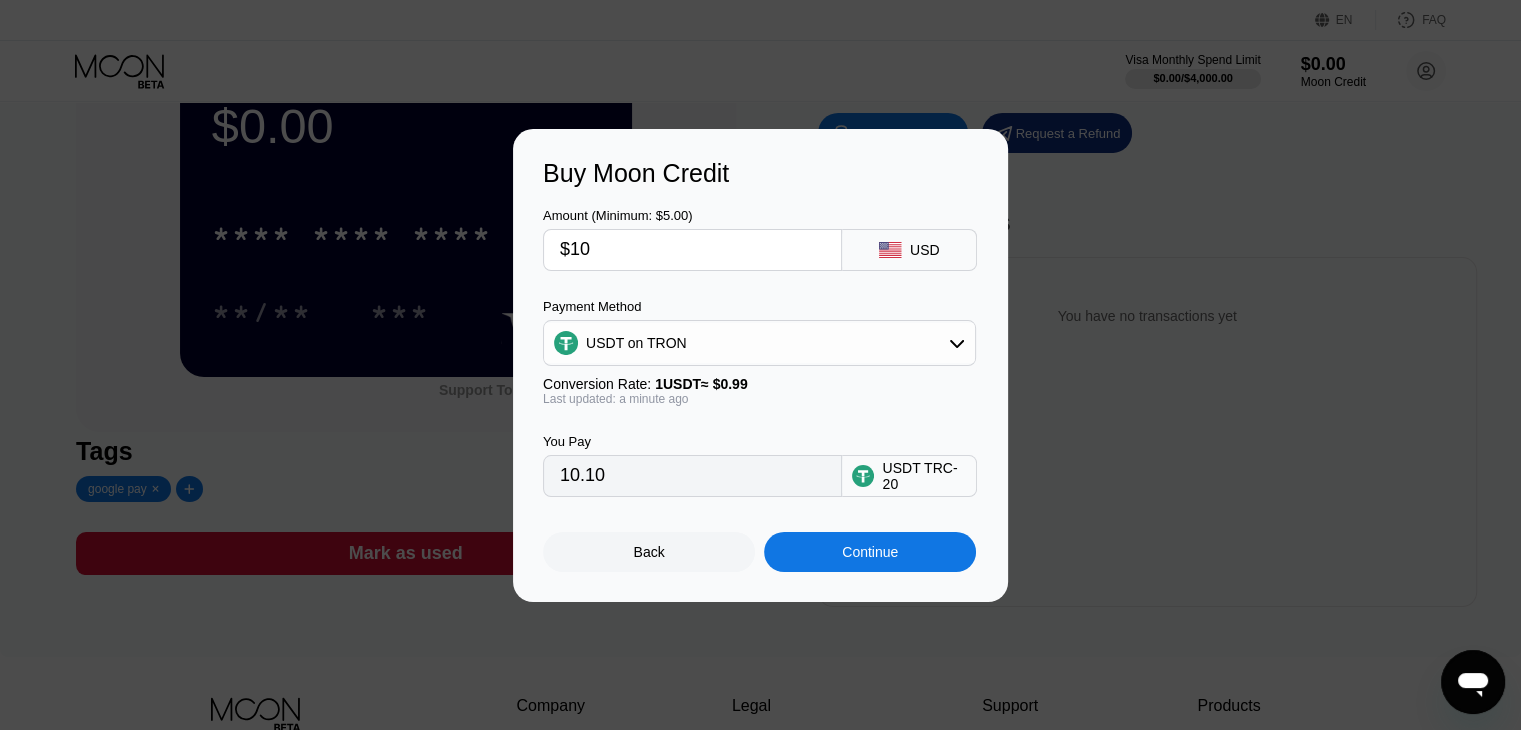 type on "$100" 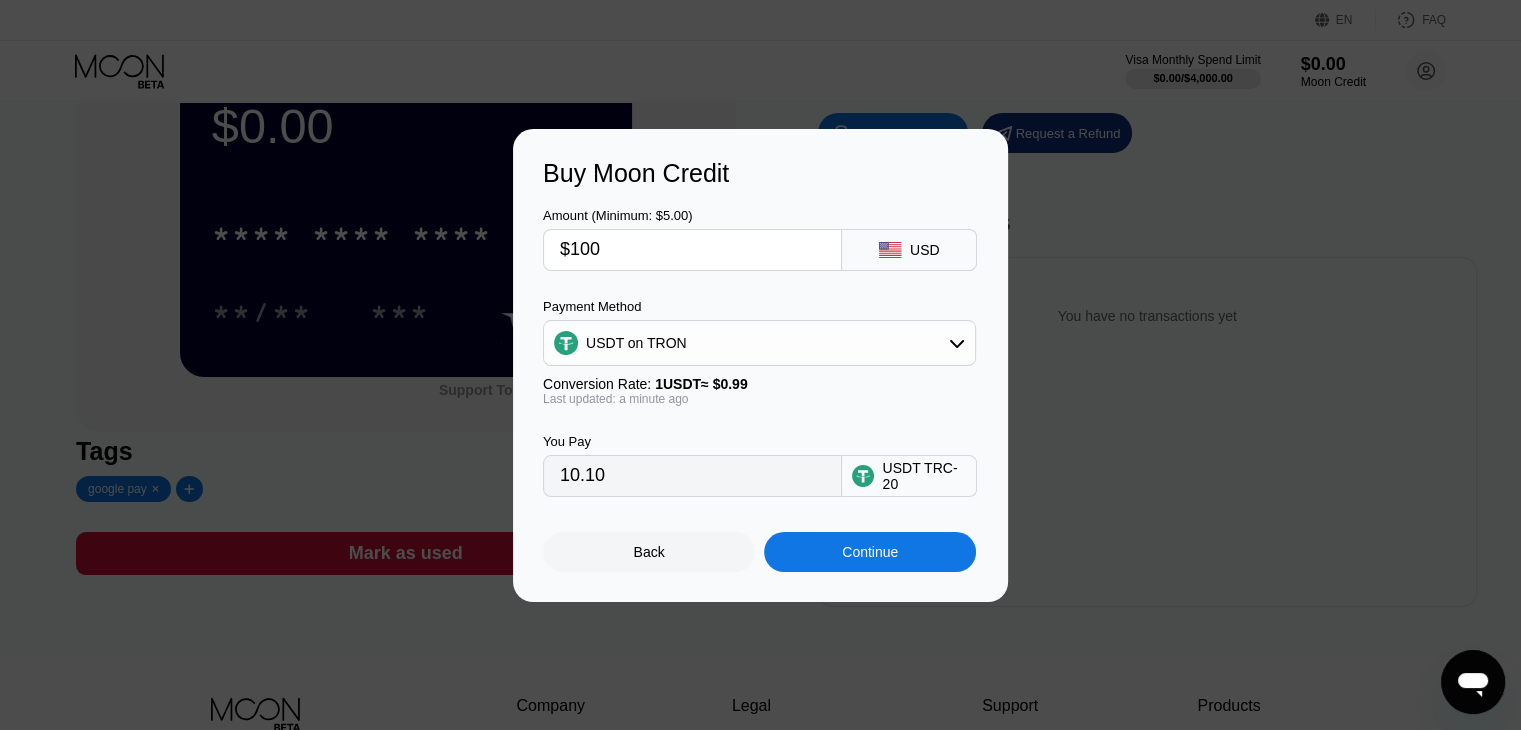 type on "101.01" 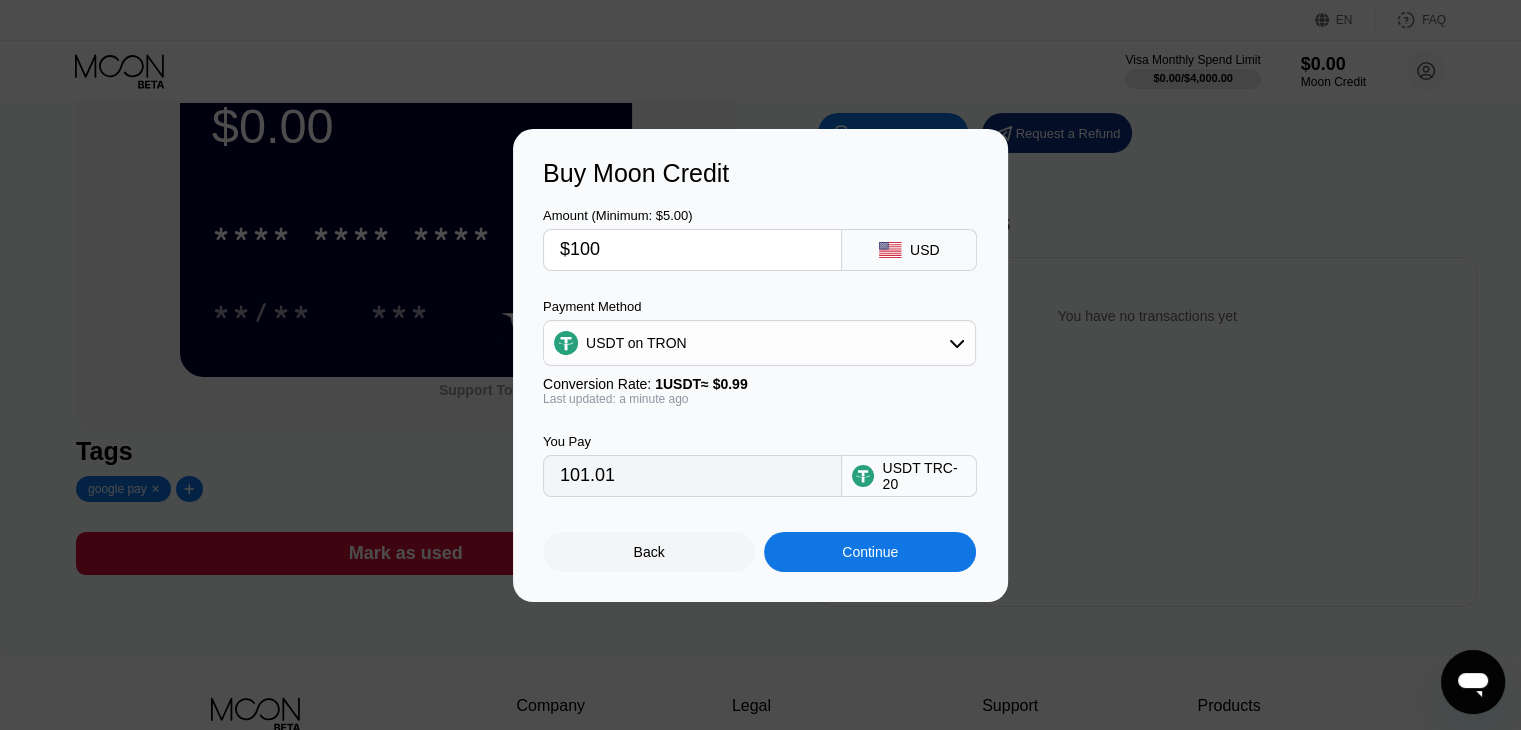type on "$1000" 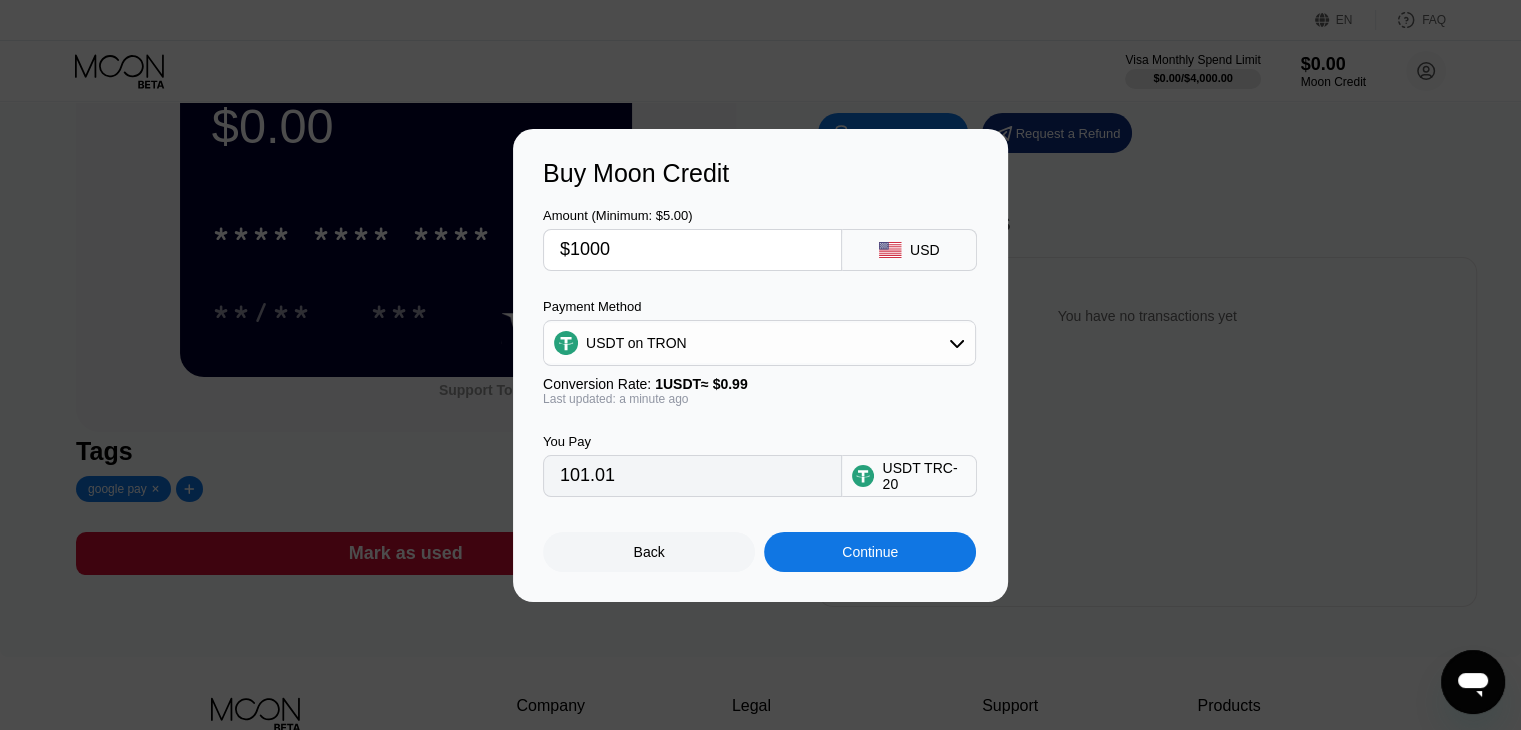 type on "1010.10" 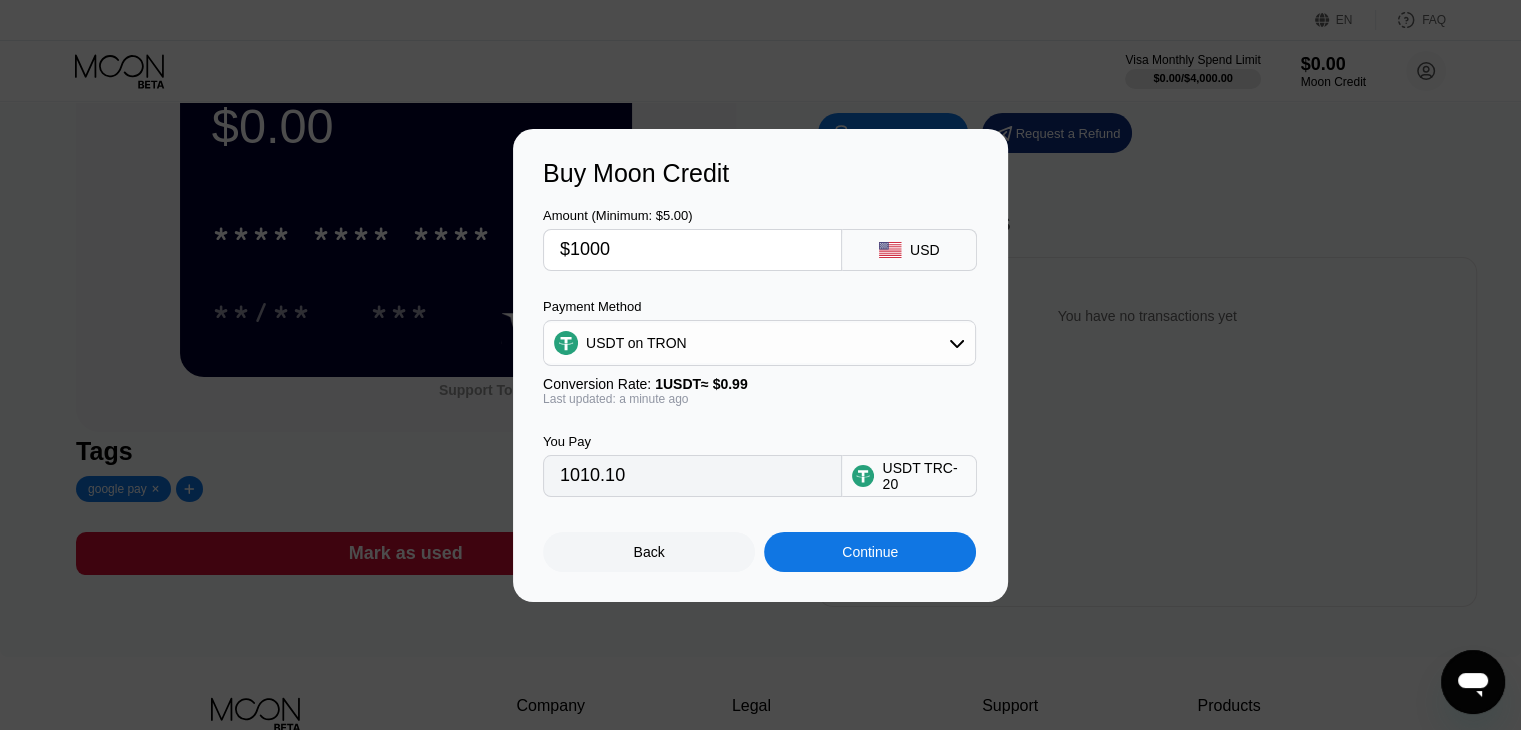 type on "$10000" 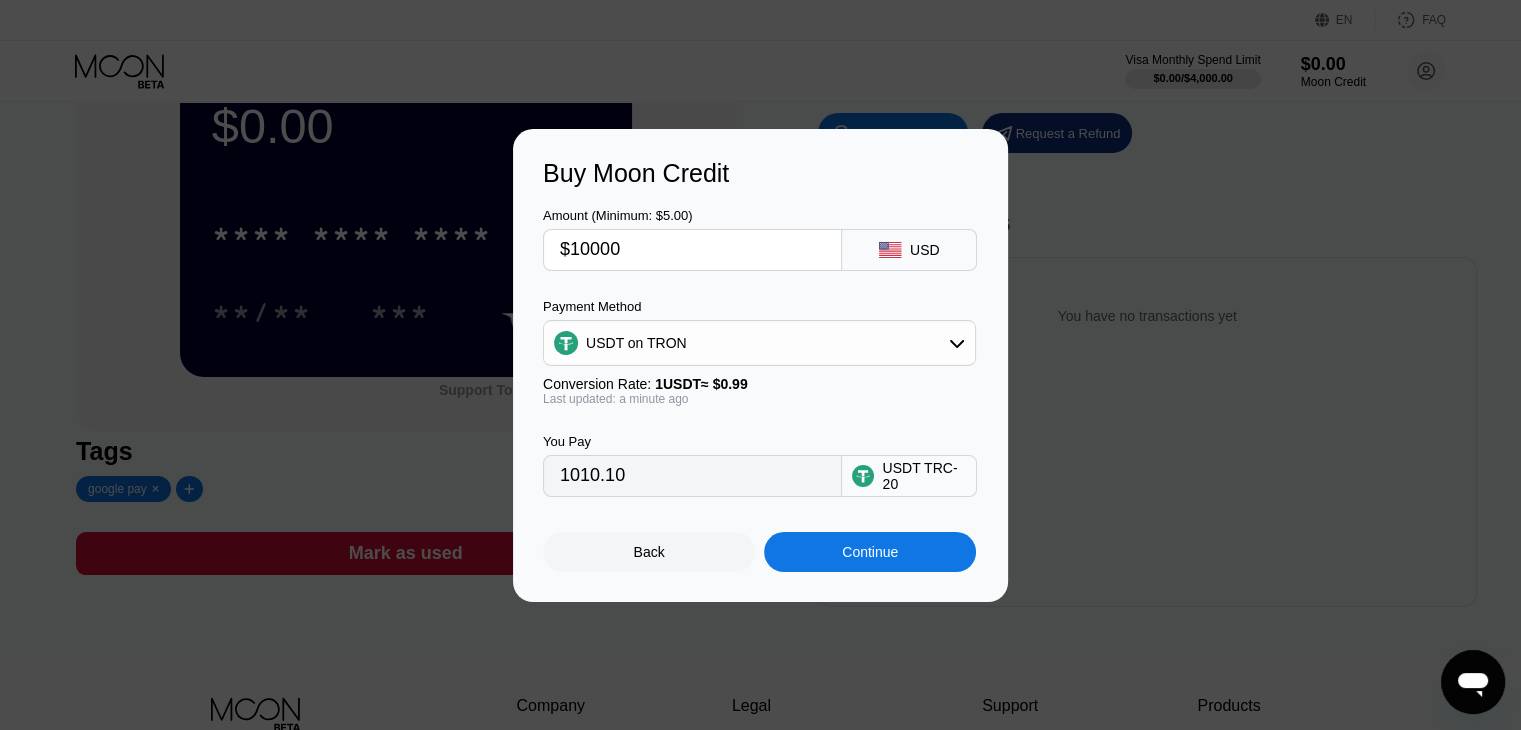 type on "10101.01" 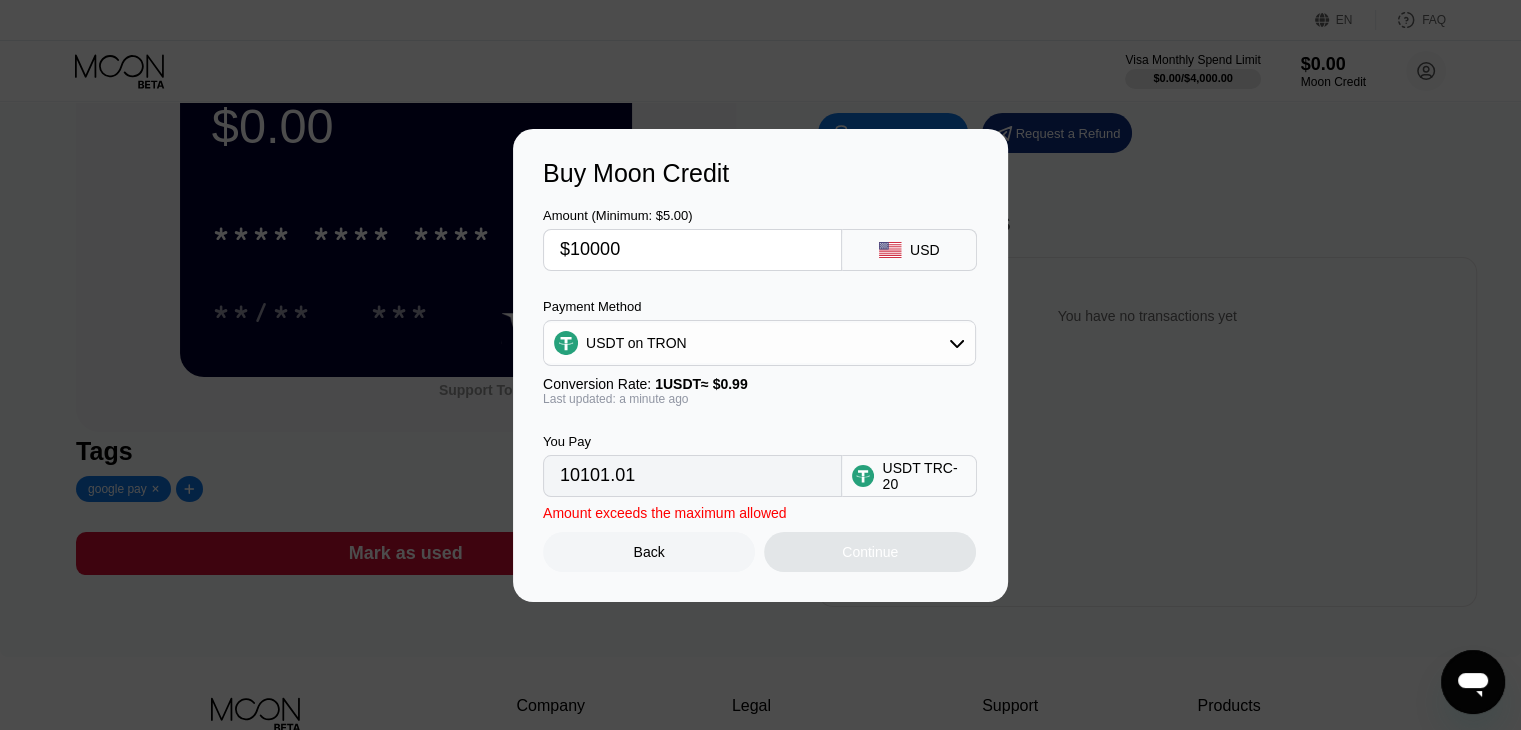 type on "$1000" 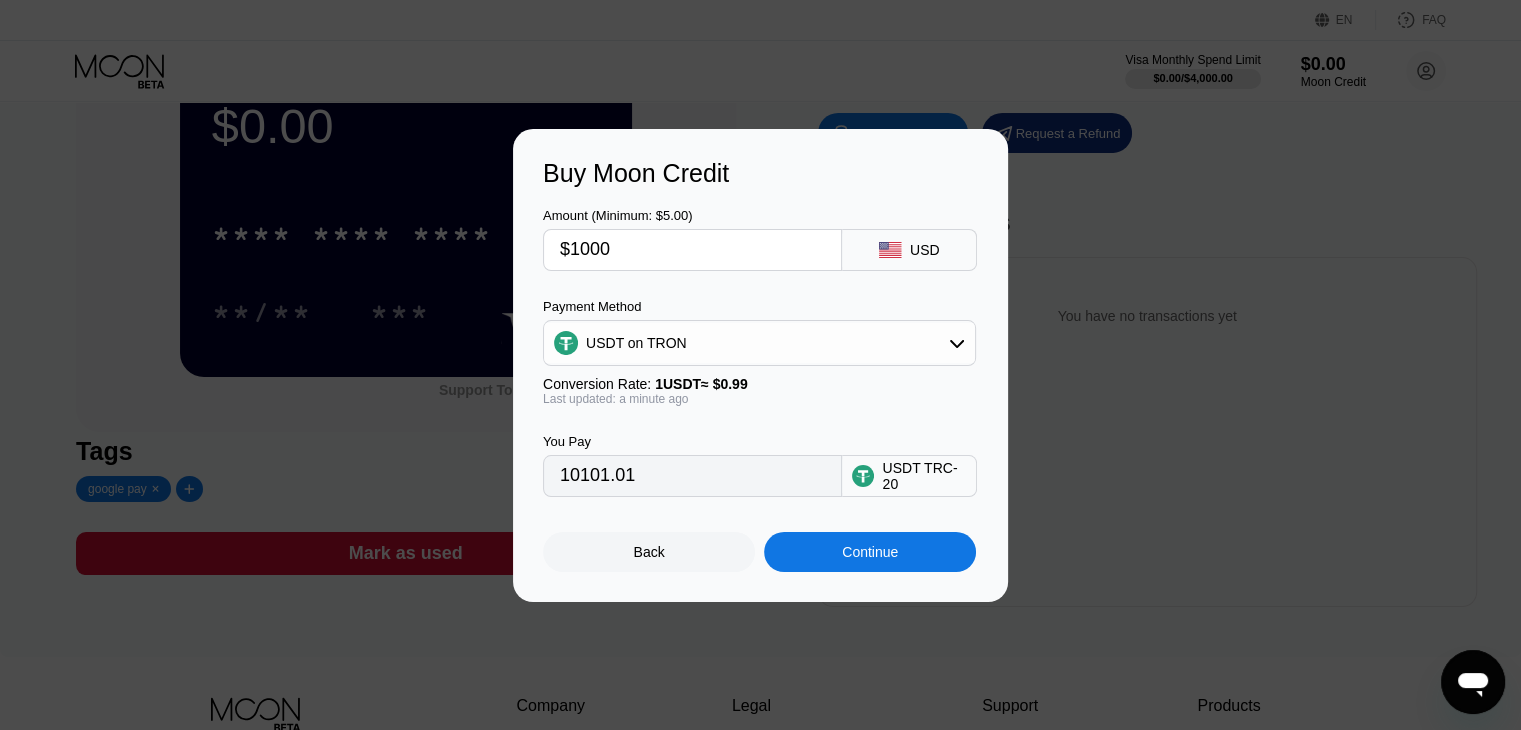 type on "1010.10" 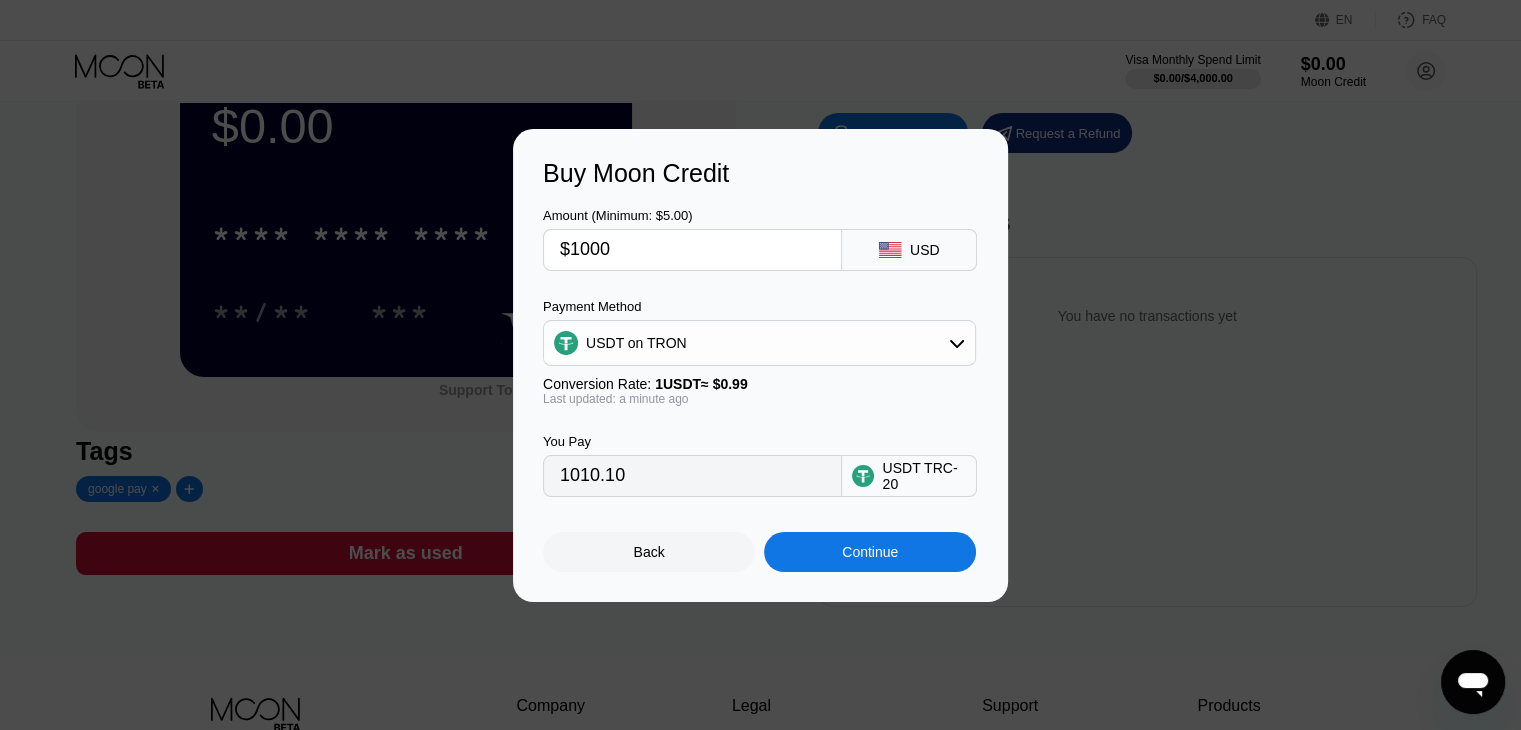 type on "$1000" 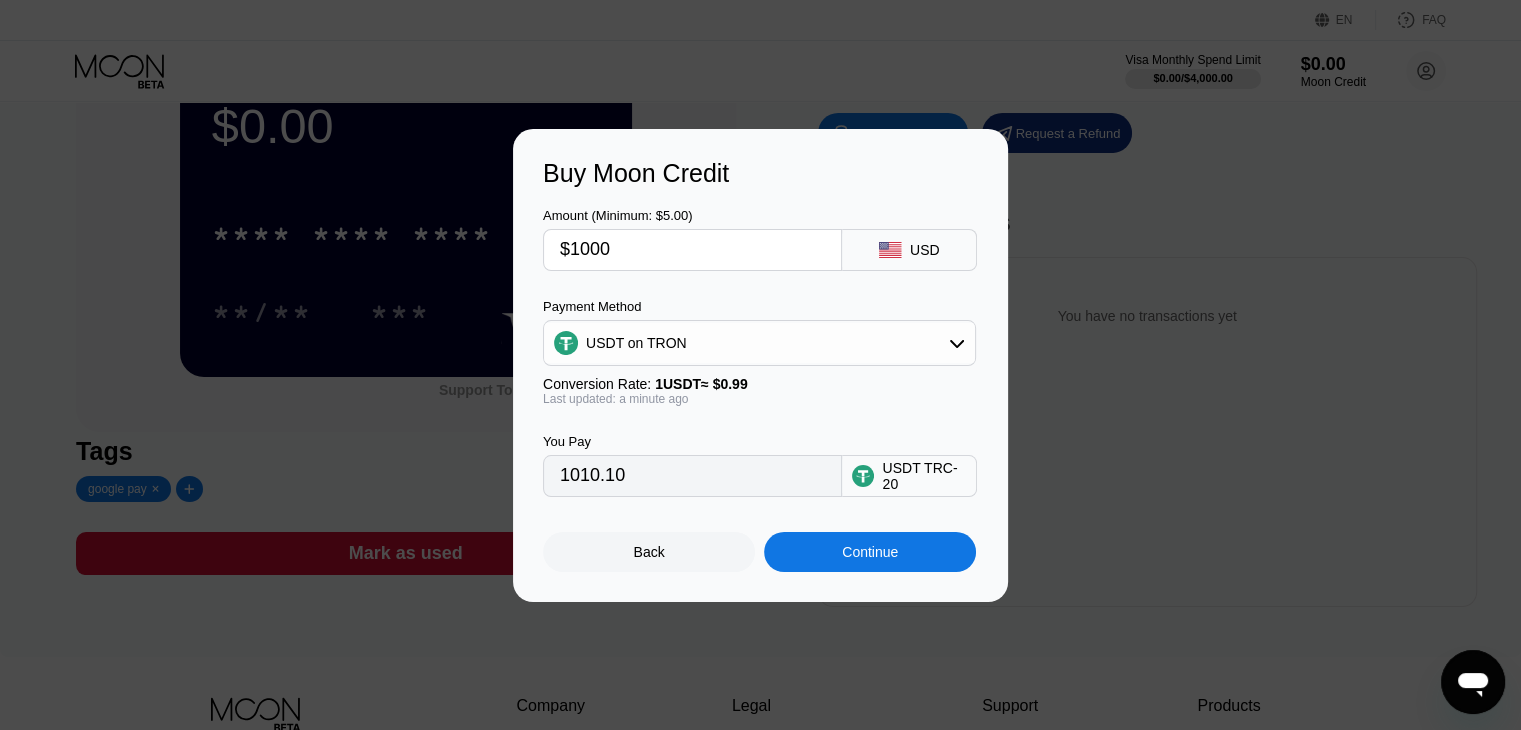 click on "USDT TRC-20" at bounding box center (924, 476) 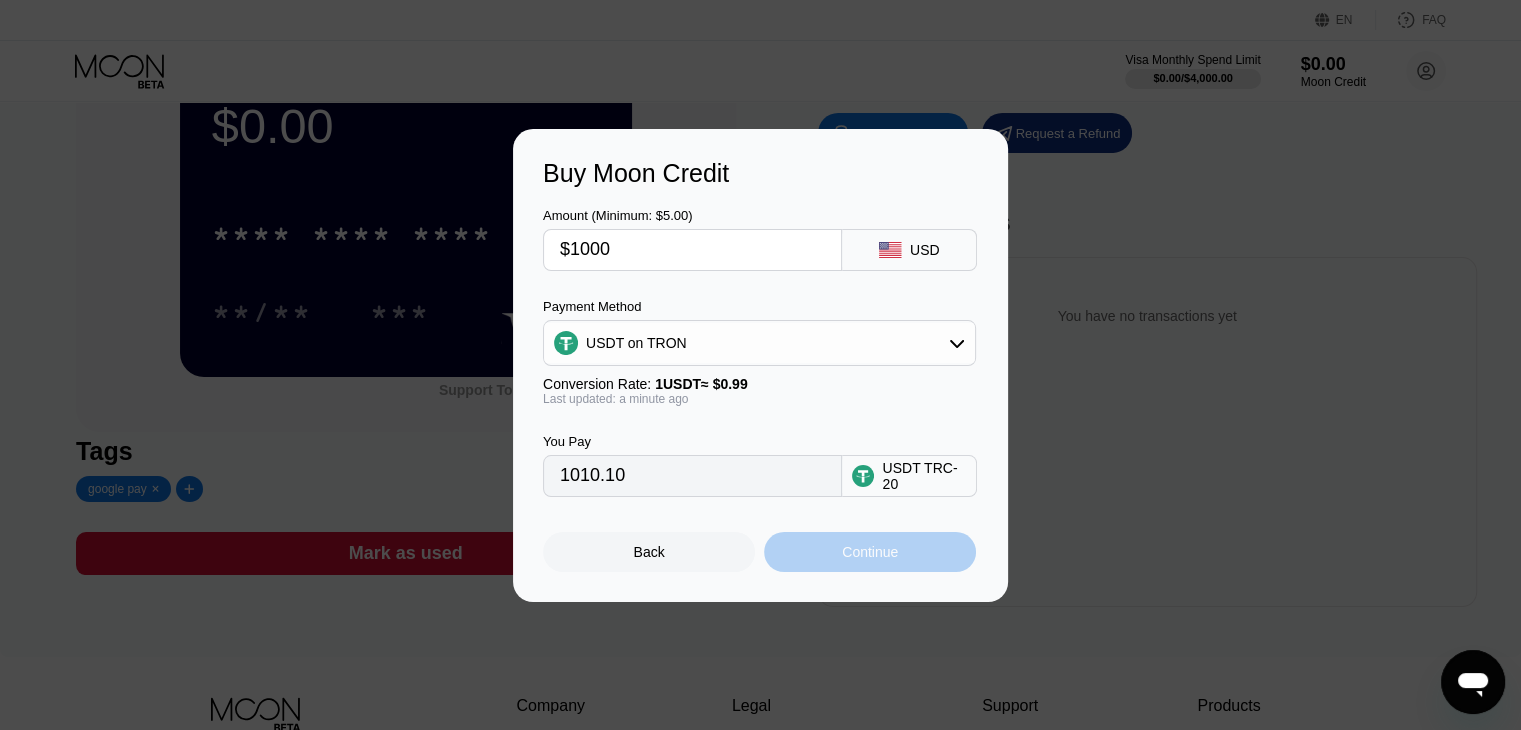 click on "Continue" at bounding box center [870, 552] 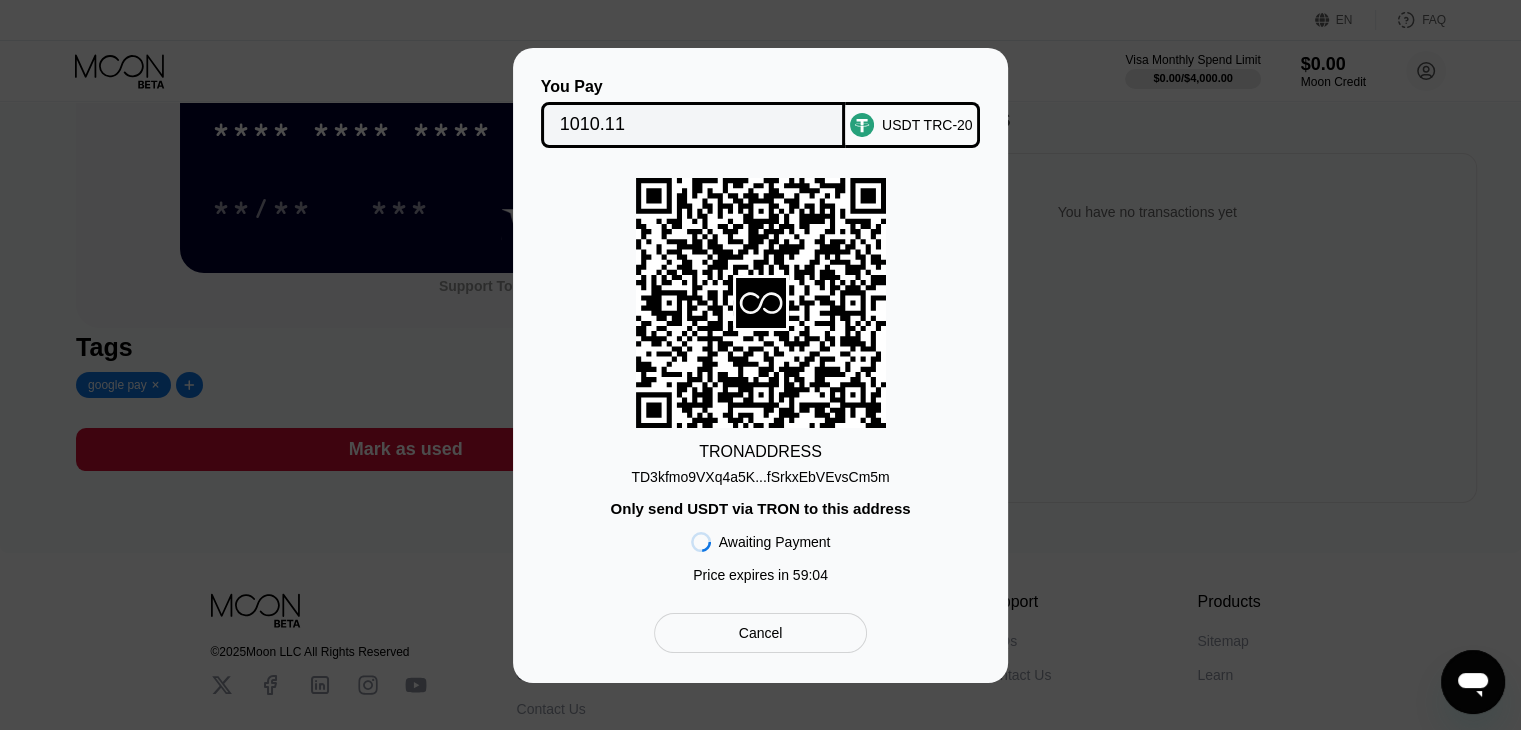 scroll, scrollTop: 340, scrollLeft: 0, axis: vertical 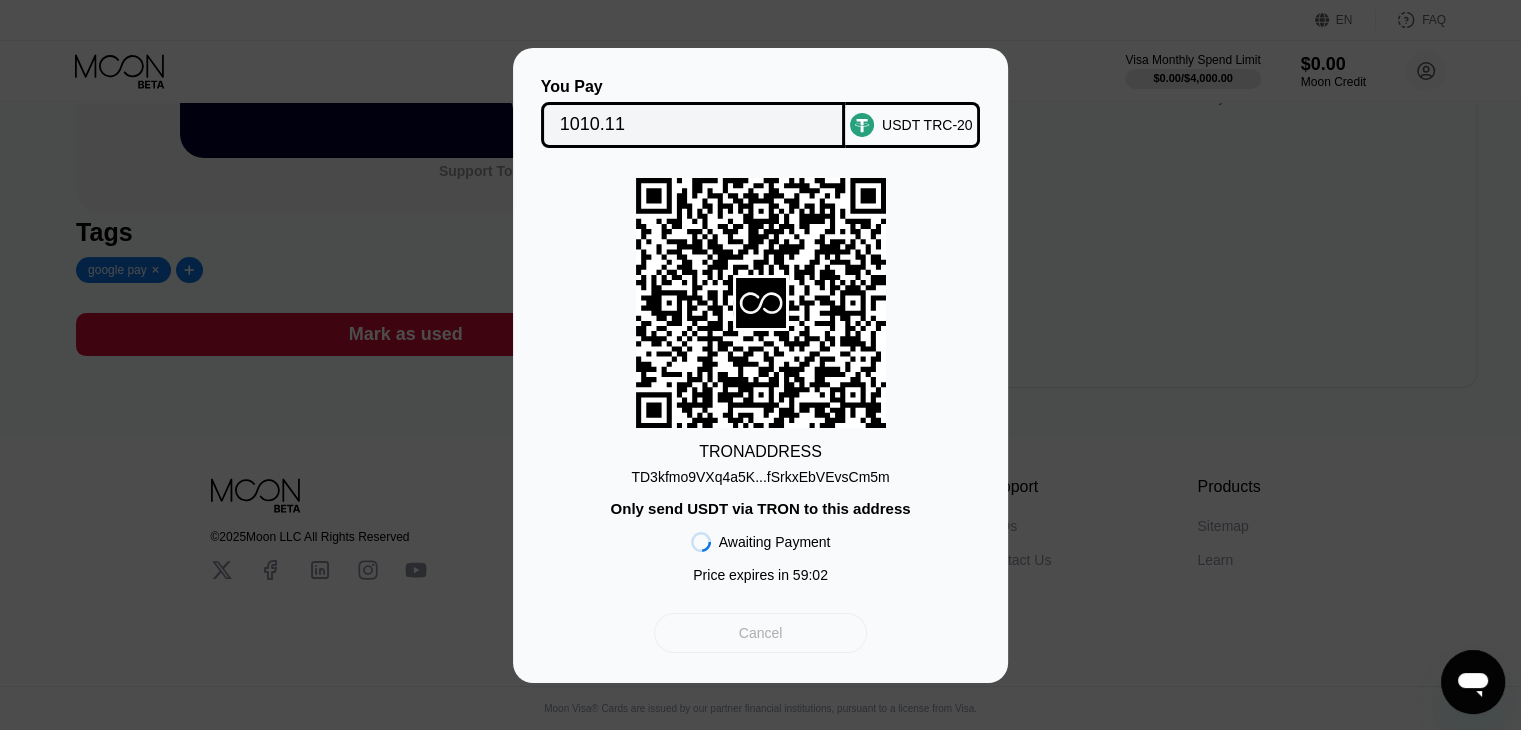click on "Cancel" at bounding box center [760, 633] 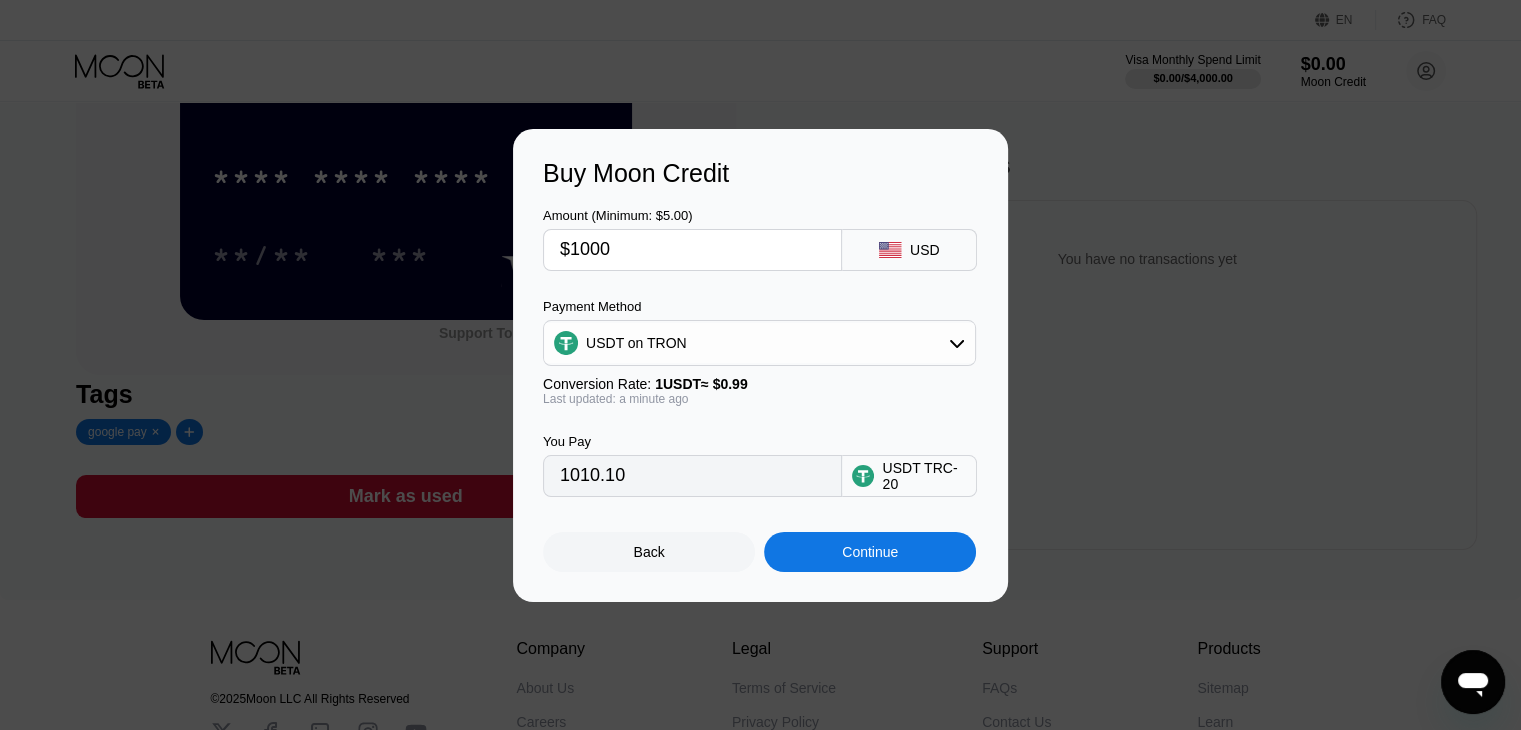 scroll, scrollTop: 156, scrollLeft: 0, axis: vertical 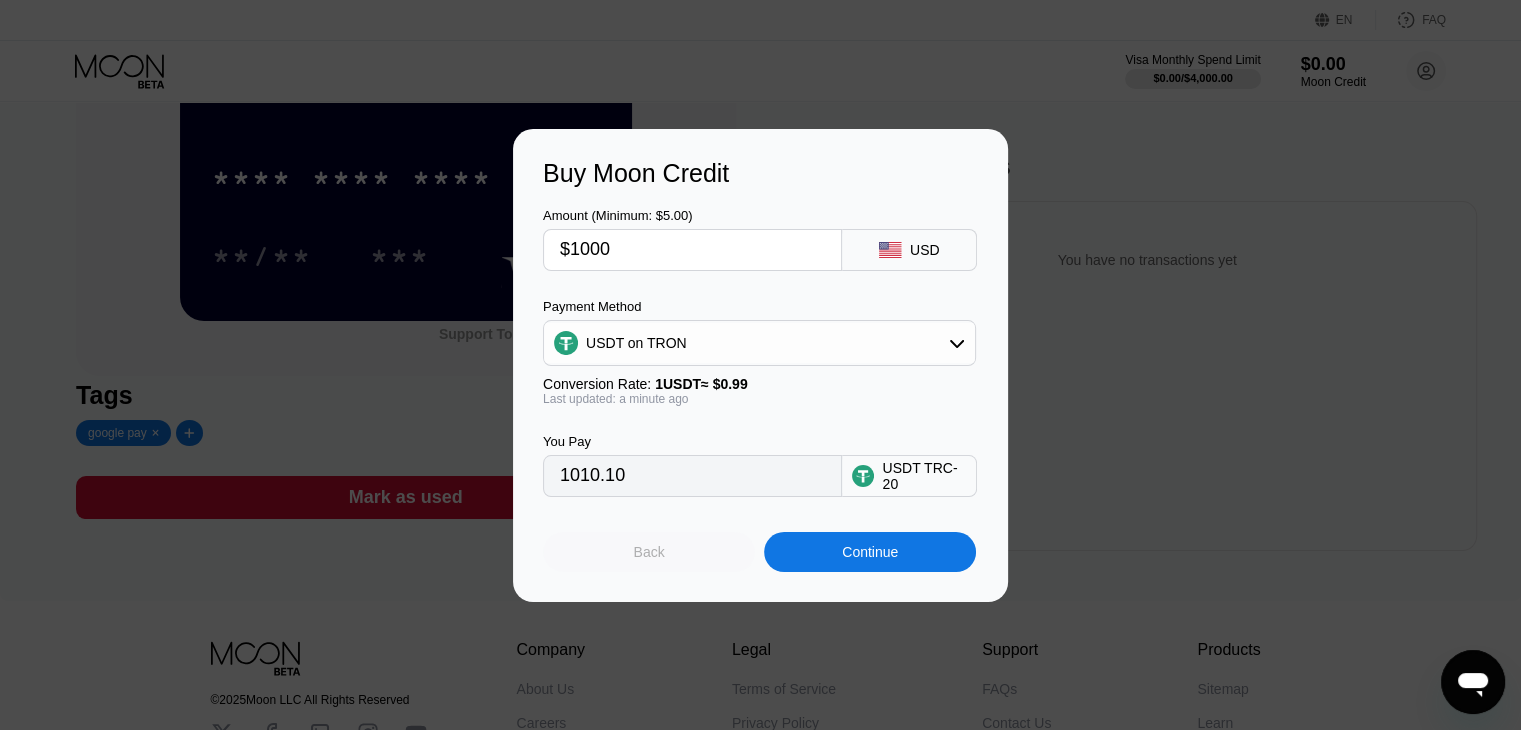 click on "Back" at bounding box center [649, 552] 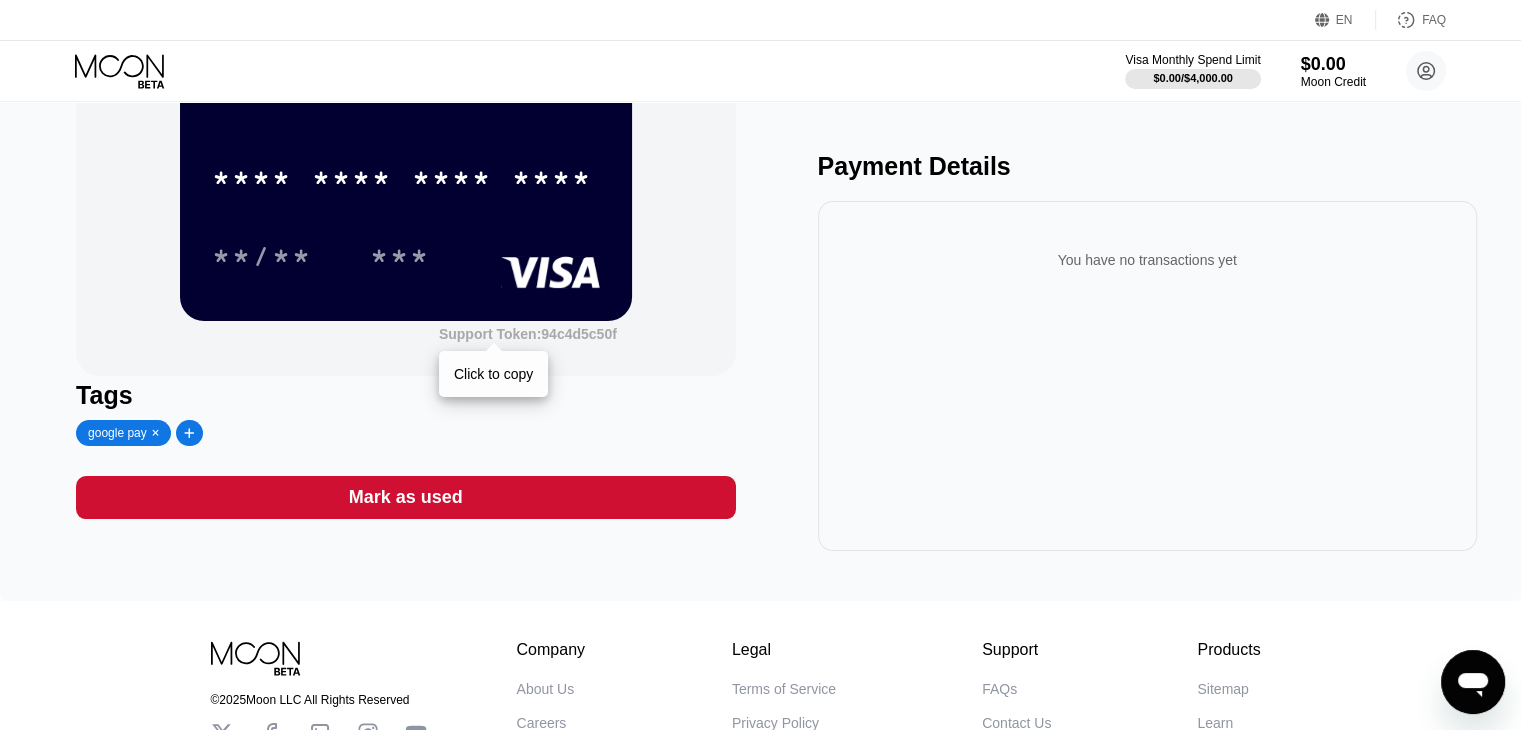 scroll, scrollTop: 0, scrollLeft: 0, axis: both 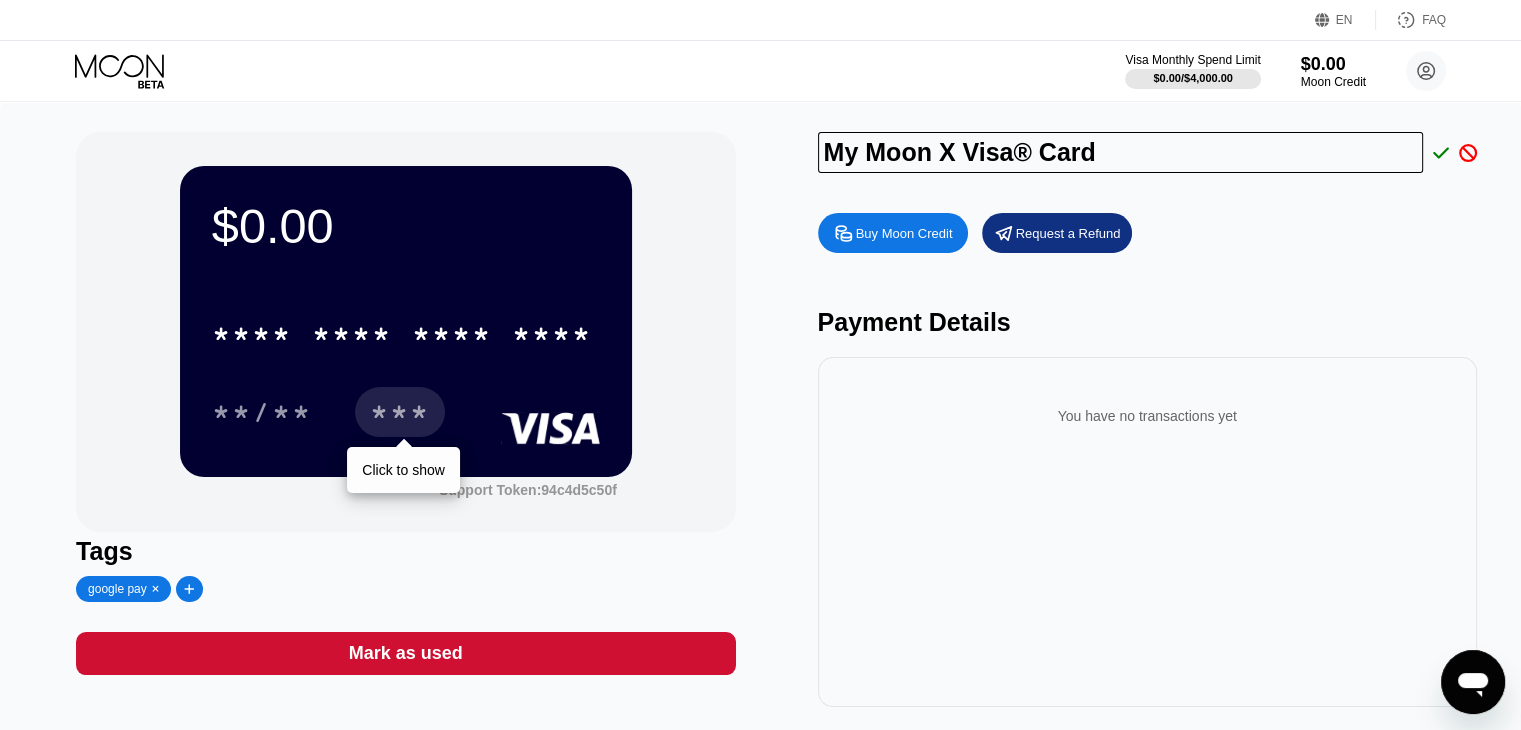 click on "***" at bounding box center [400, 415] 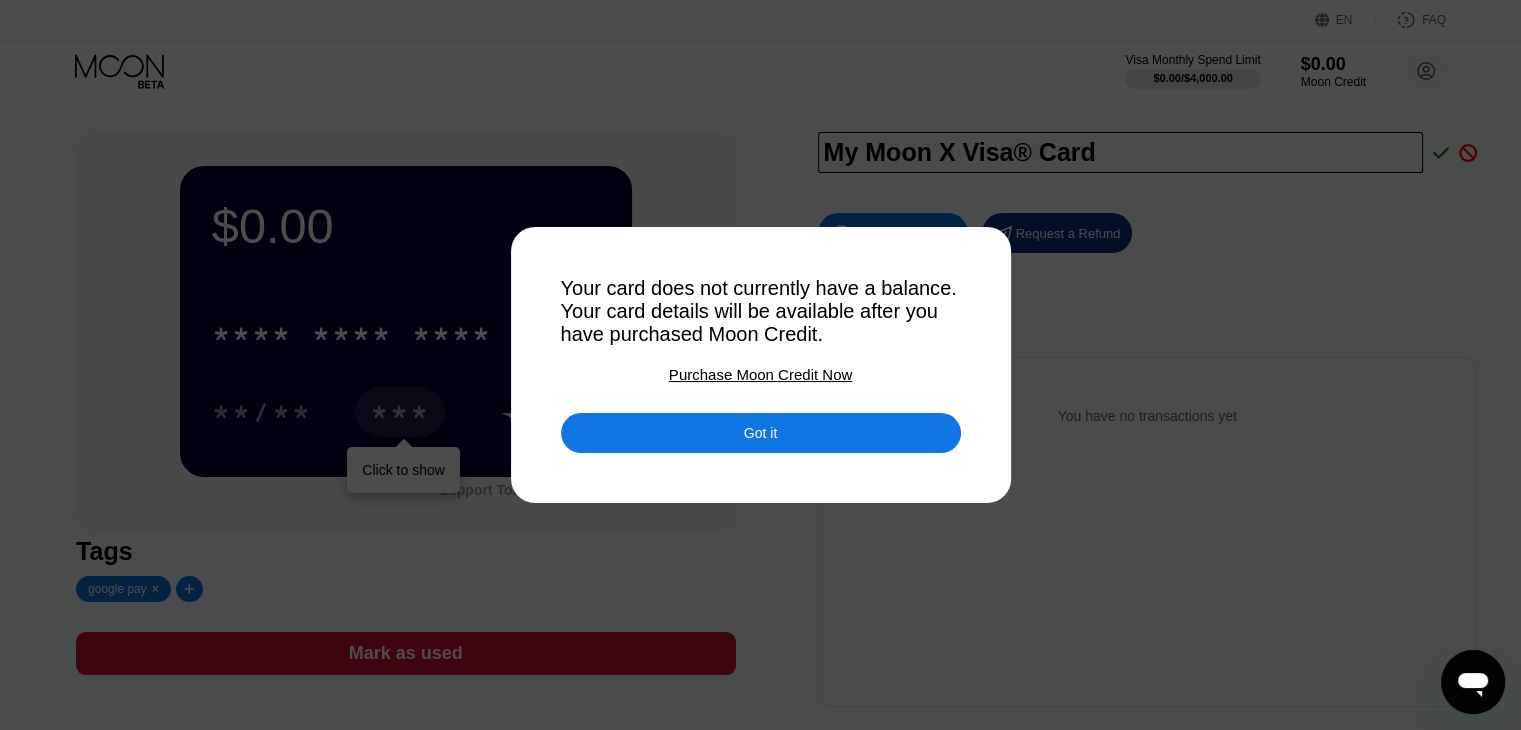 click on "Got it" at bounding box center [761, 433] 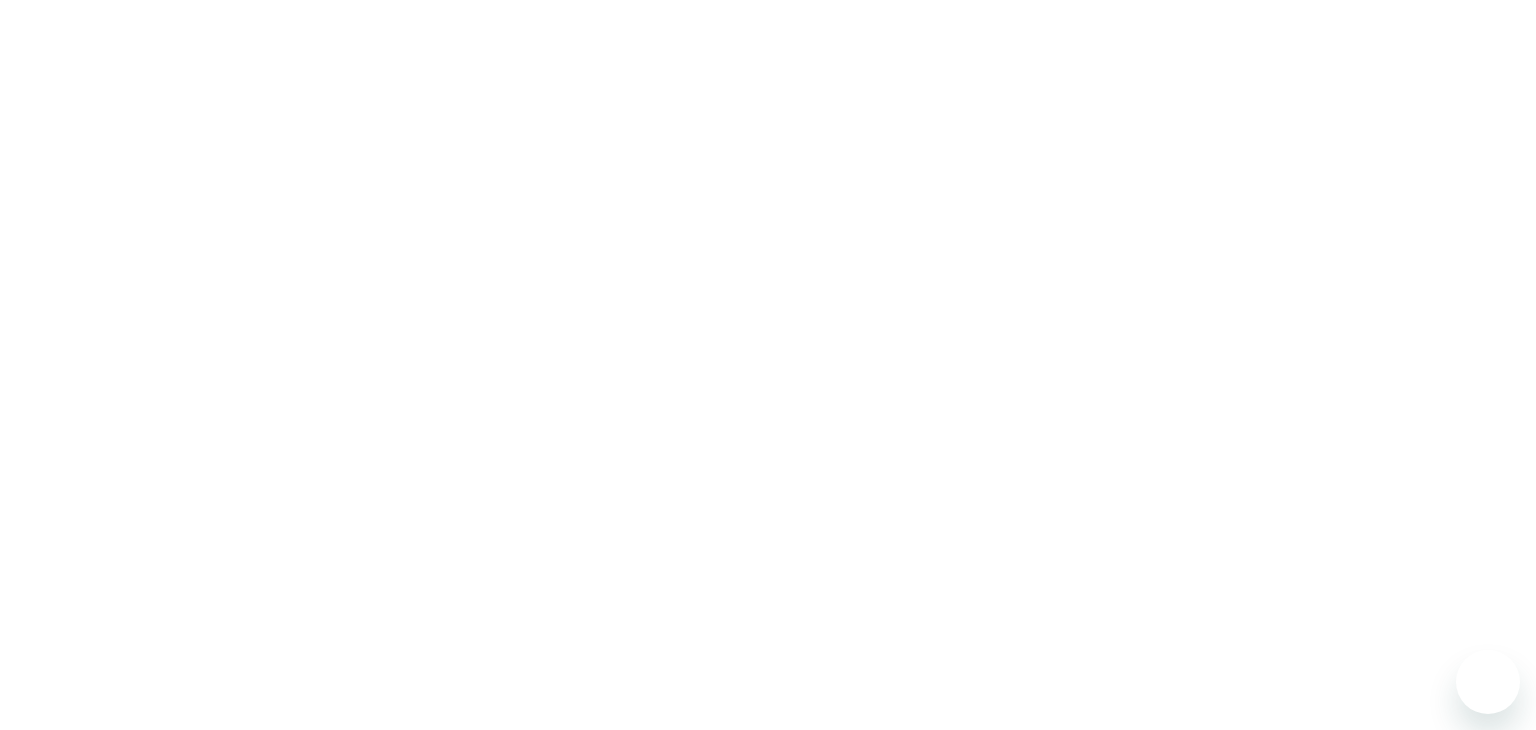 scroll, scrollTop: 0, scrollLeft: 0, axis: both 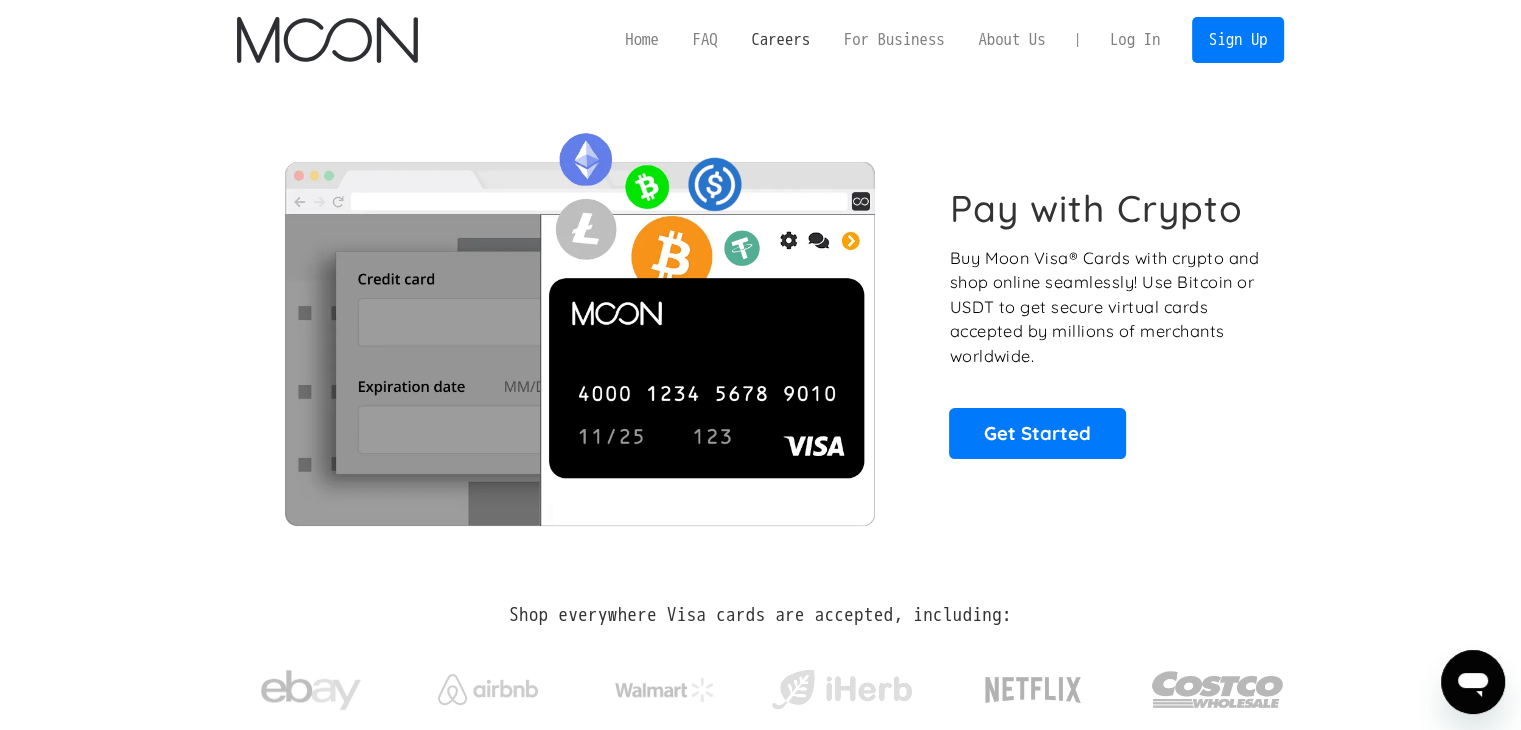 click on "Careers" at bounding box center [780, 39] 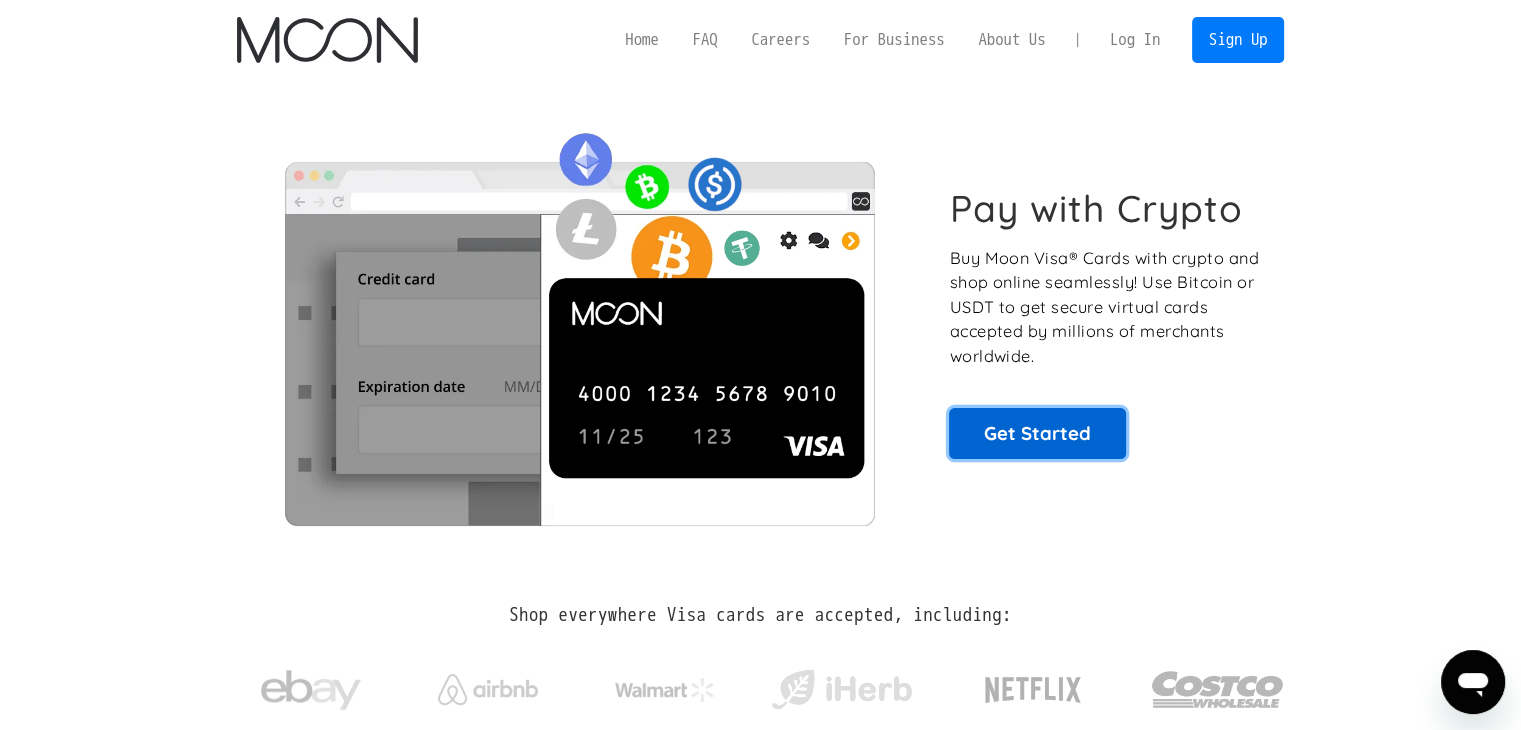 click on "Get Started" at bounding box center (1037, 433) 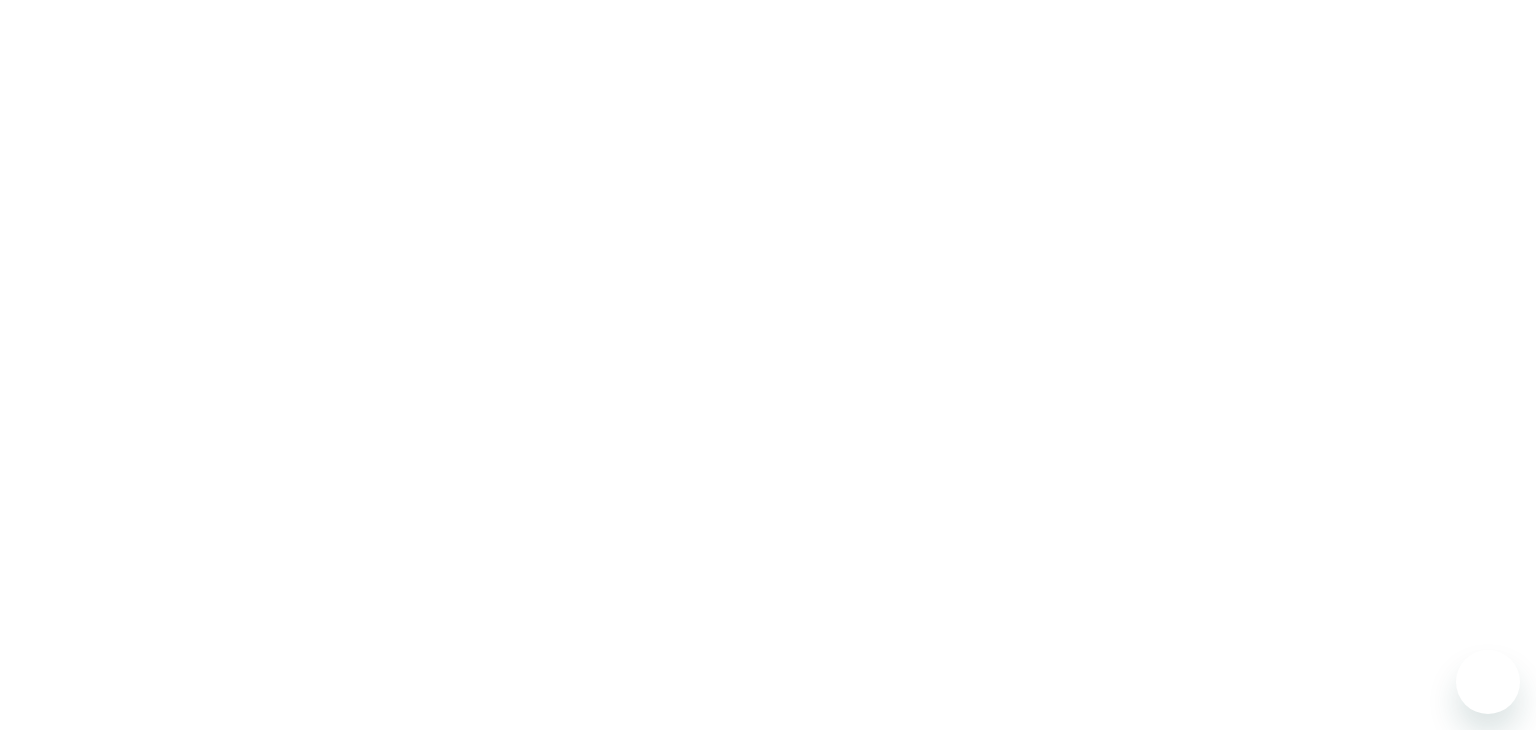 scroll, scrollTop: 0, scrollLeft: 0, axis: both 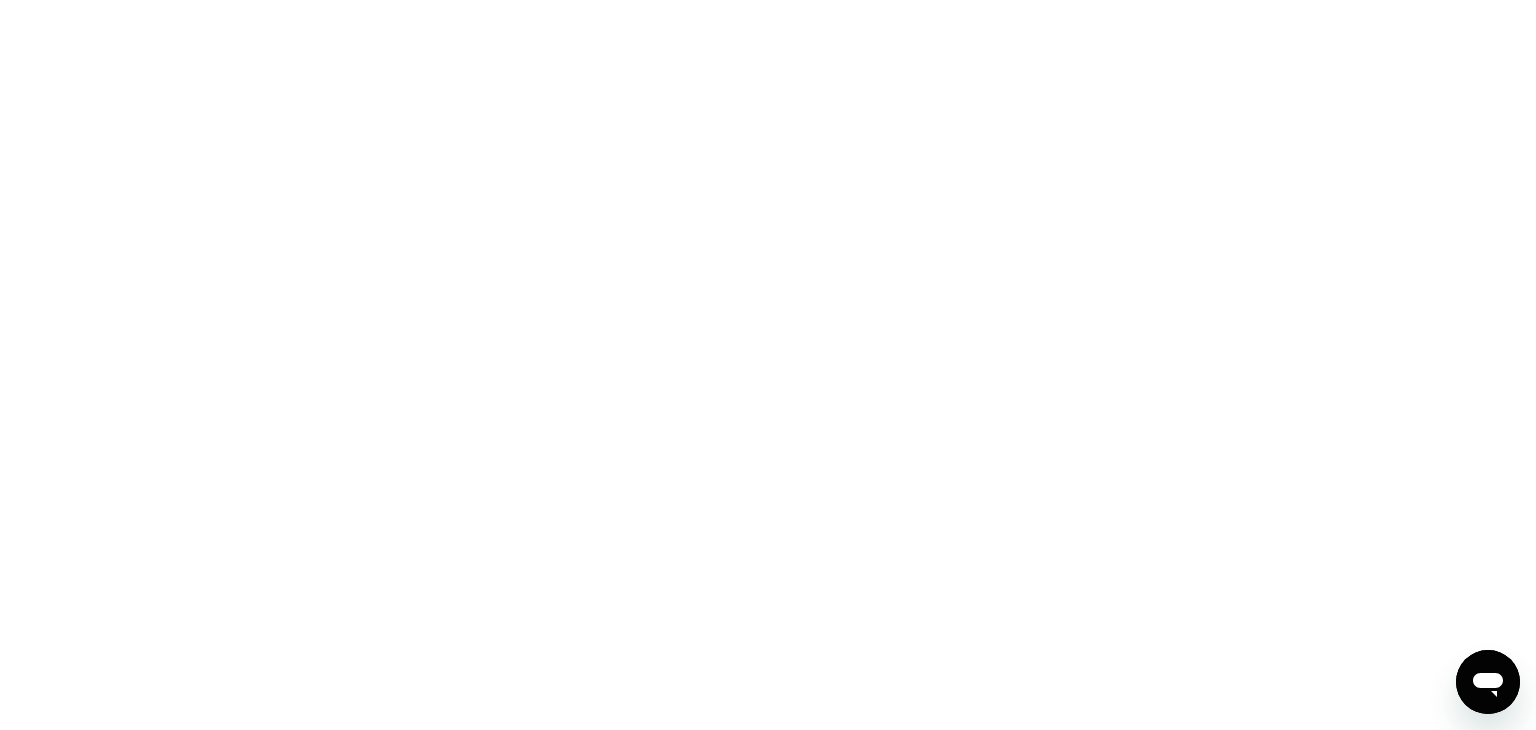 click at bounding box center (768, 365) 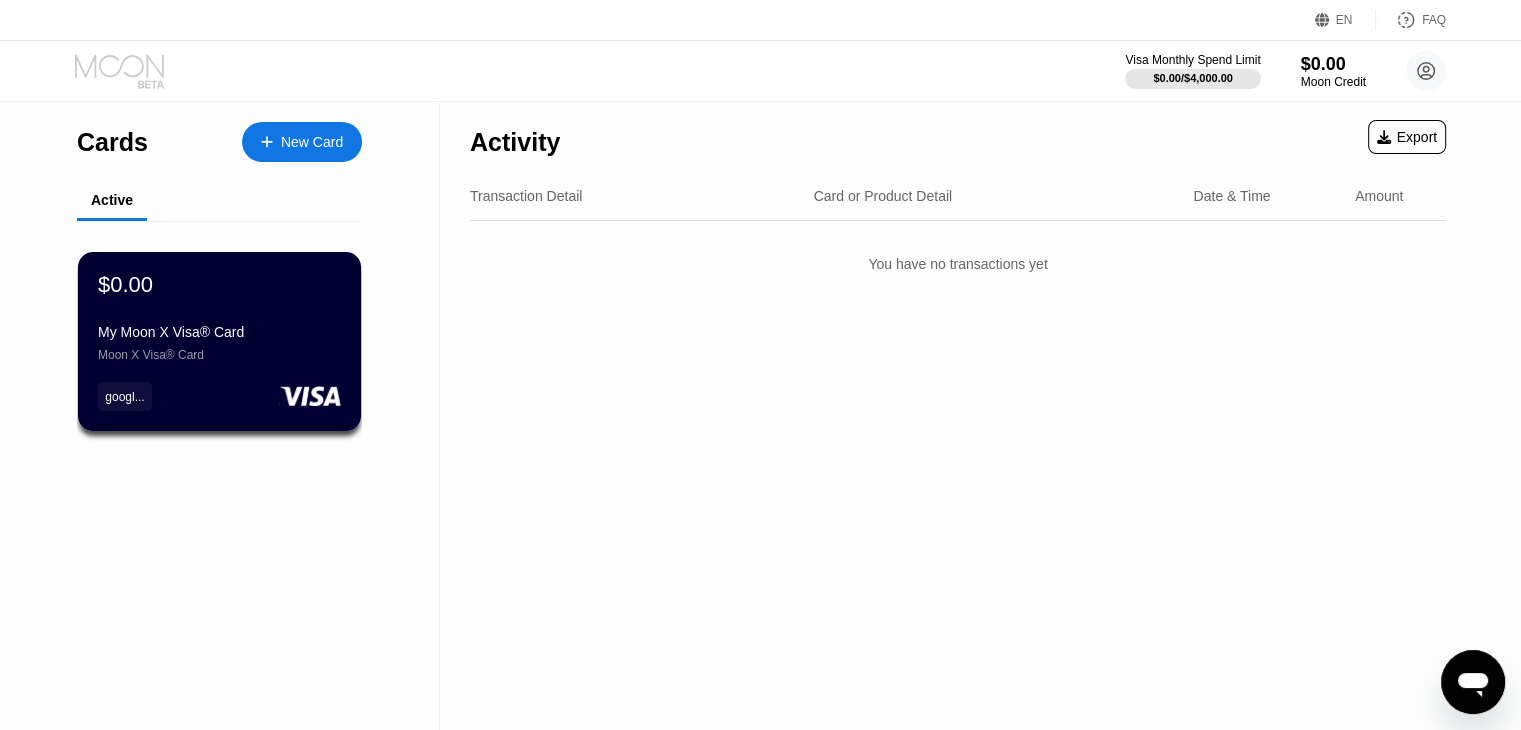 click 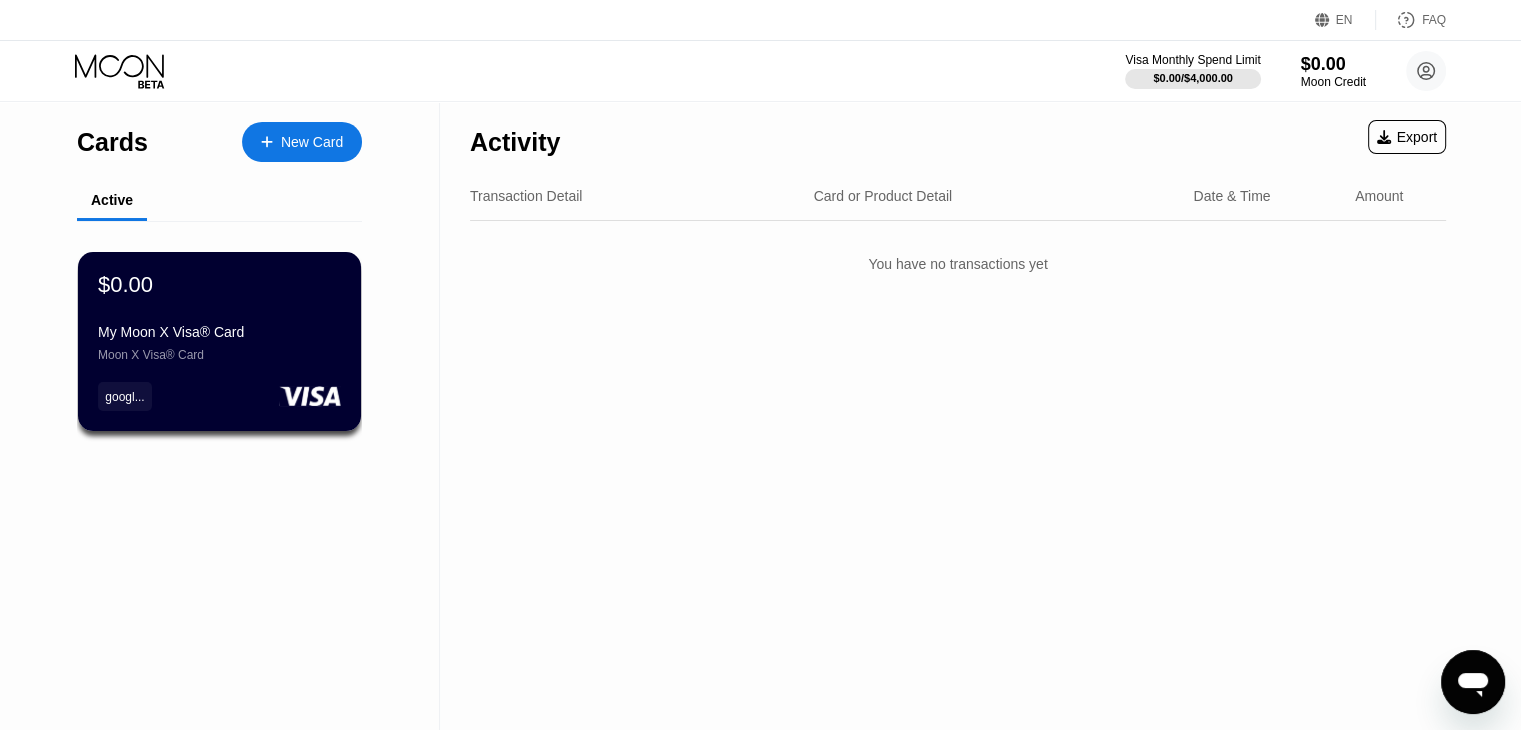 click 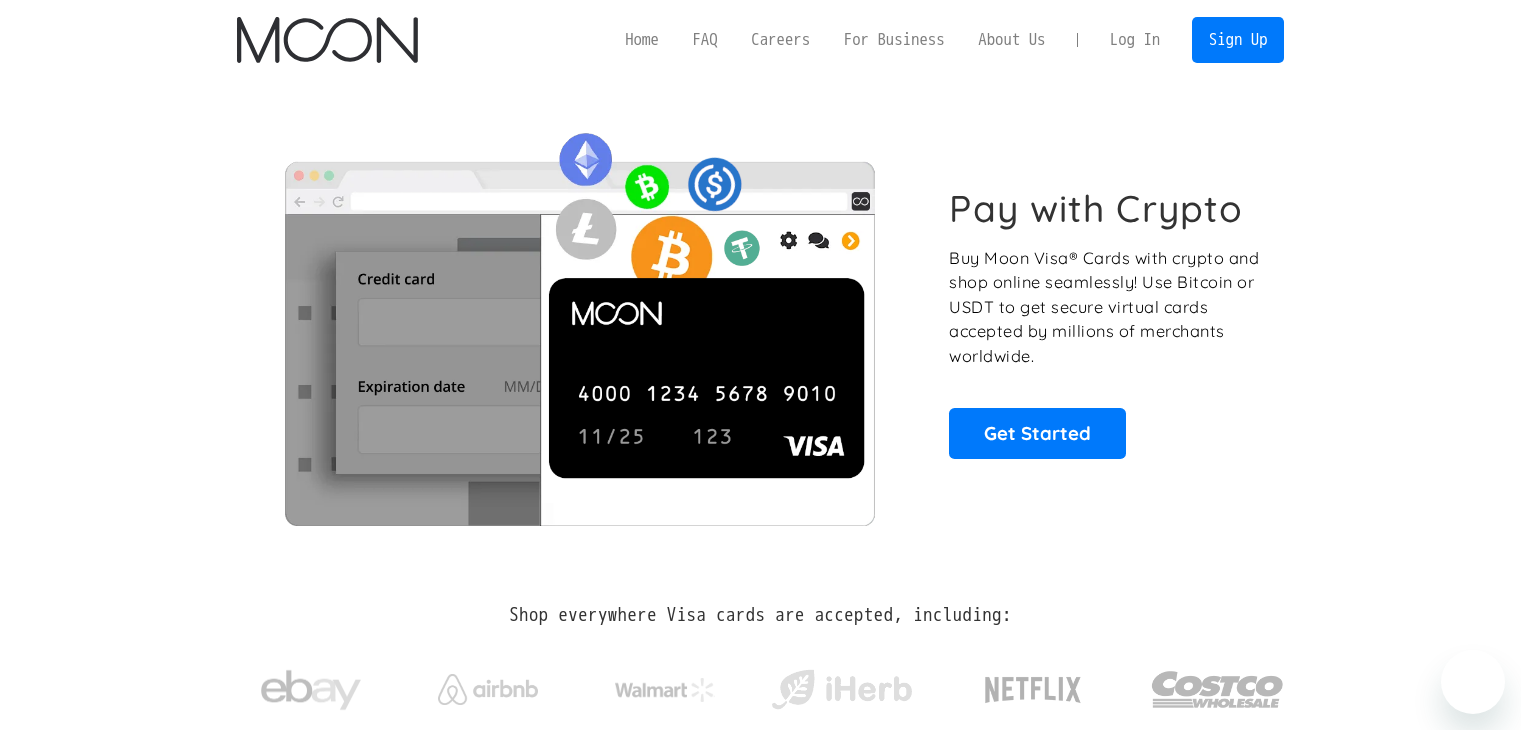 scroll, scrollTop: 0, scrollLeft: 0, axis: both 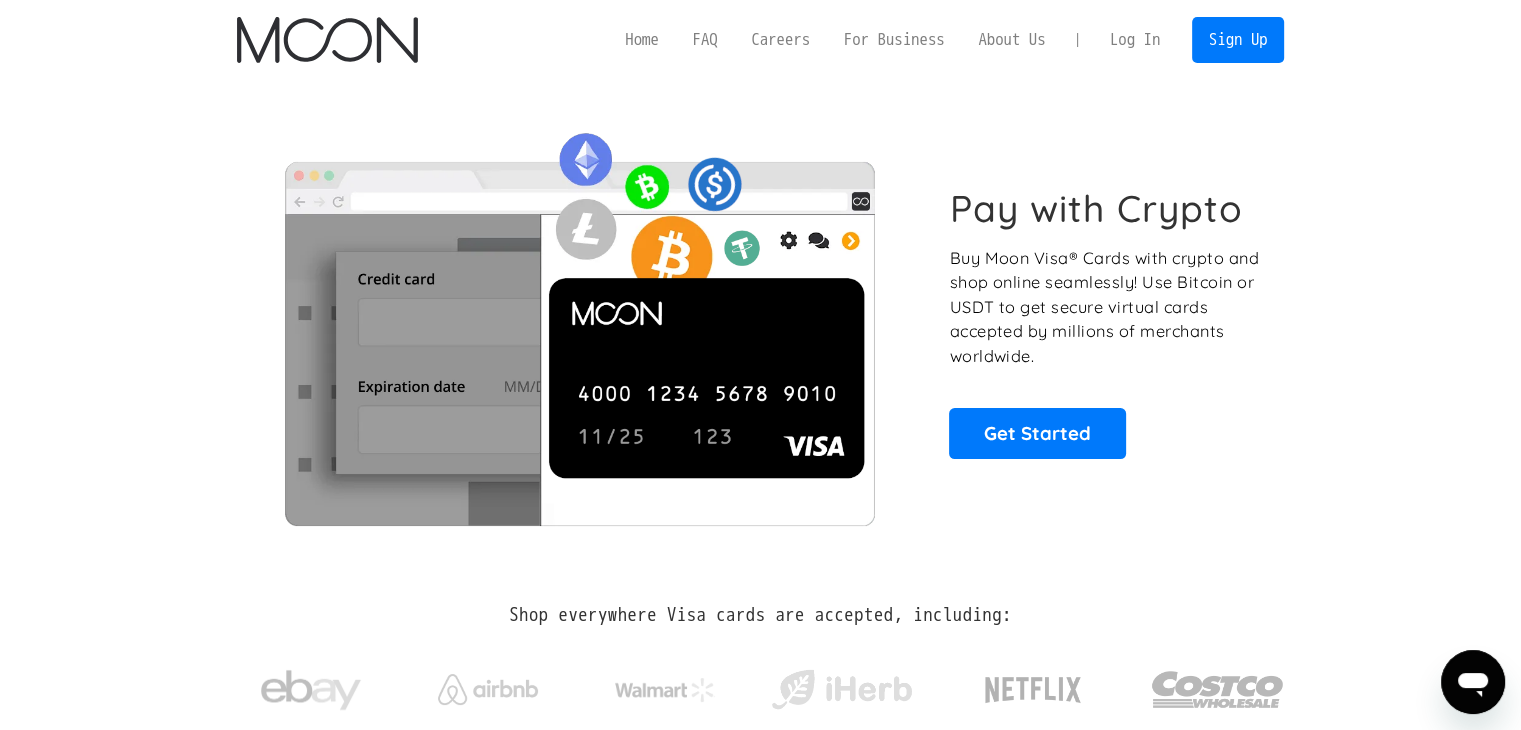 click at bounding box center [327, 40] 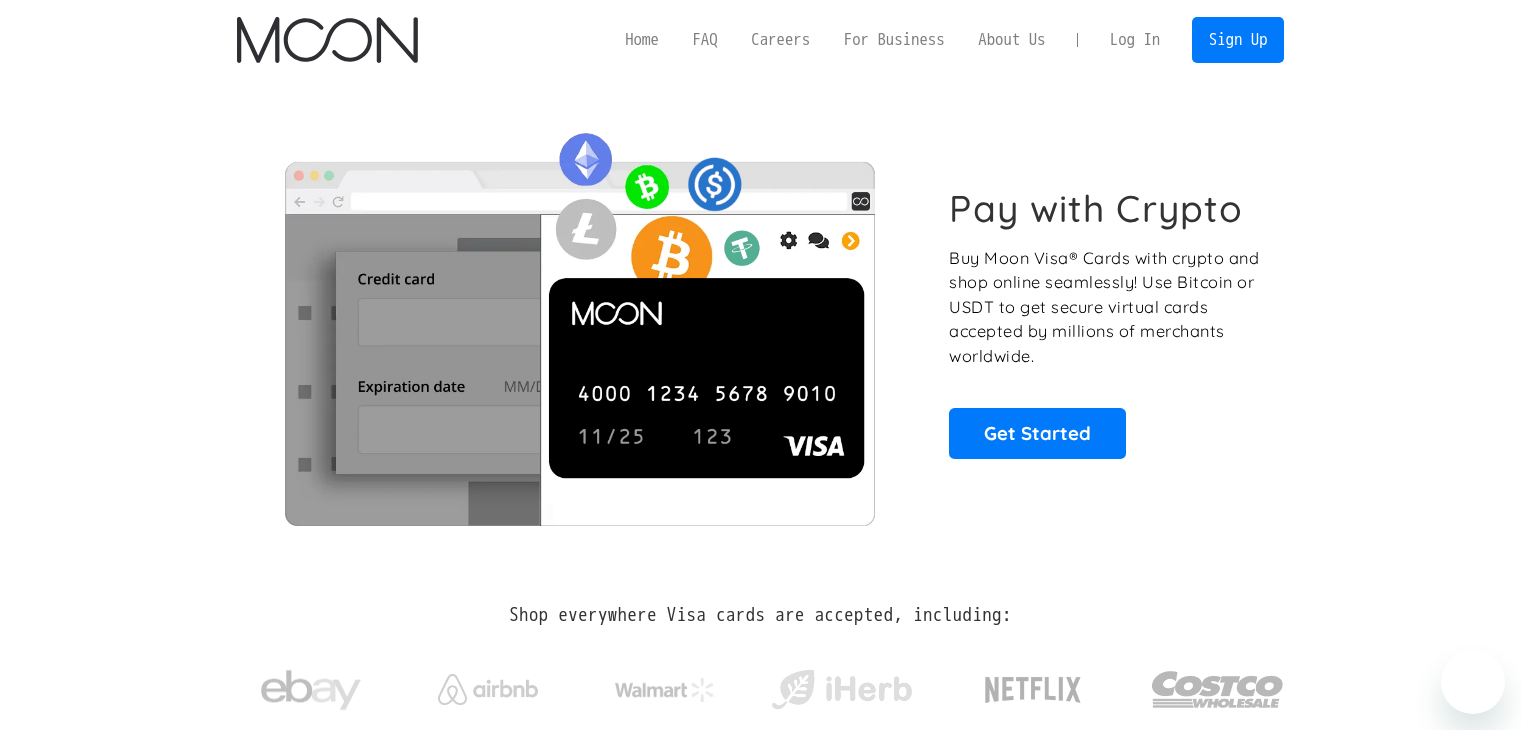 scroll, scrollTop: 0, scrollLeft: 0, axis: both 